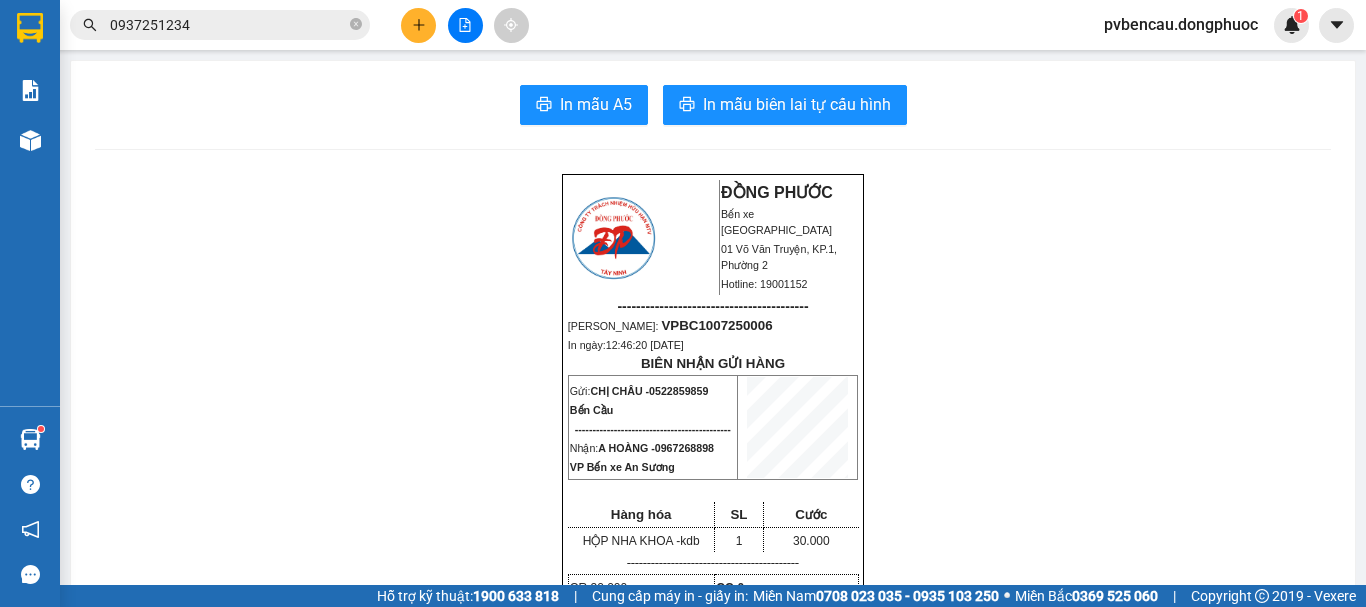 scroll, scrollTop: 0, scrollLeft: 0, axis: both 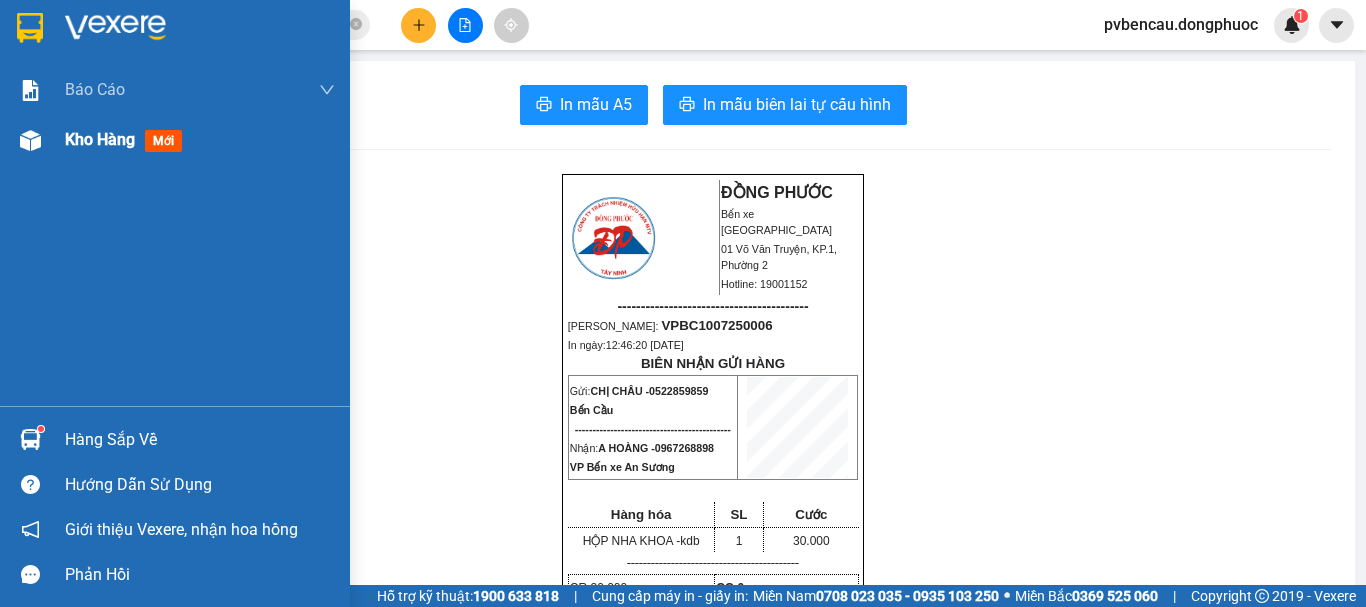 click on "Kho hàng mới" at bounding box center (127, 139) 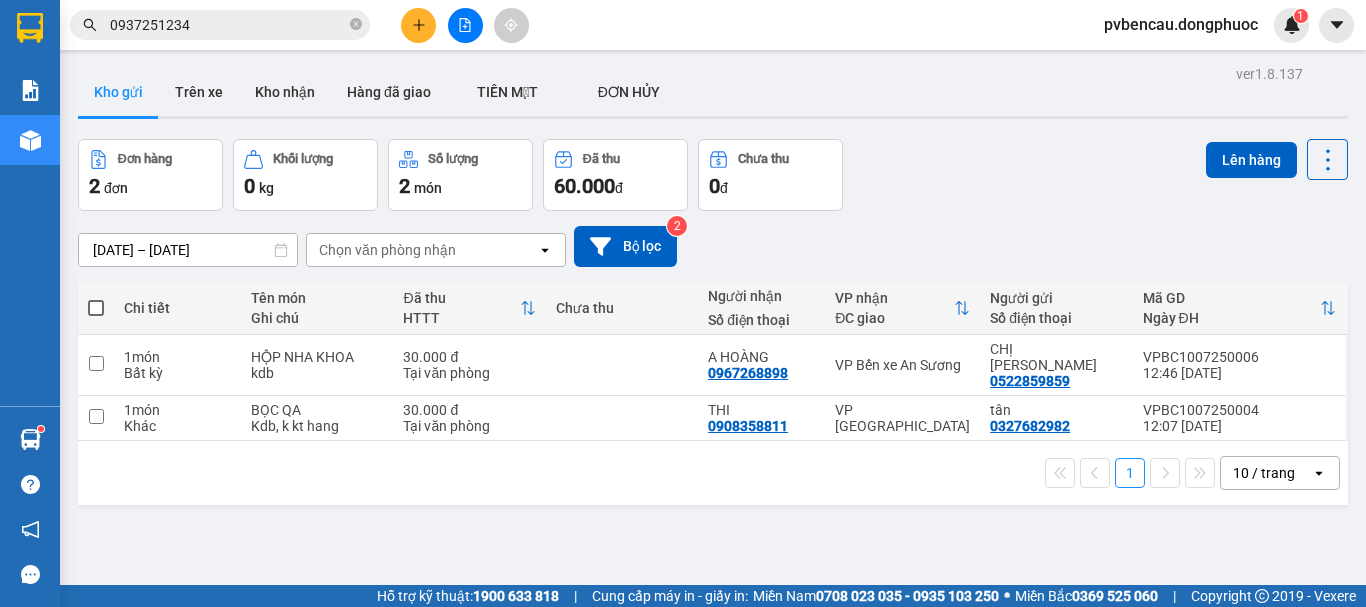 click on "1 10 / trang open" at bounding box center (713, 473) 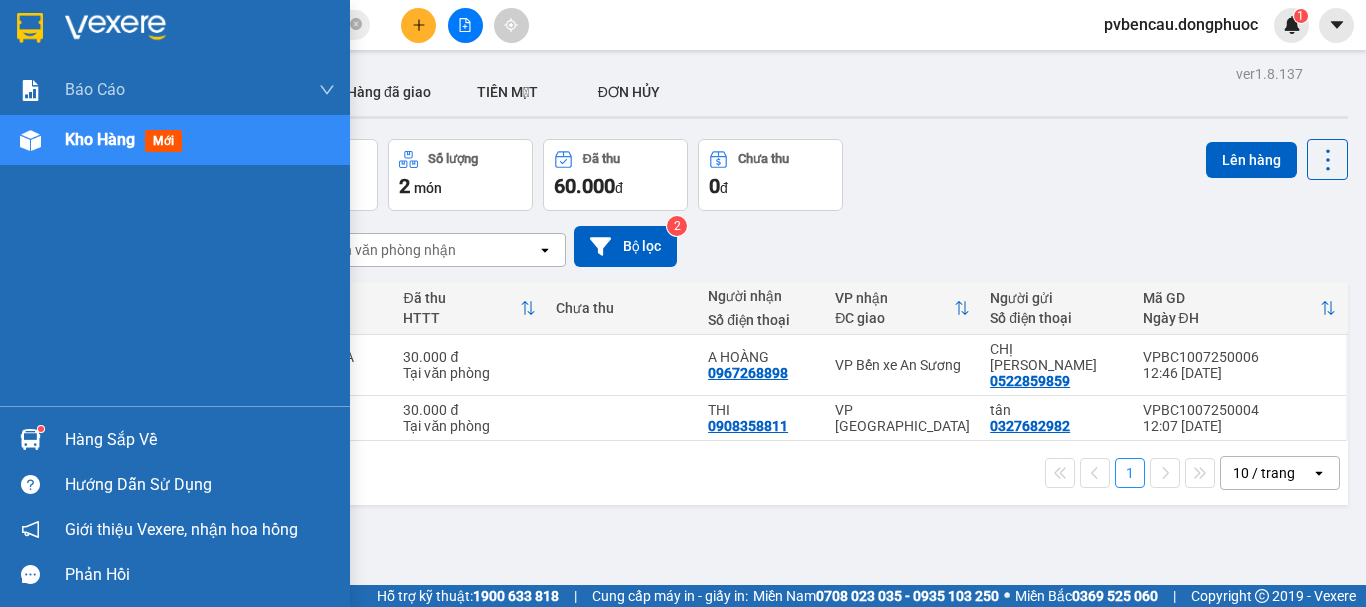click at bounding box center [30, 439] 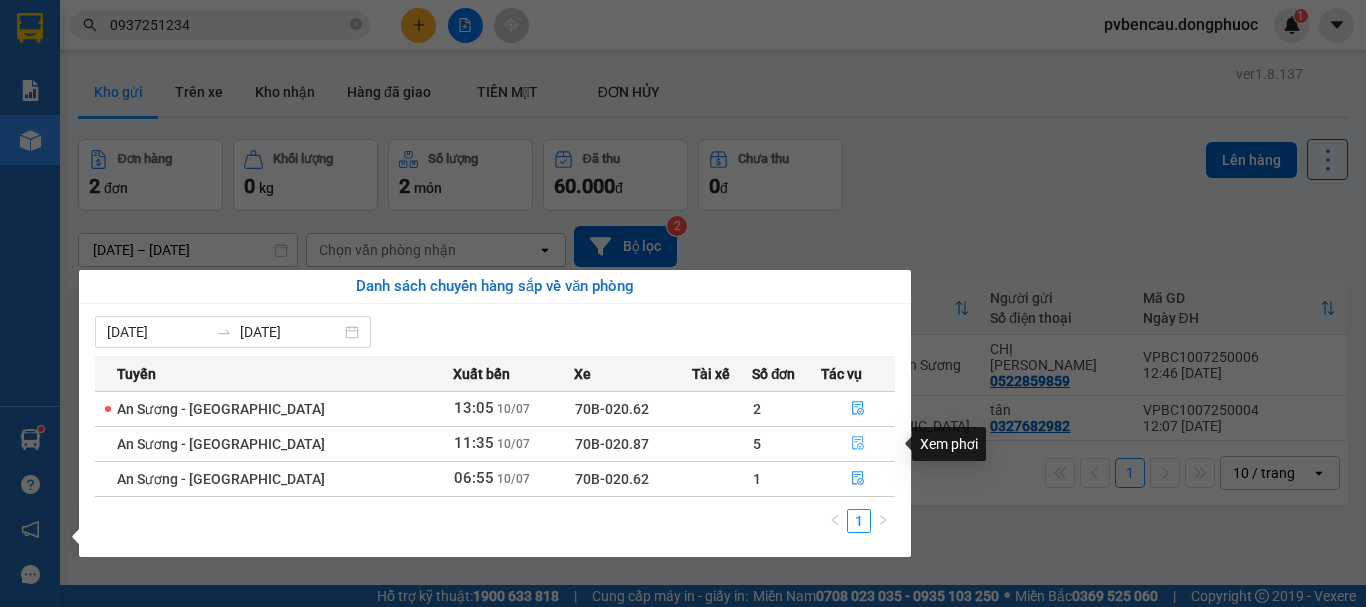 click 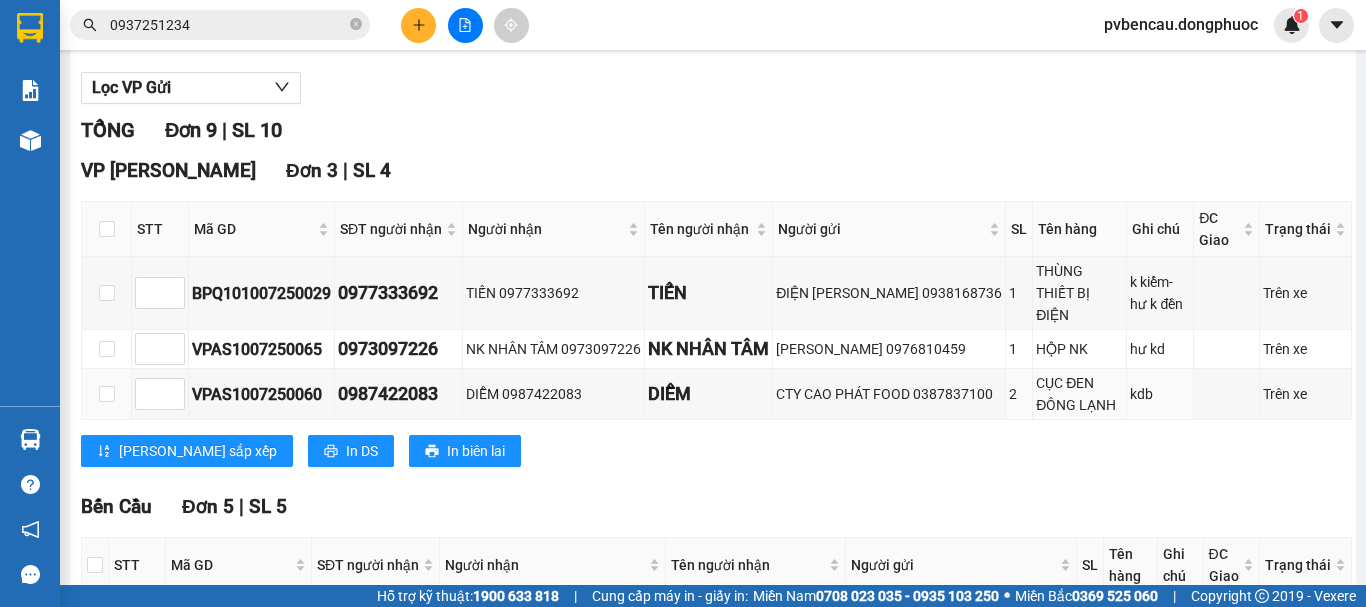 scroll, scrollTop: 400, scrollLeft: 0, axis: vertical 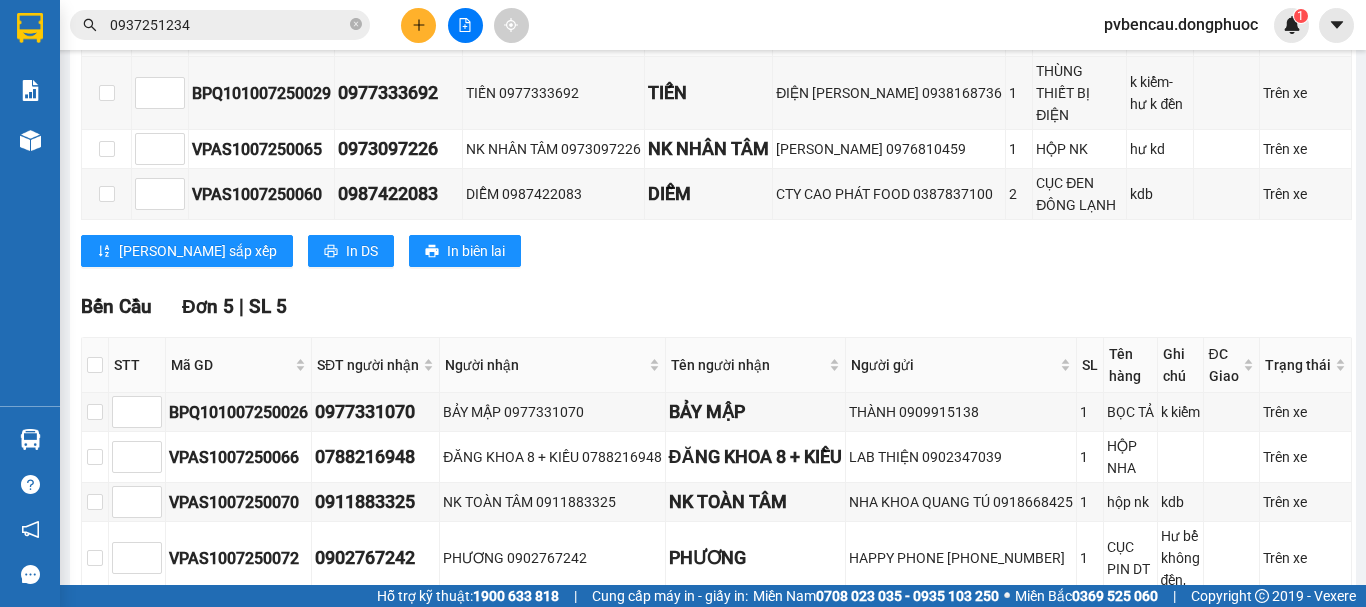 click at bounding box center [95, 365] 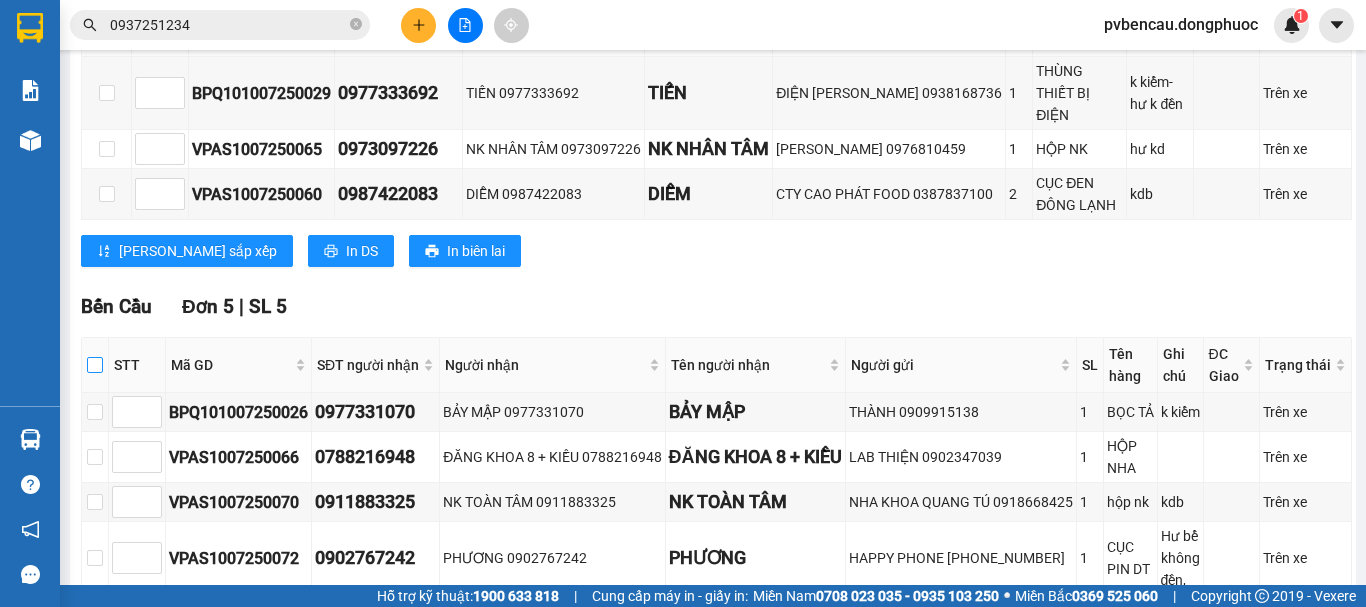 click at bounding box center [95, 365] 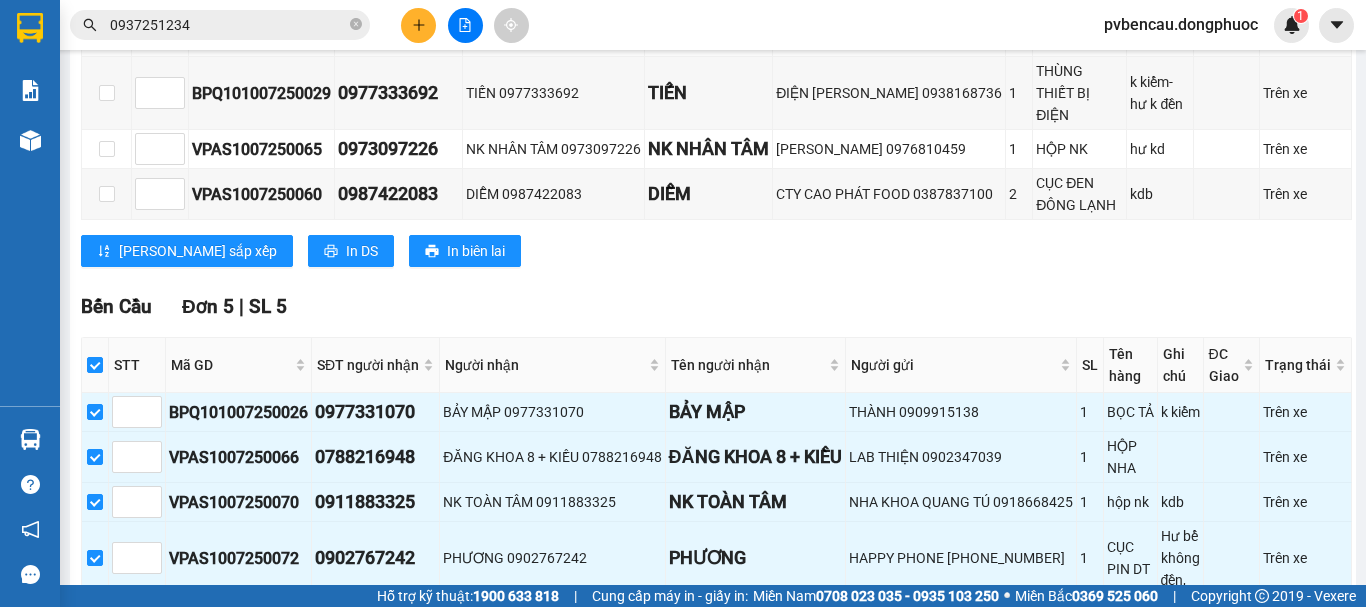 scroll, scrollTop: 776, scrollLeft: 0, axis: vertical 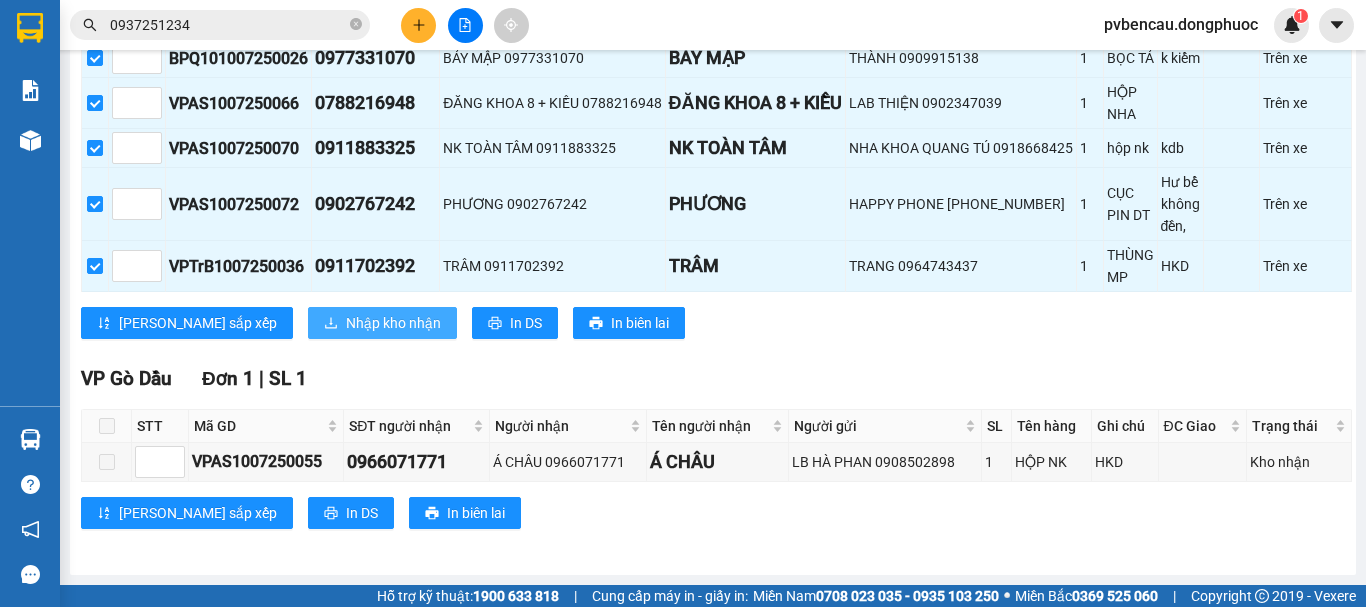 click on "Nhập kho nhận" at bounding box center [393, 323] 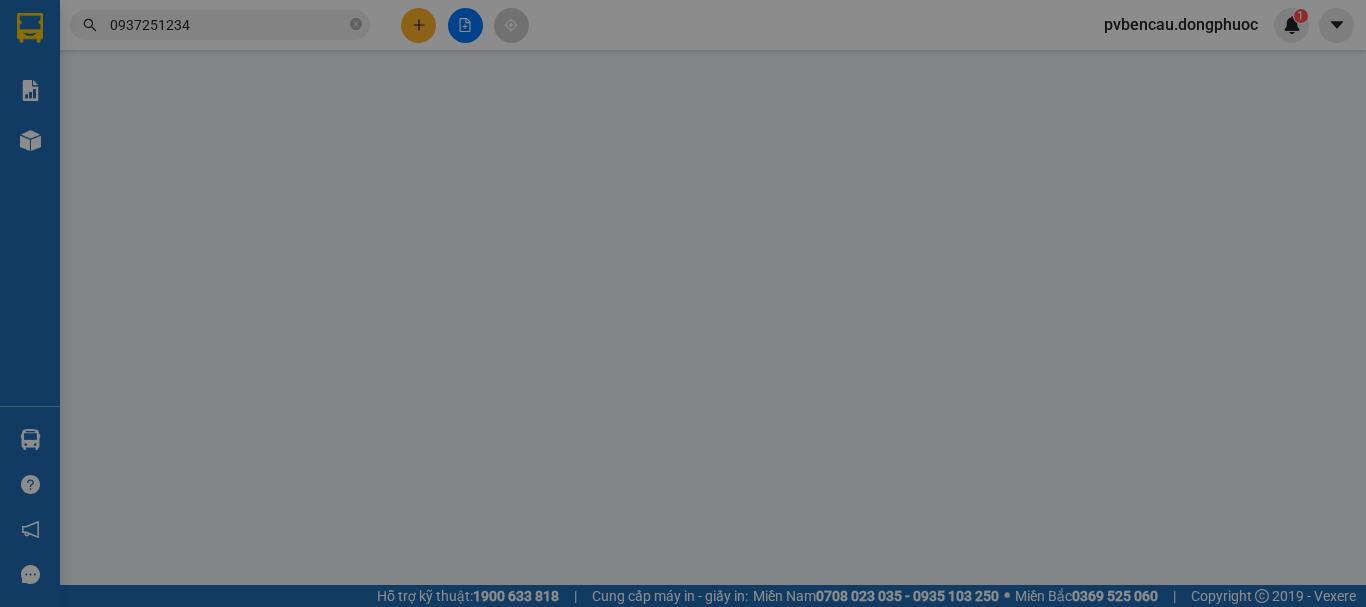 scroll, scrollTop: 0, scrollLeft: 0, axis: both 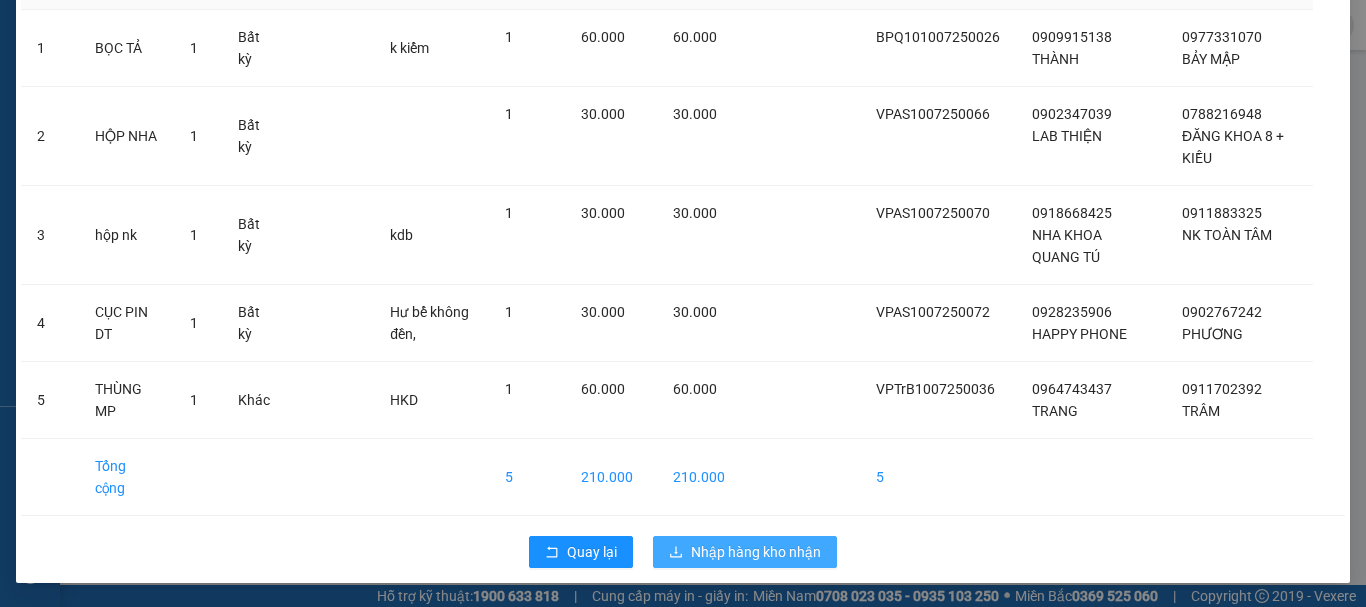 click on "Nhập hàng kho nhận" at bounding box center (756, 552) 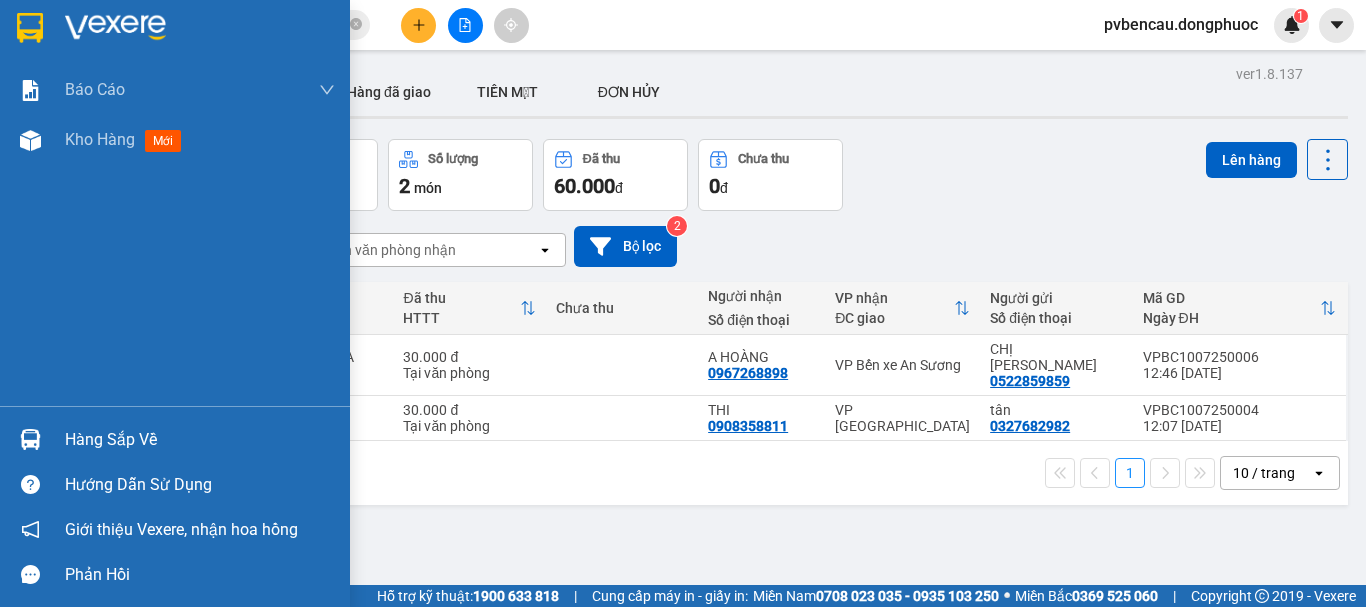 click on "Hàng sắp về" at bounding box center (200, 440) 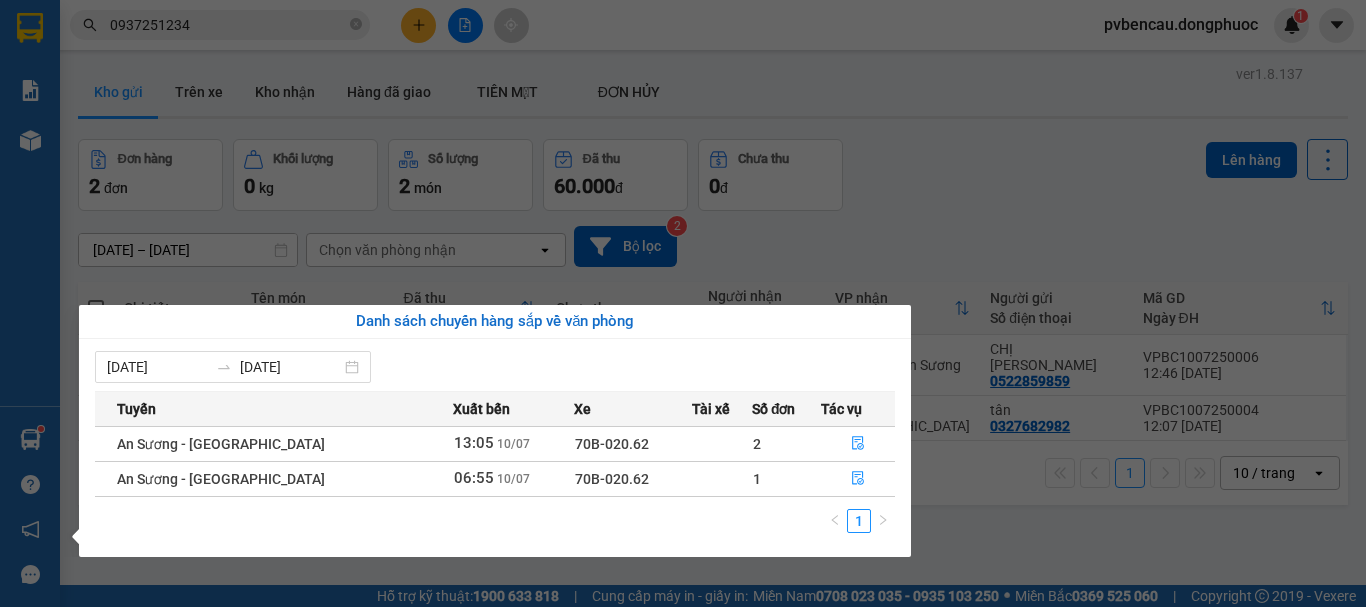 click on "Kết quả tìm kiếm ( 6 )  Bộ lọc  Mã ĐH Trạng thái Món hàng Tổng cước Chưa cước Nhãn Người gửi VP Gửi Người nhận VP Nhận VPAS0907250139 15:39 [DATE] Trên xe   70B-020.62 06:55  [DATE] BAO PT SL:  1 80.000 0986504114 THÀNH VP Bến xe An Sương 0937251234 điệp Bến Cầu BPQ100204250060 12:03 [DATE] Đã giao   14:50 [DATE] HÔP PT SL:  1 60.000 0901203037 BÙI GIA  BP. Quận 10 0937251234 A [GEOGRAPHIC_DATA] 16:24 [DATE] Đã giao   16:14 [DATE] THÙNG PK SL:  1 160.000 0901203037 BÙI GIA  BP. Quận 10 0937251234 A [GEOGRAPHIC_DATA] 16:33 [DATE] Đã giao   10:26 [DATE] hop gd SL:  1 30.000 0918228022 tam VP Bến xe An Sương 0937251234 [GEOGRAPHIC_DATA] 19:12 [DATE] Đã giao   17:37 [DATE] THÙNG ĐIỆN TỬ SL:  1 100.000 0901203037 BÙI GIA  BP. Quận 10 0937251234 A ĐIỆP  VP Trảng Bàng BPQ101510240128 16:12 [DATE] Đã giao   11:33 [DATE] 1 THÙNG 1 CUỘN 1 BAO SL:  3 400.000 1 1" at bounding box center (683, 303) 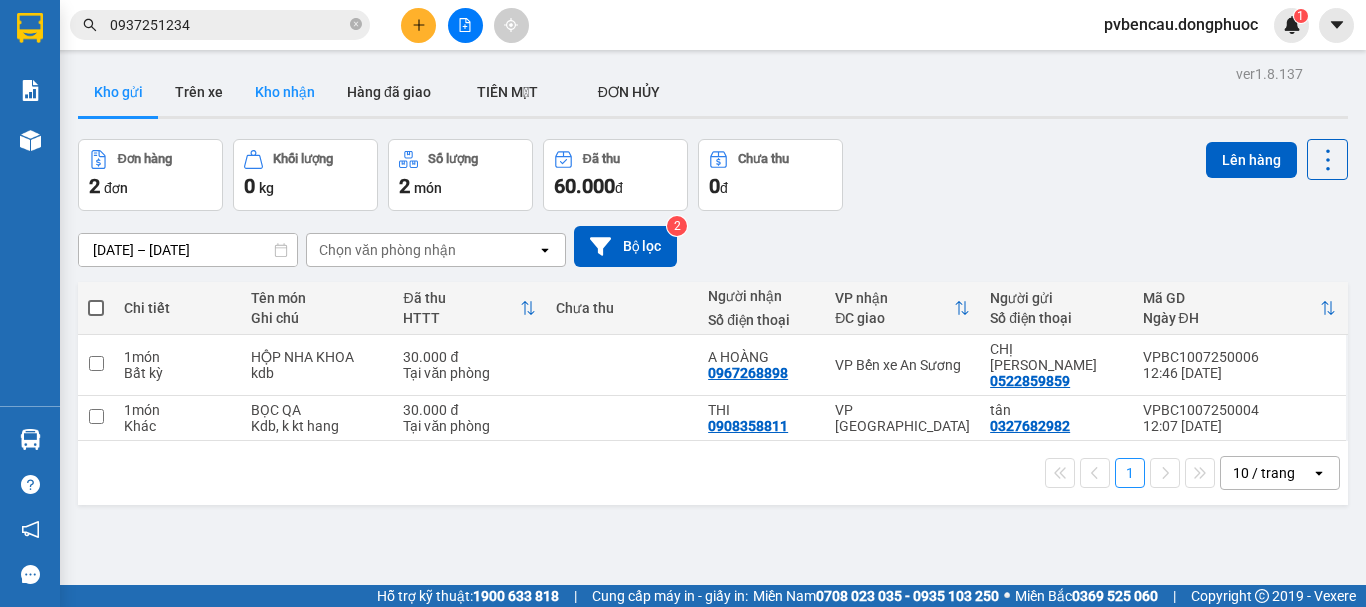 click on "Kho nhận" at bounding box center (285, 92) 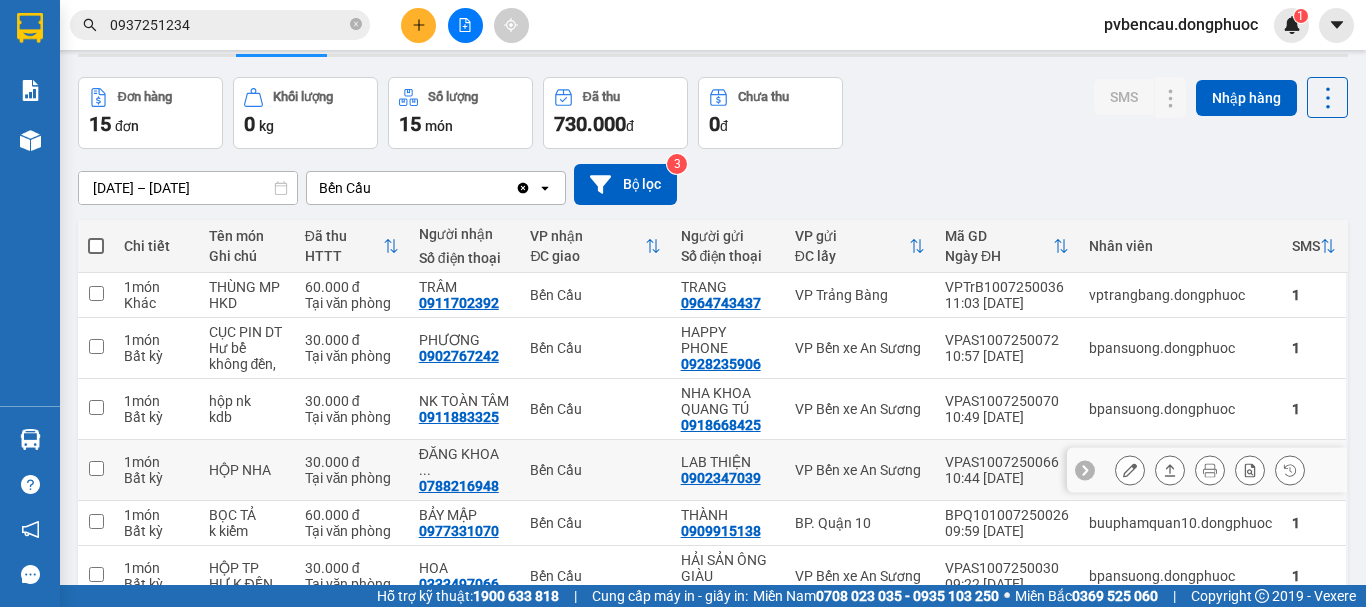 scroll, scrollTop: 362, scrollLeft: 0, axis: vertical 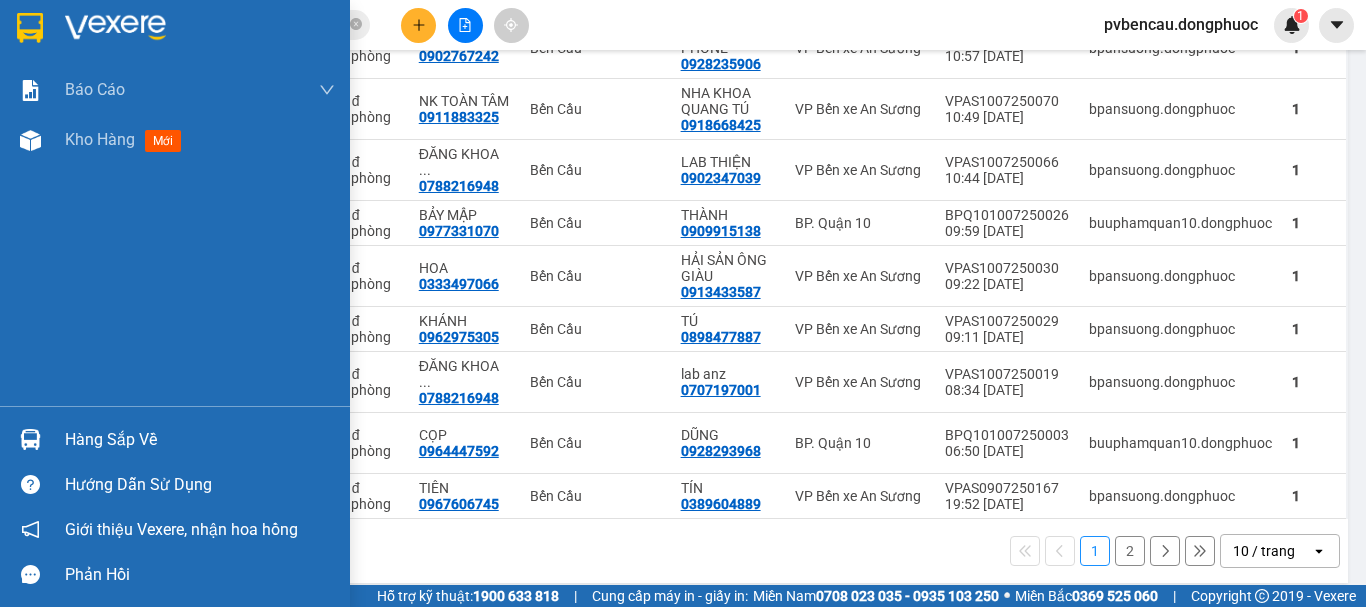 click on "Hàng sắp về" at bounding box center (200, 440) 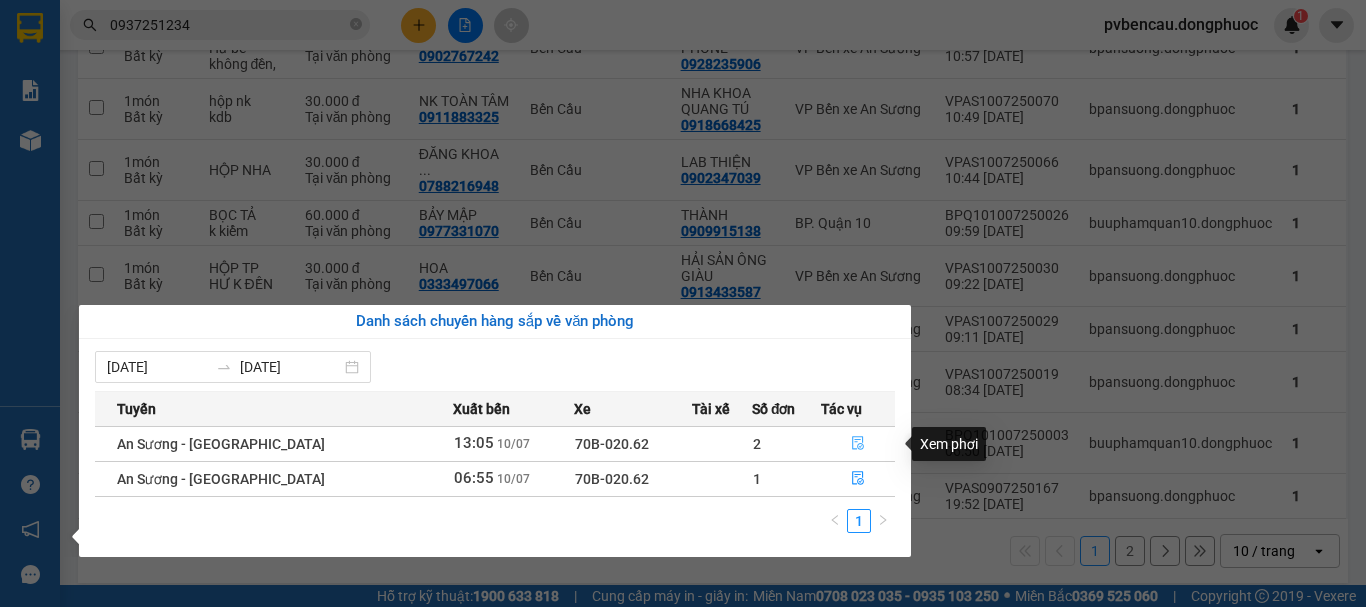 click at bounding box center (858, 444) 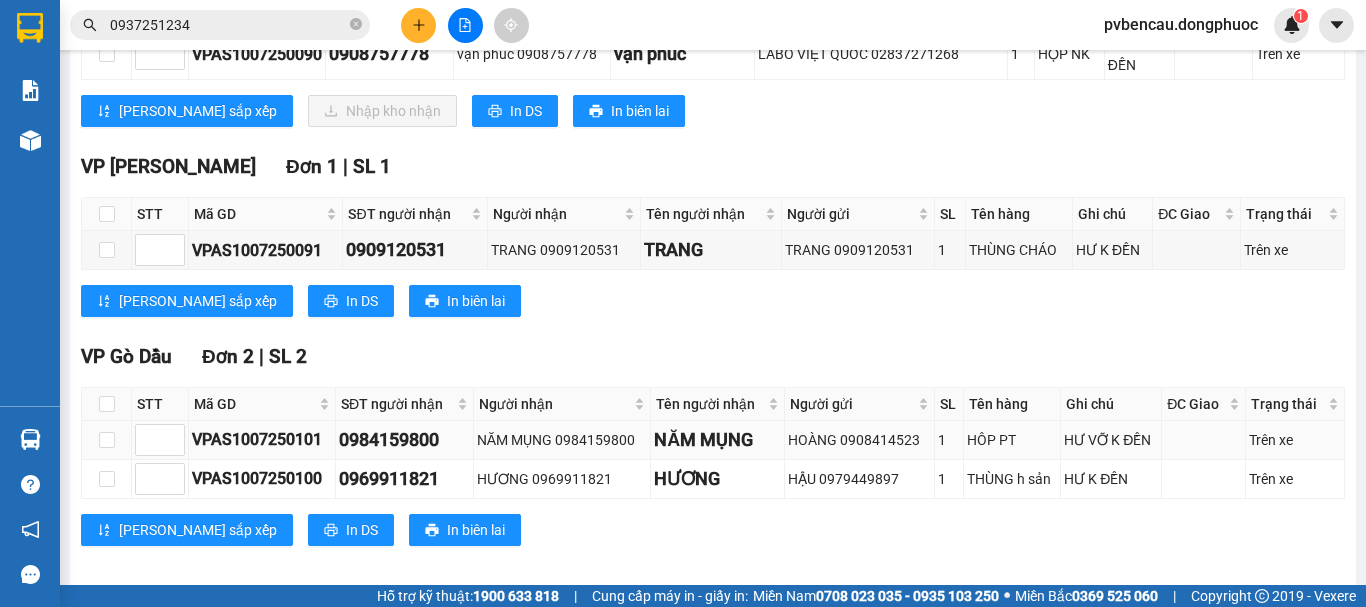 scroll, scrollTop: 0, scrollLeft: 0, axis: both 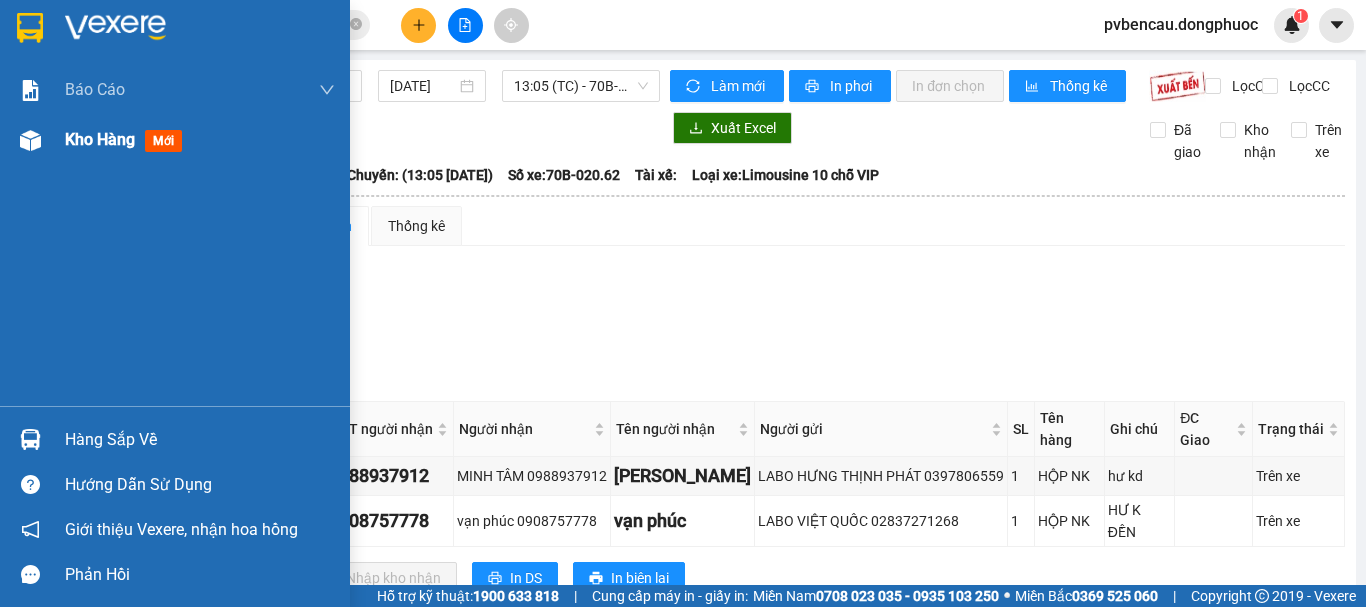 click on "Kho hàng" at bounding box center [100, 139] 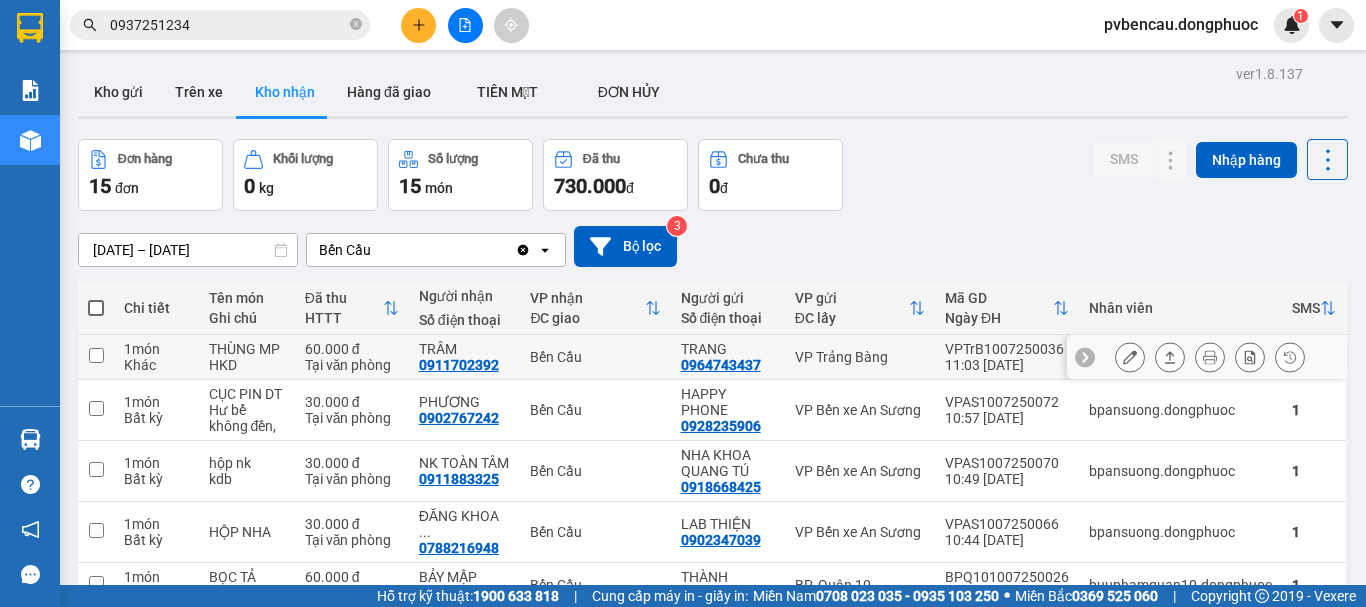 scroll, scrollTop: 362, scrollLeft: 0, axis: vertical 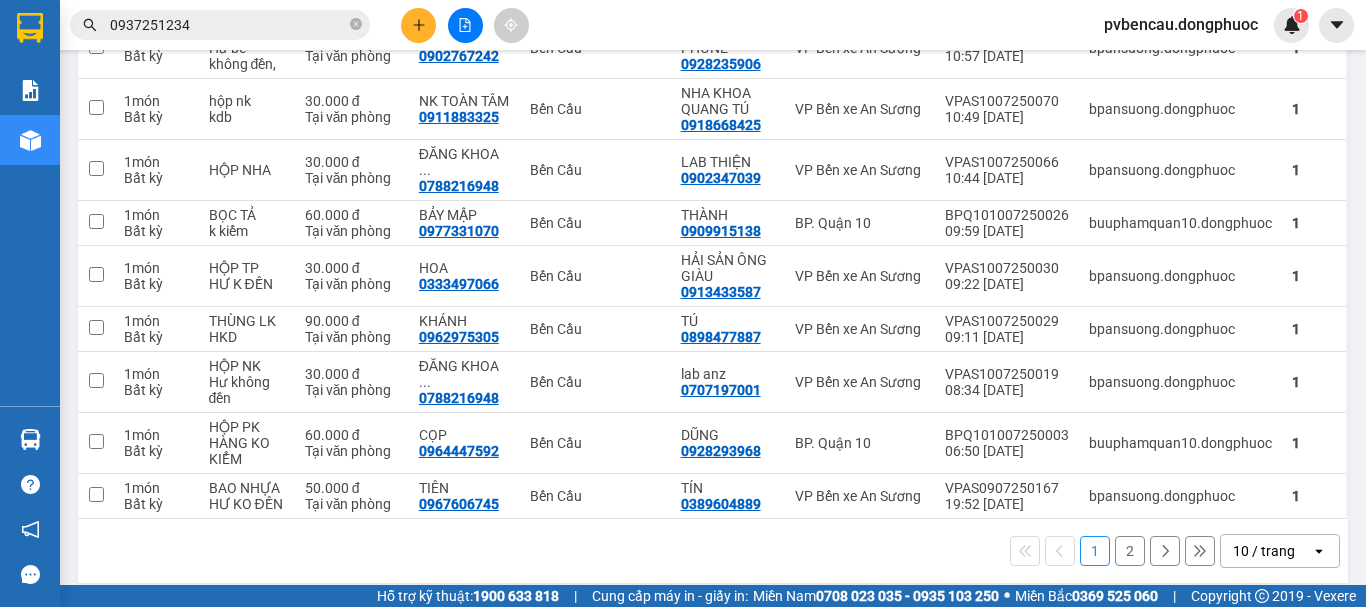 click on "1 2 10 / trang open" at bounding box center [713, 551] 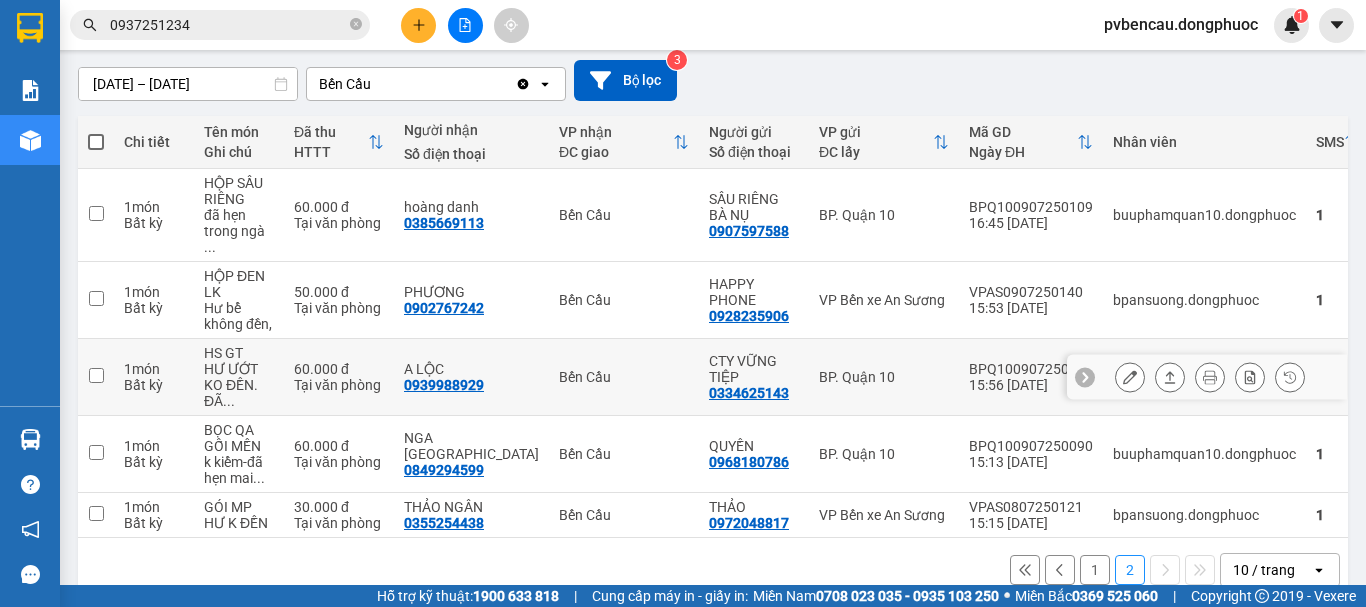 scroll, scrollTop: 169, scrollLeft: 0, axis: vertical 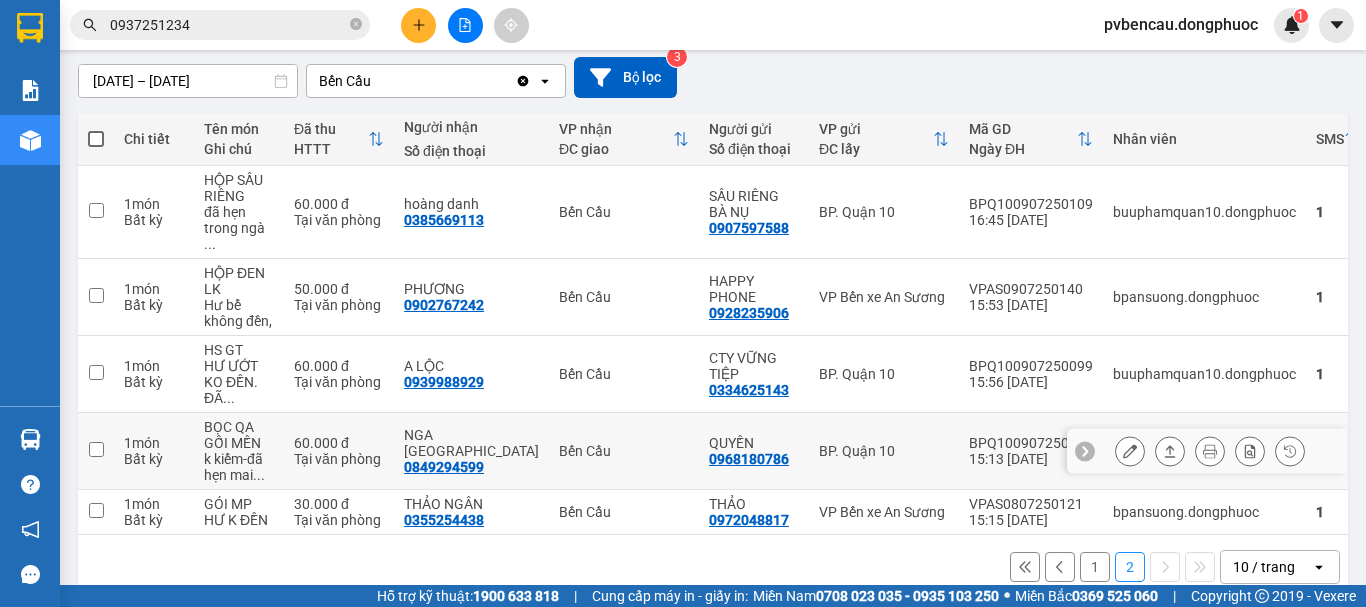 click at bounding box center (96, 451) 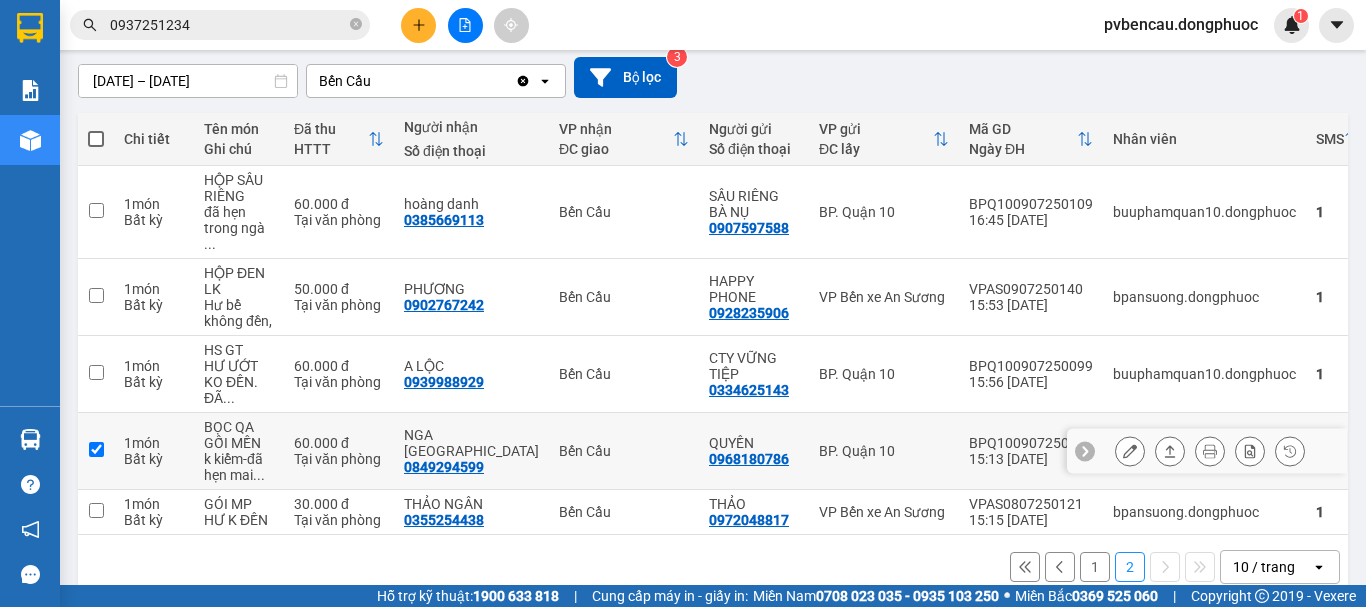 checkbox on "true" 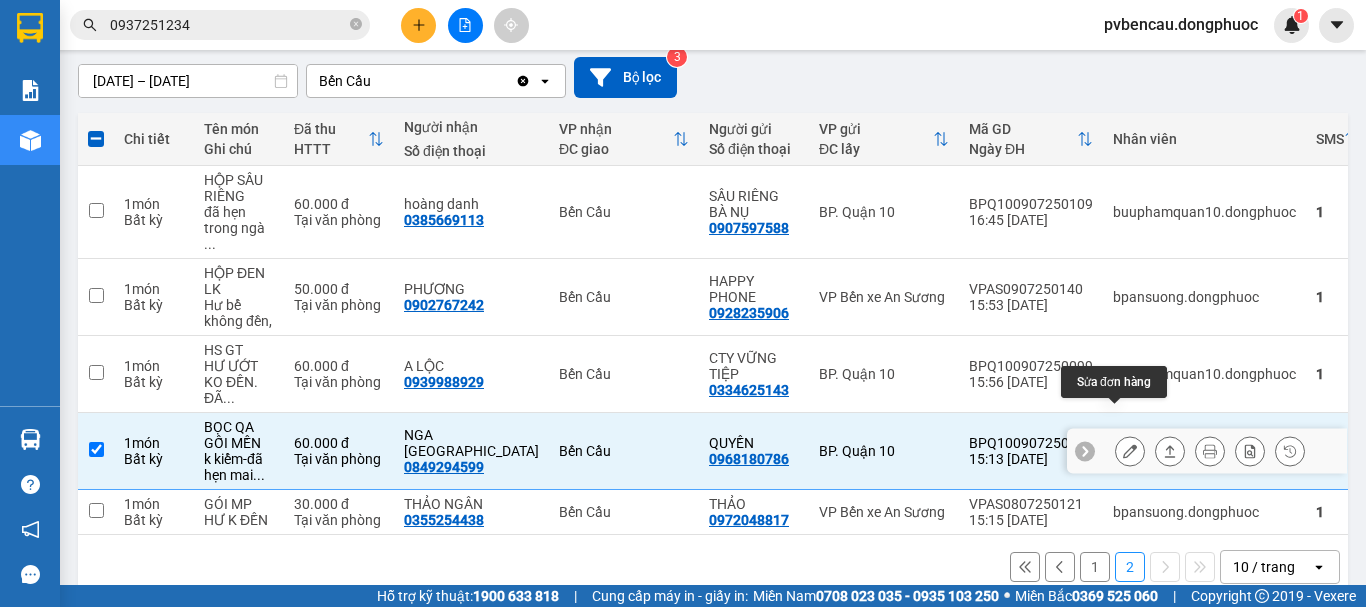 click at bounding box center [1130, 451] 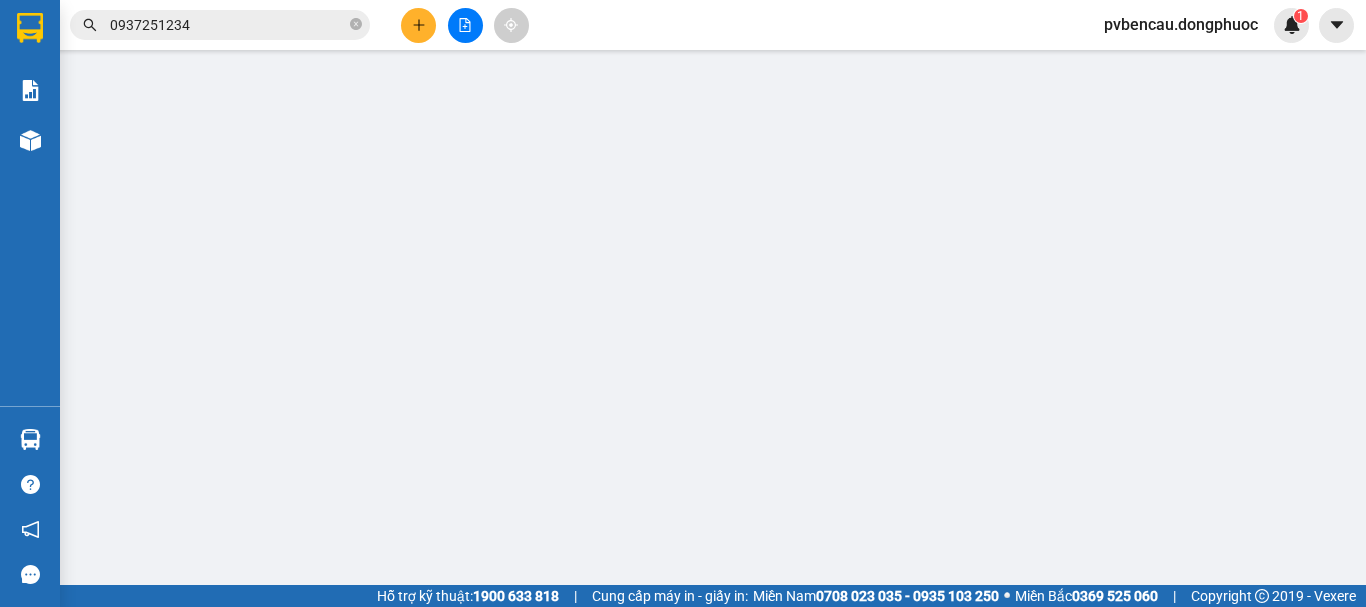 scroll, scrollTop: 0, scrollLeft: 0, axis: both 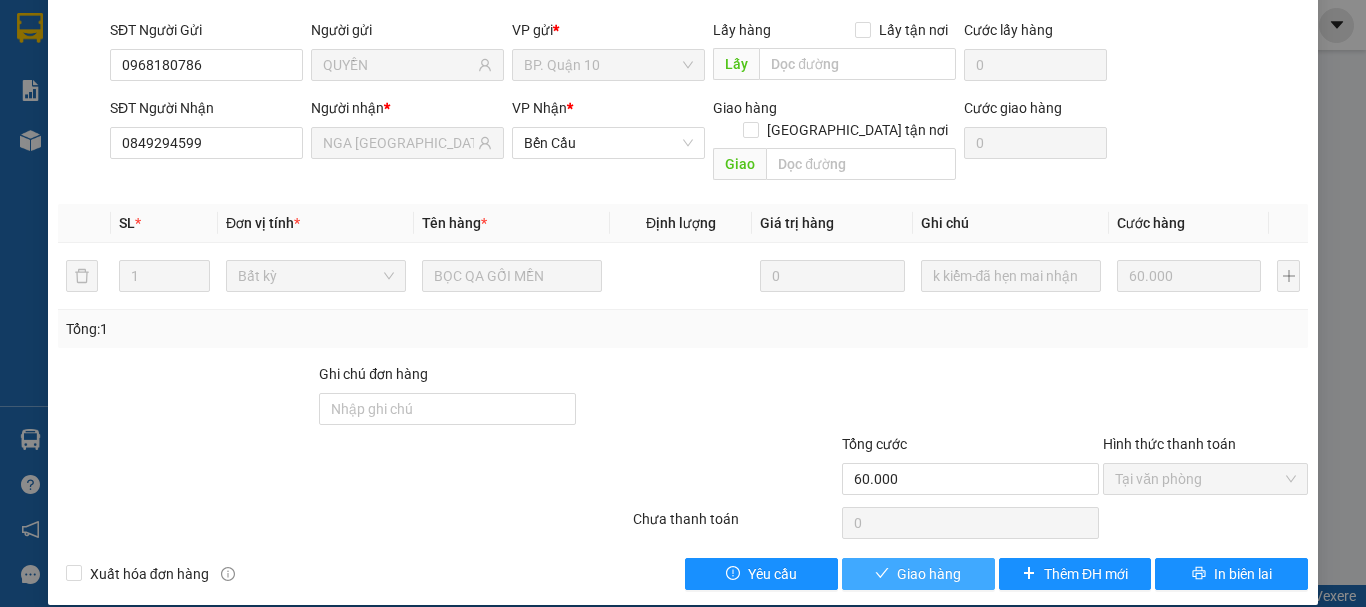 click on "Giao hàng" at bounding box center (929, 574) 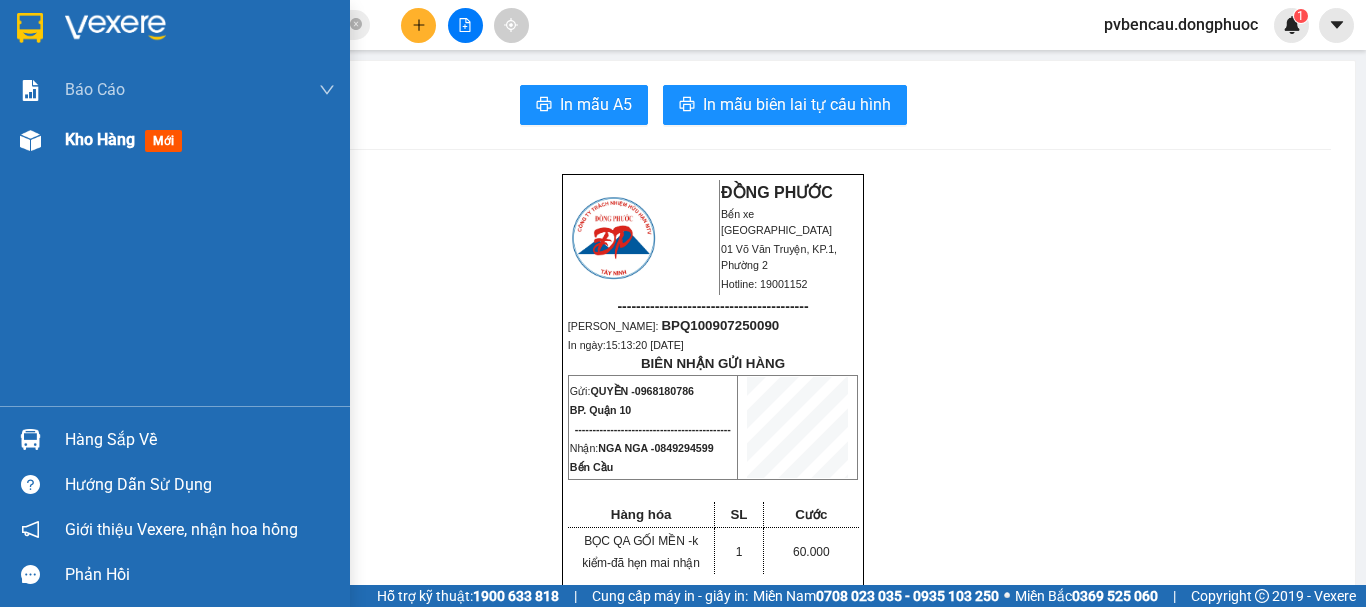 click on "Kho hàng" at bounding box center (100, 139) 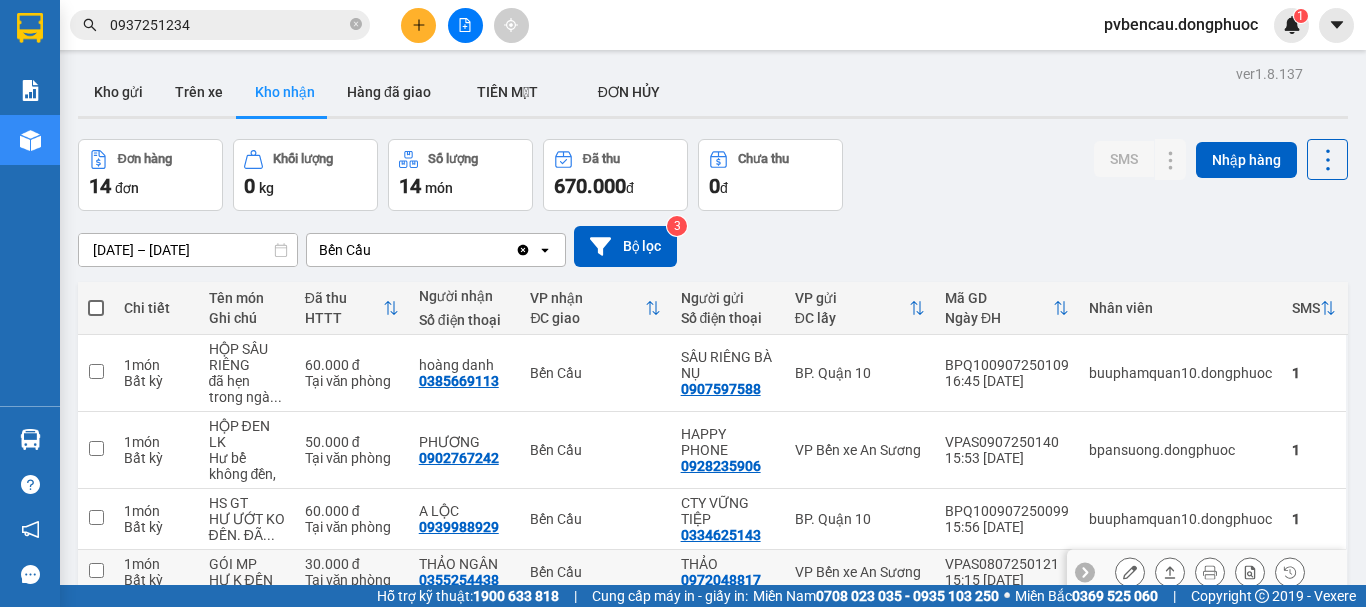 scroll, scrollTop: 92, scrollLeft: 0, axis: vertical 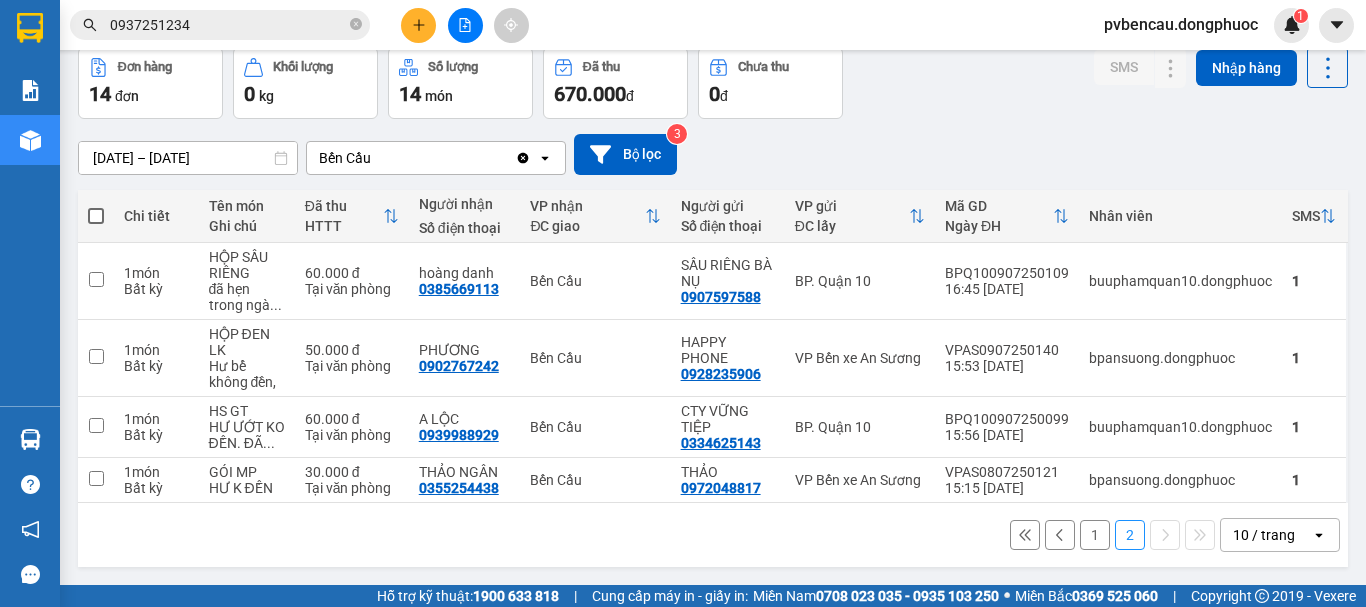 click on "1" at bounding box center [1095, 535] 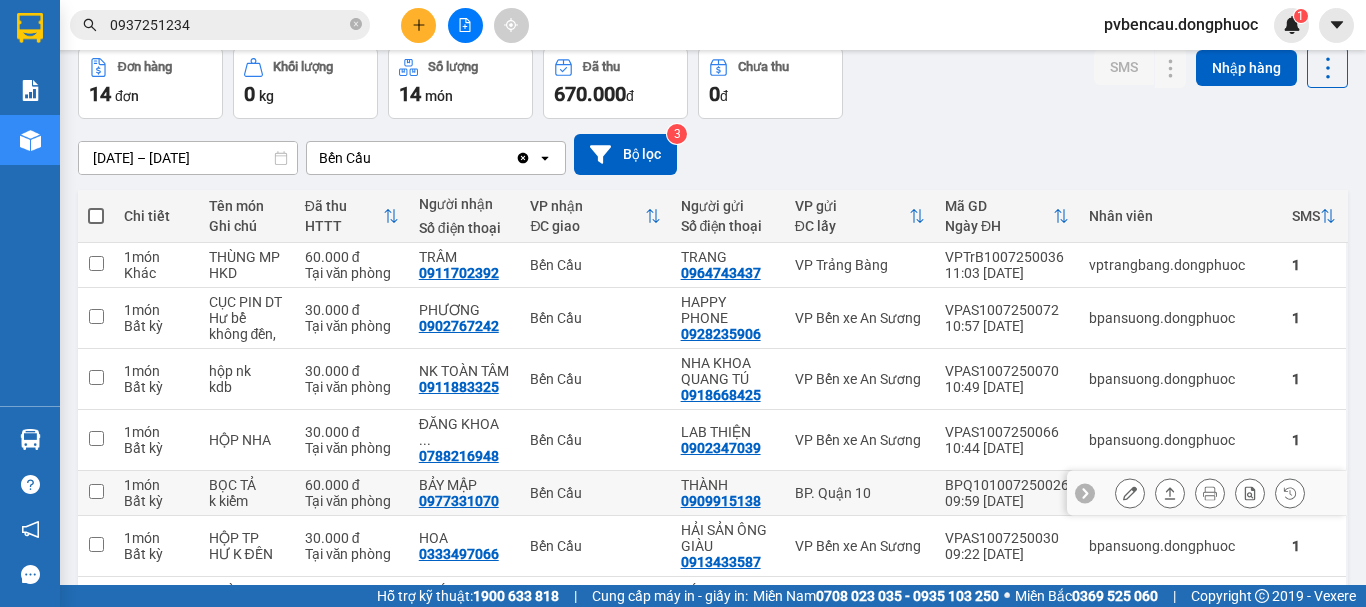 click at bounding box center (96, 491) 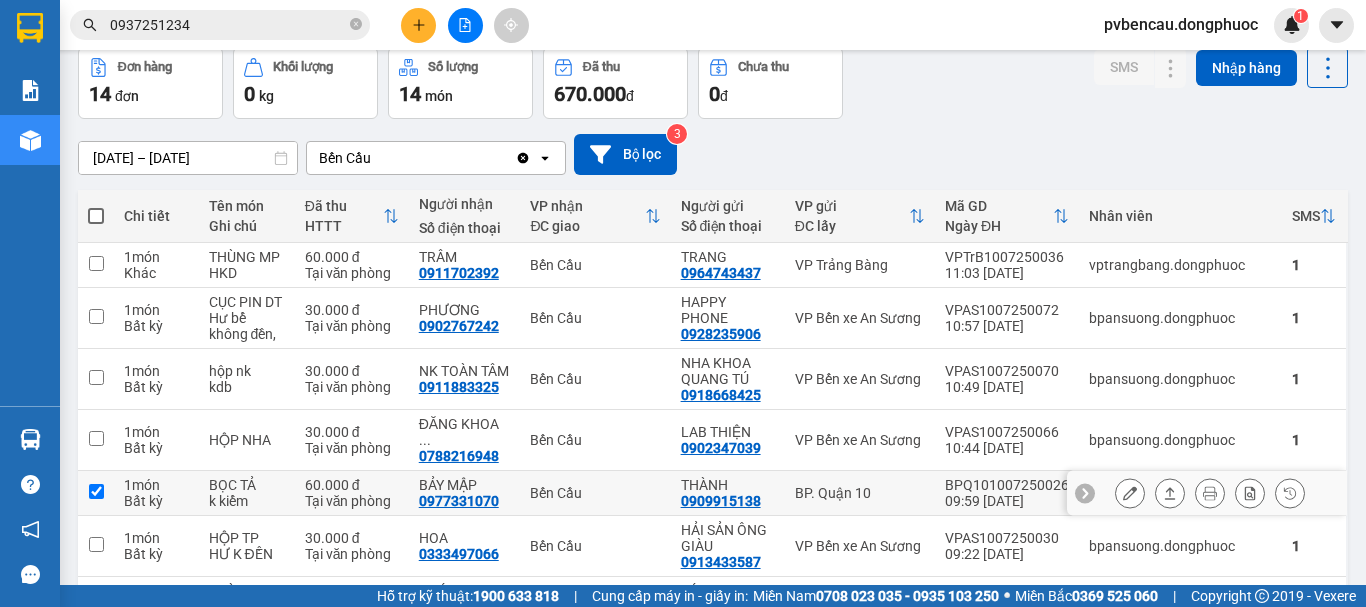 checkbox on "true" 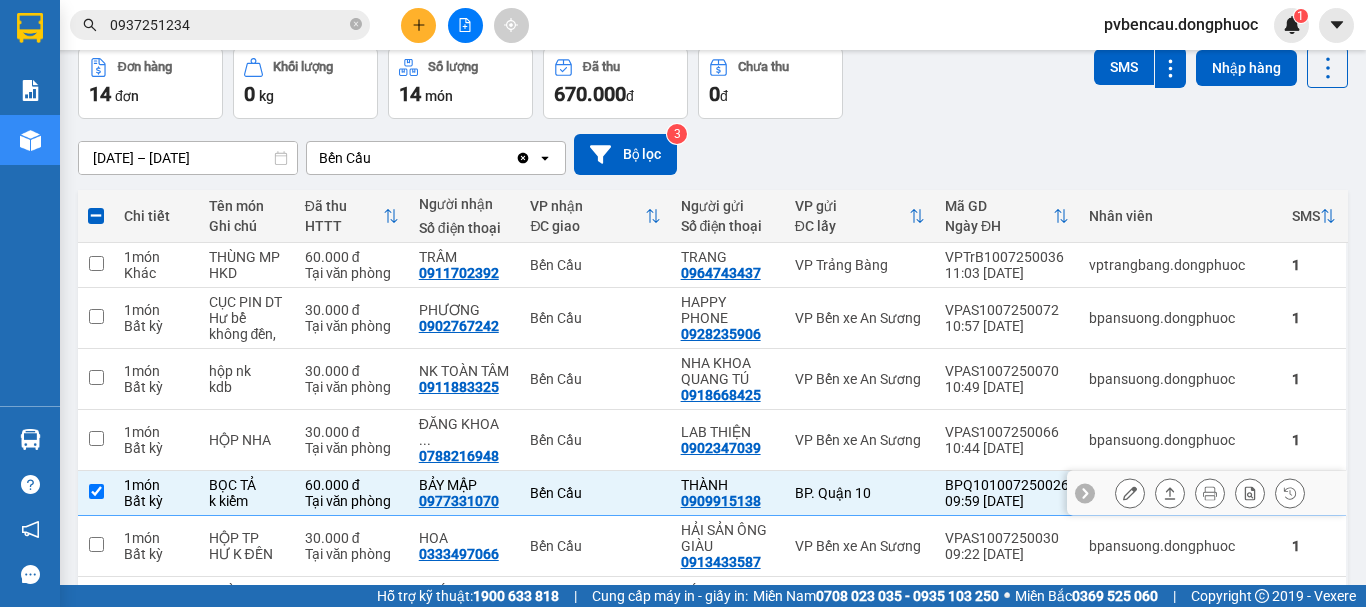 click 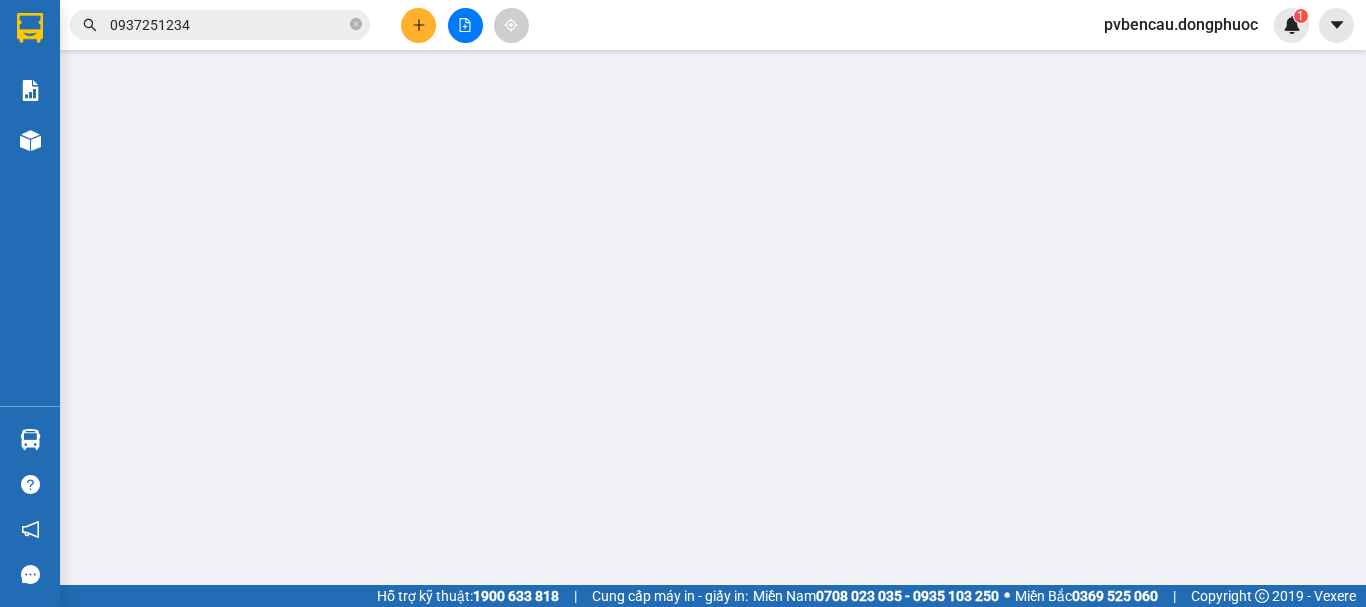 type on "0909915138" 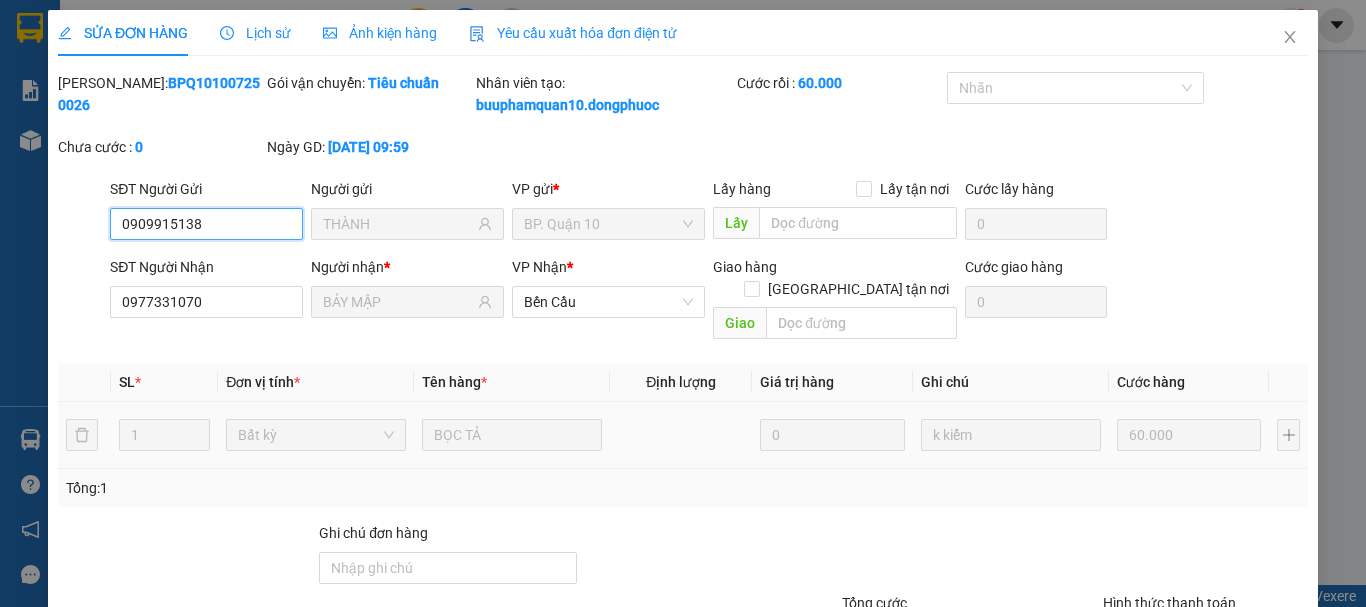 scroll, scrollTop: 0, scrollLeft: 0, axis: both 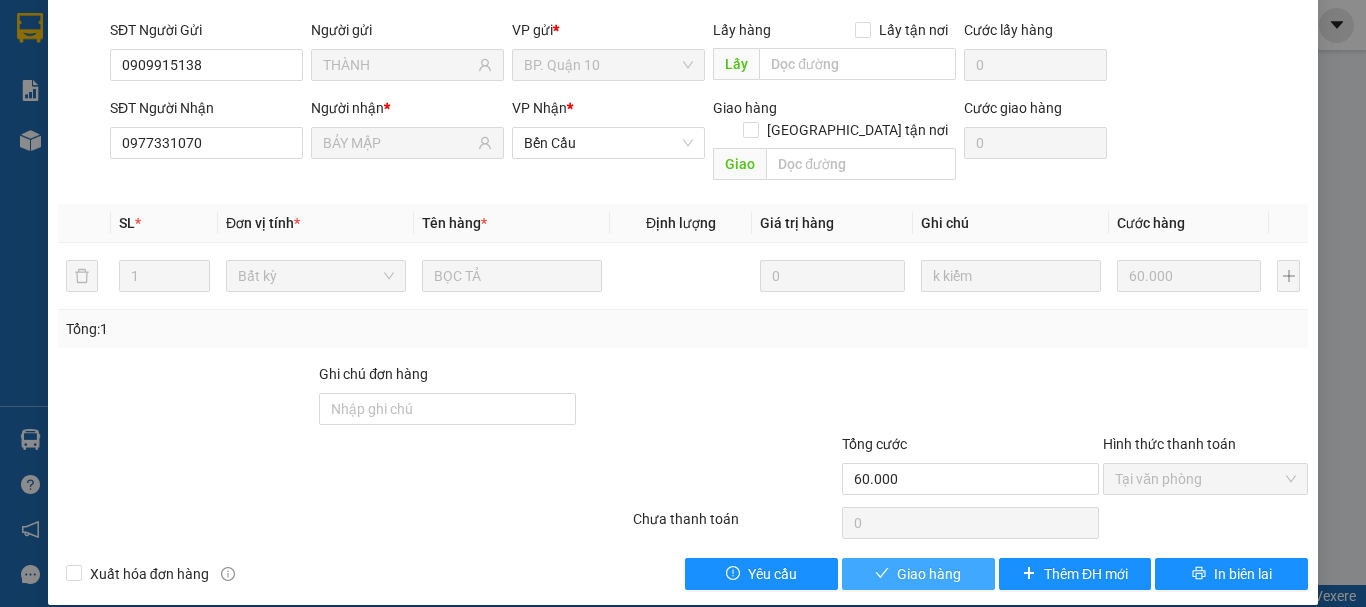 click on "Giao hàng" at bounding box center [918, 574] 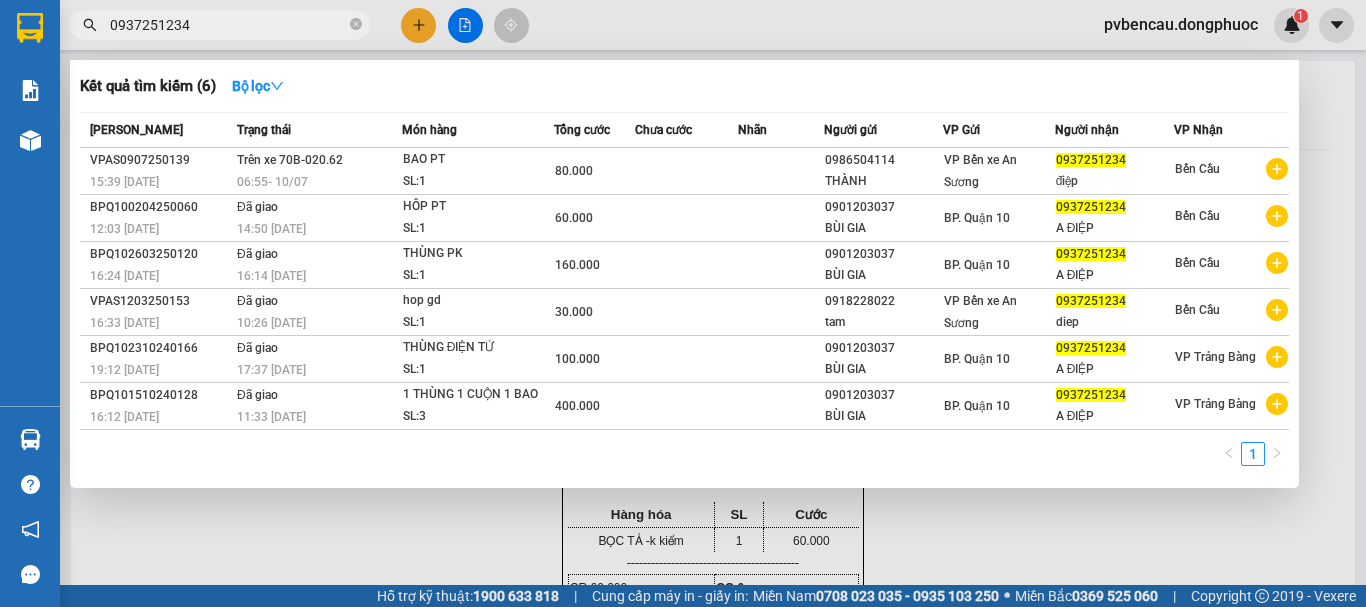click 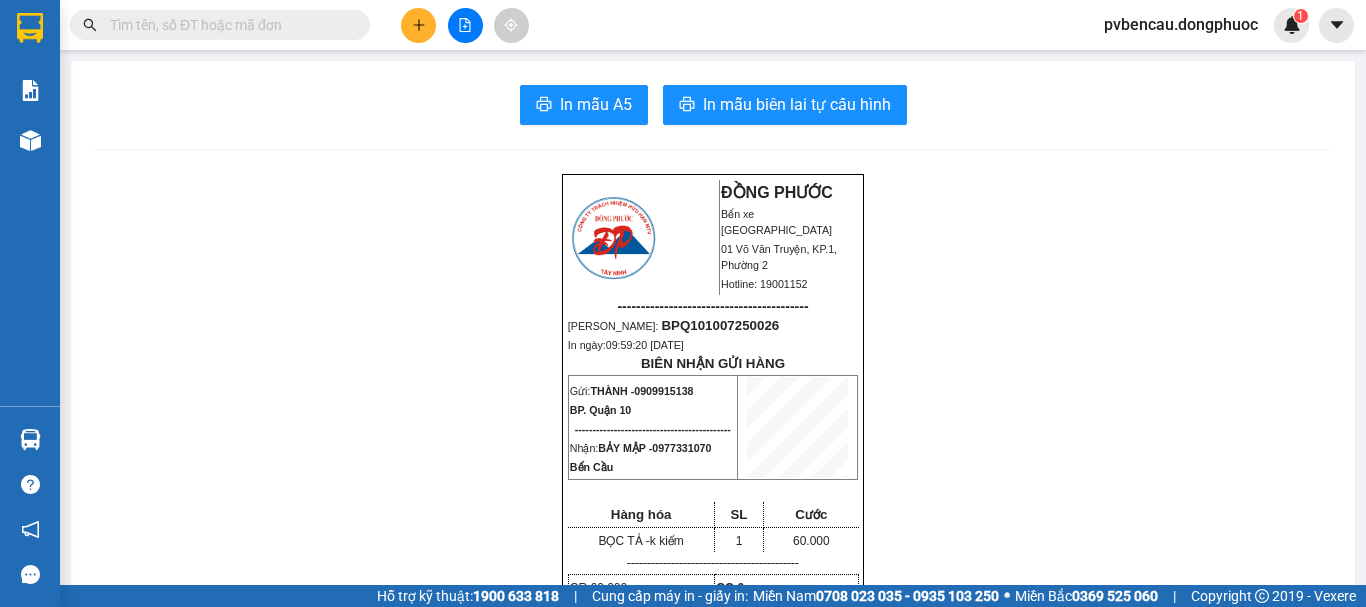 click at bounding box center [228, 25] 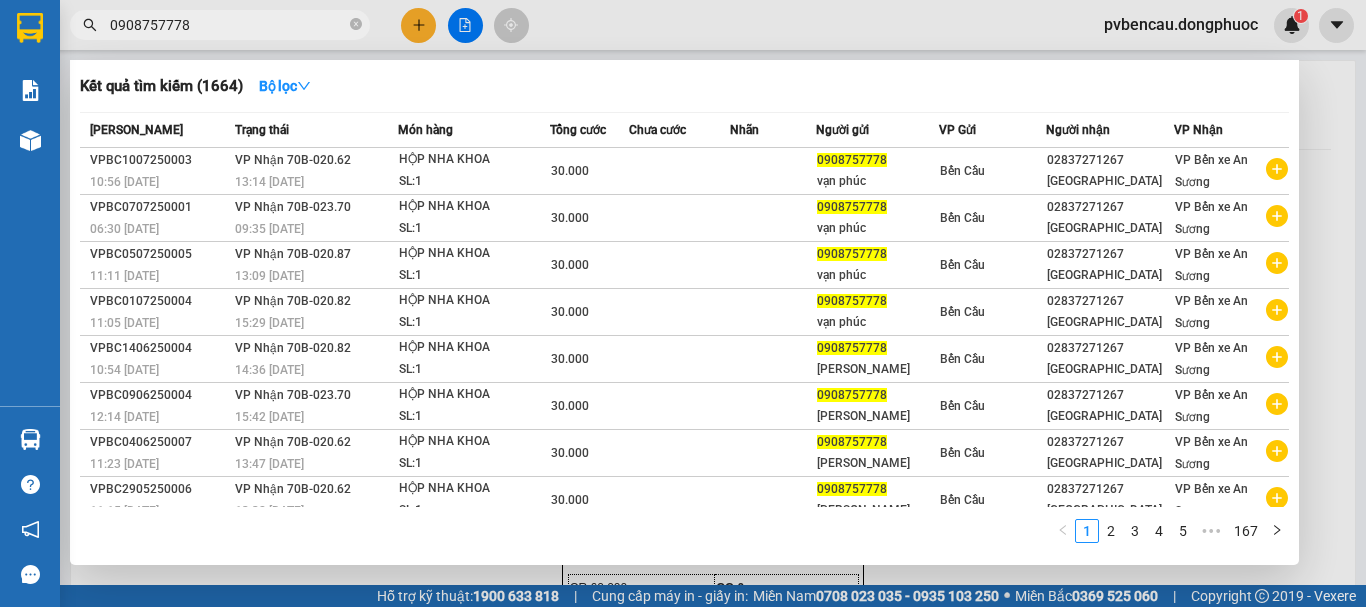 type on "0908757778" 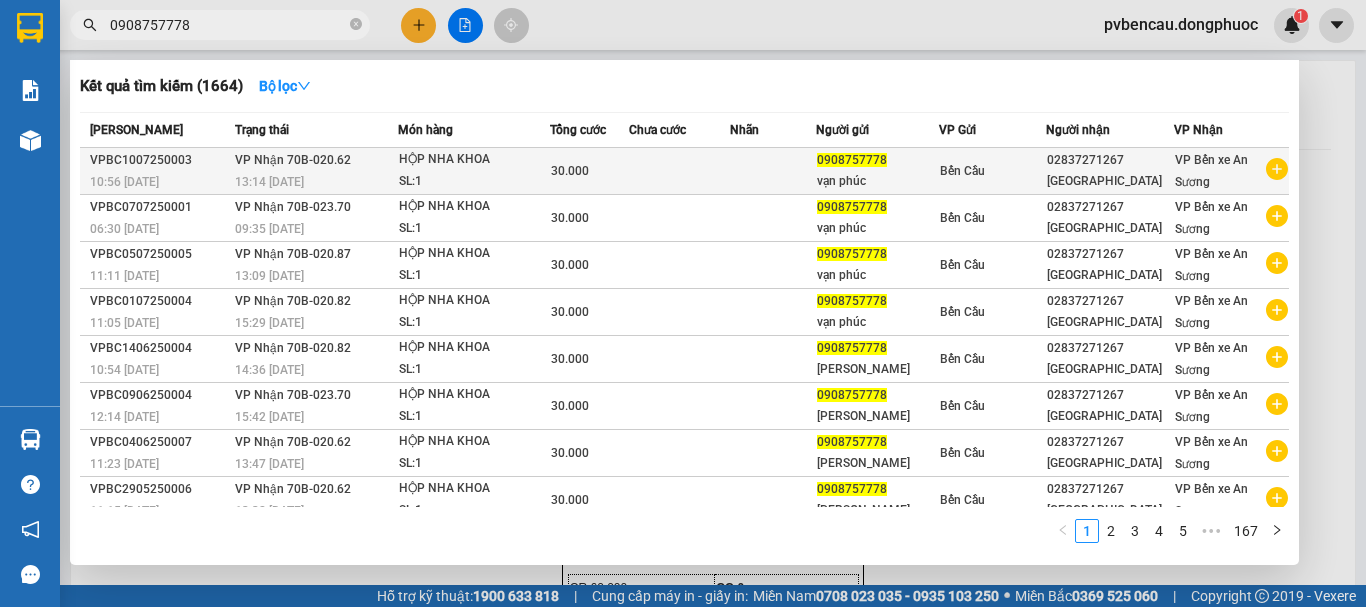 click at bounding box center [679, 171] 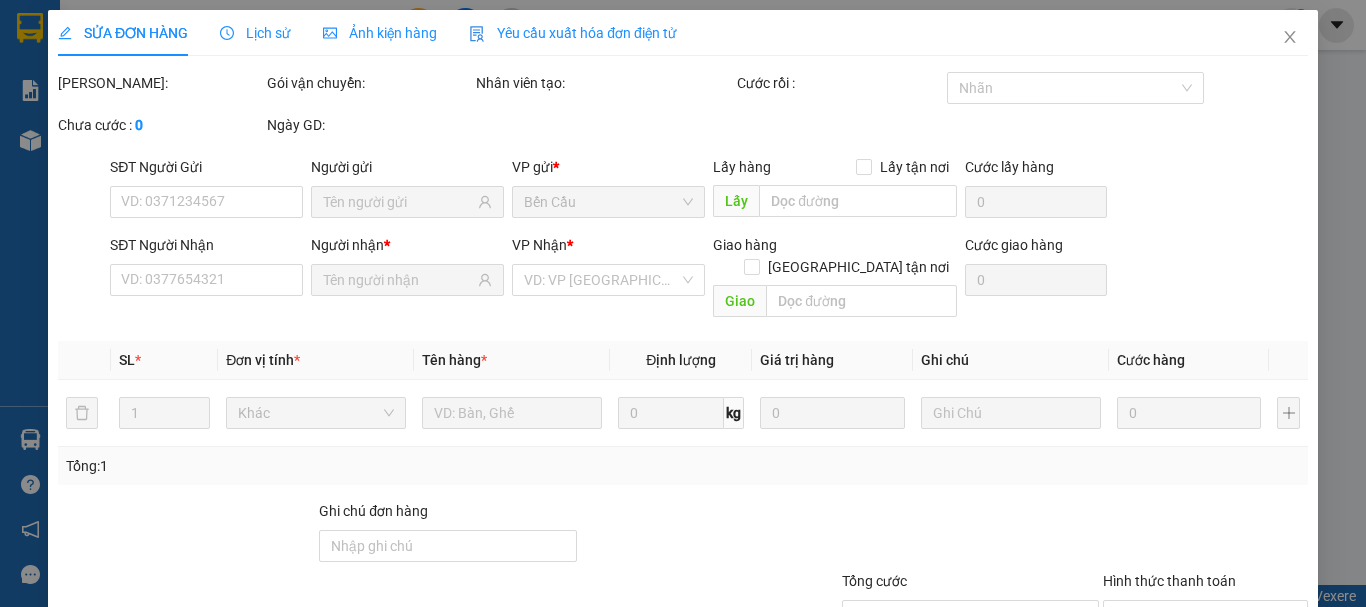 type on "0908757778" 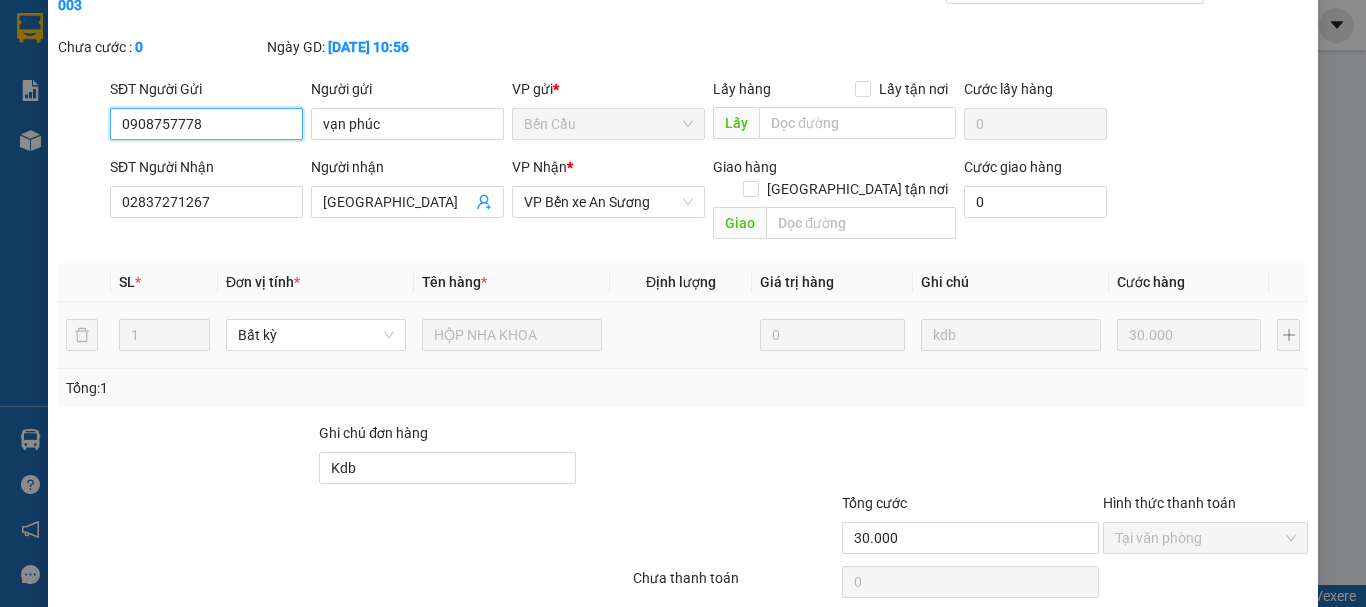 scroll, scrollTop: 0, scrollLeft: 0, axis: both 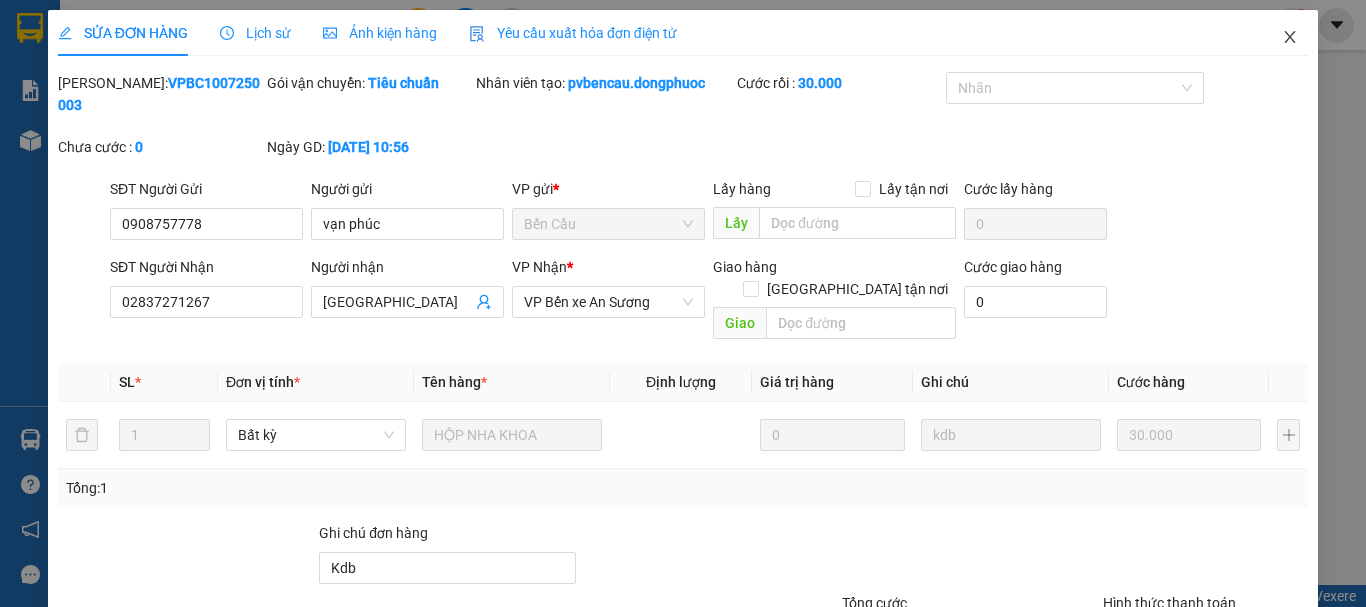 click 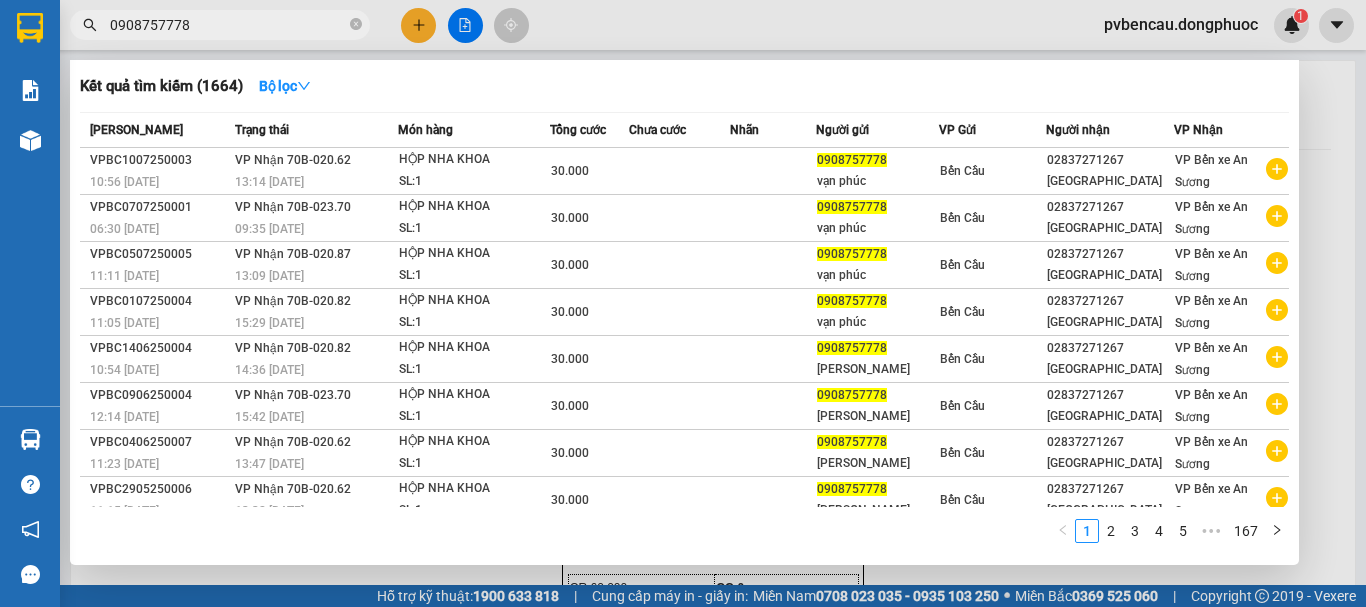 click on "0908757778" at bounding box center (228, 25) 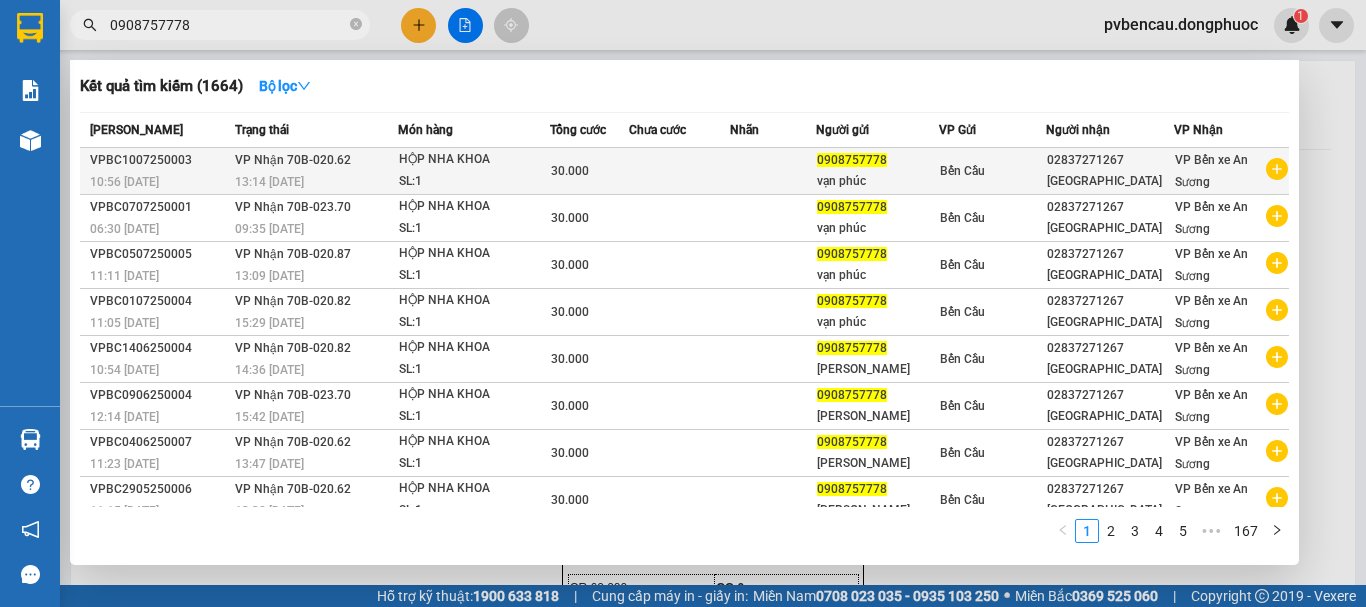 click on "10:56 [DATE]" at bounding box center (159, 182) 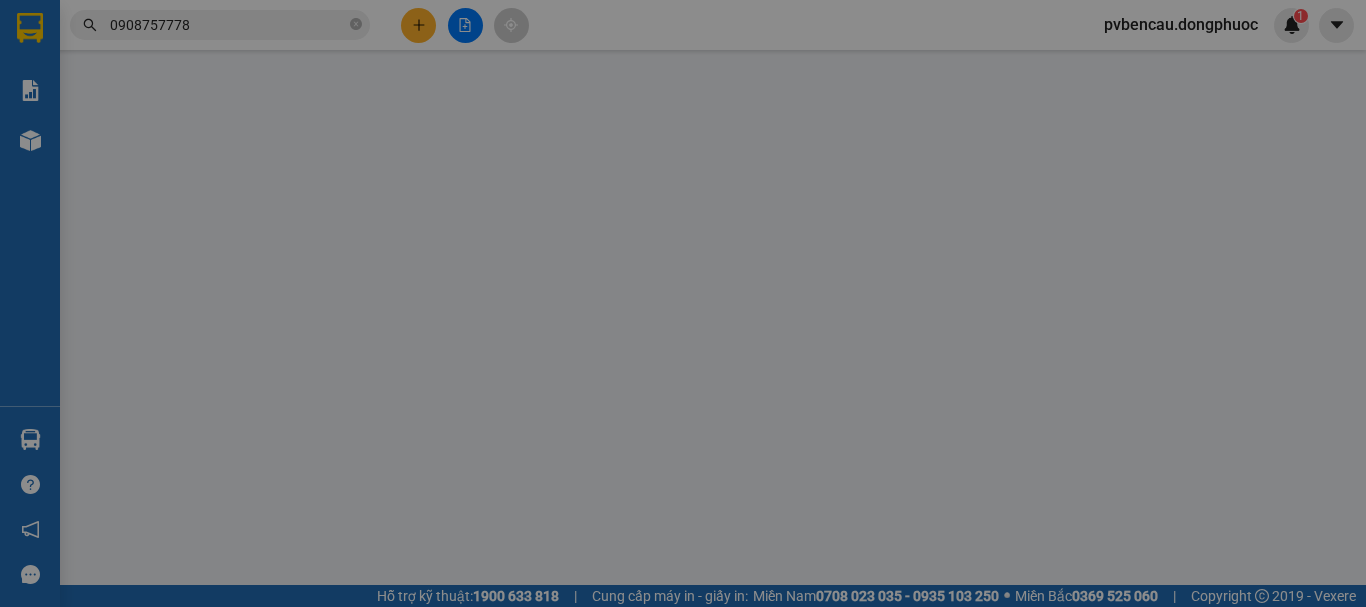 type on "0908757778" 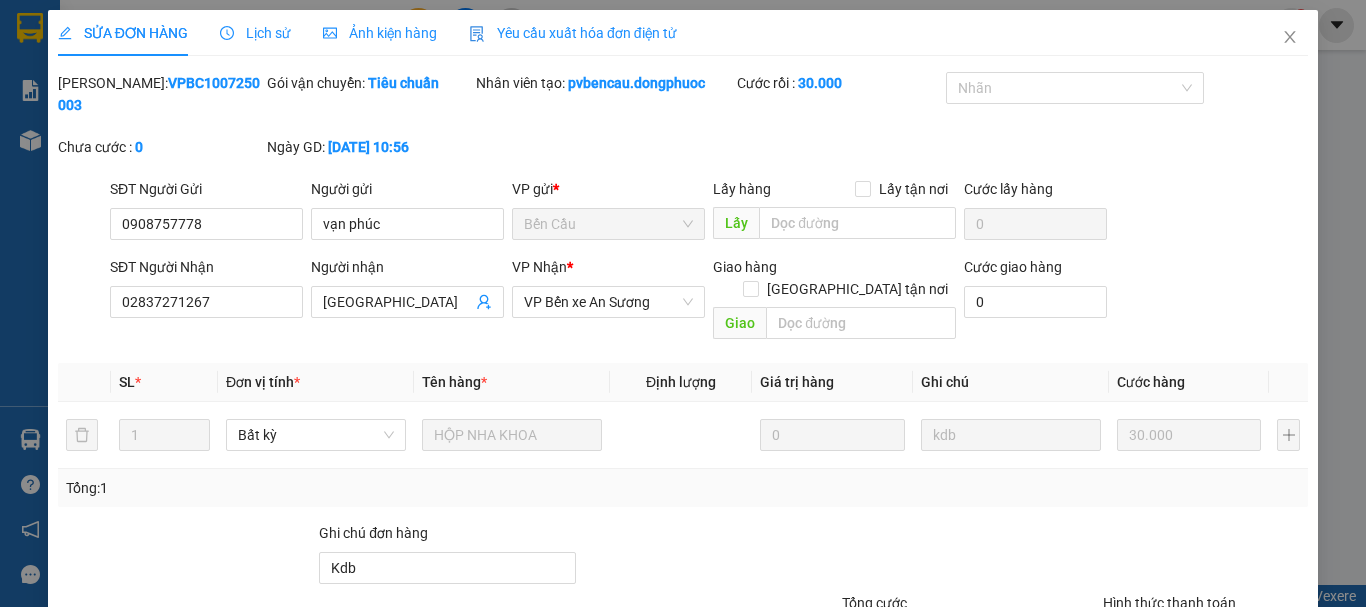 drag, startPoint x: 226, startPoint y: 78, endPoint x: 193, endPoint y: 91, distance: 35.468296 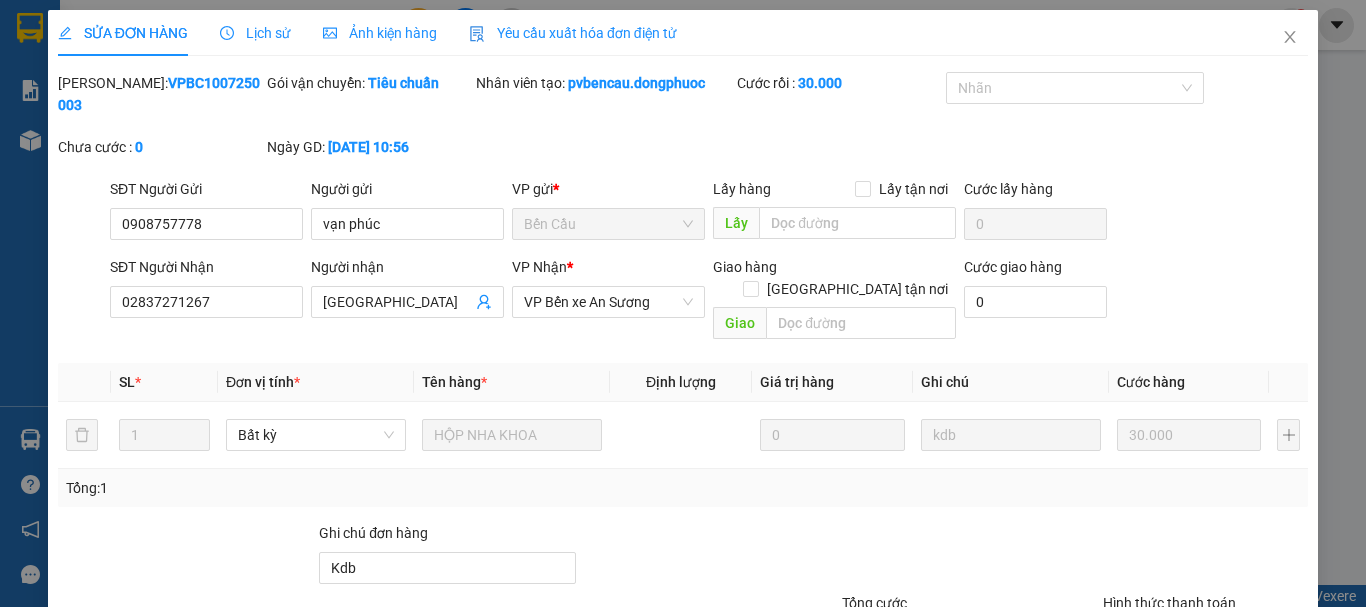 drag, startPoint x: 106, startPoint y: 83, endPoint x: 231, endPoint y: 90, distance: 125.19585 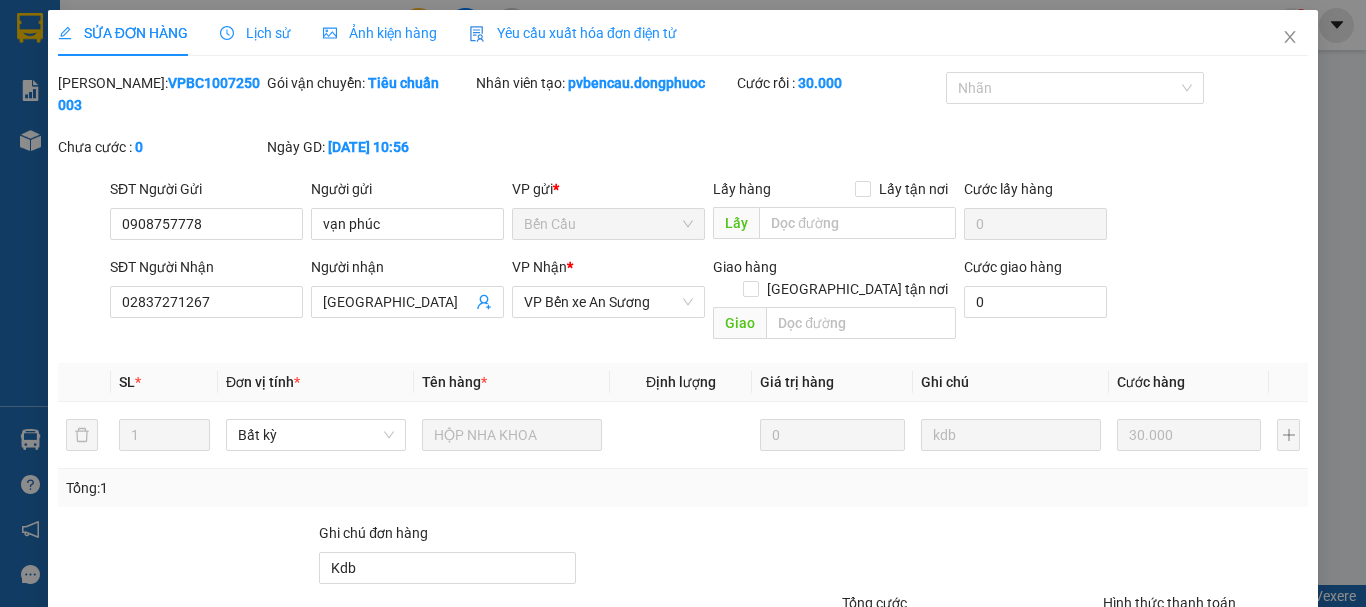 click on "SỬA ĐƠN HÀNG Lịch sử Ảnh kiện hàng Yêu cầu xuất hóa đơn điện tử" at bounding box center (683, 33) 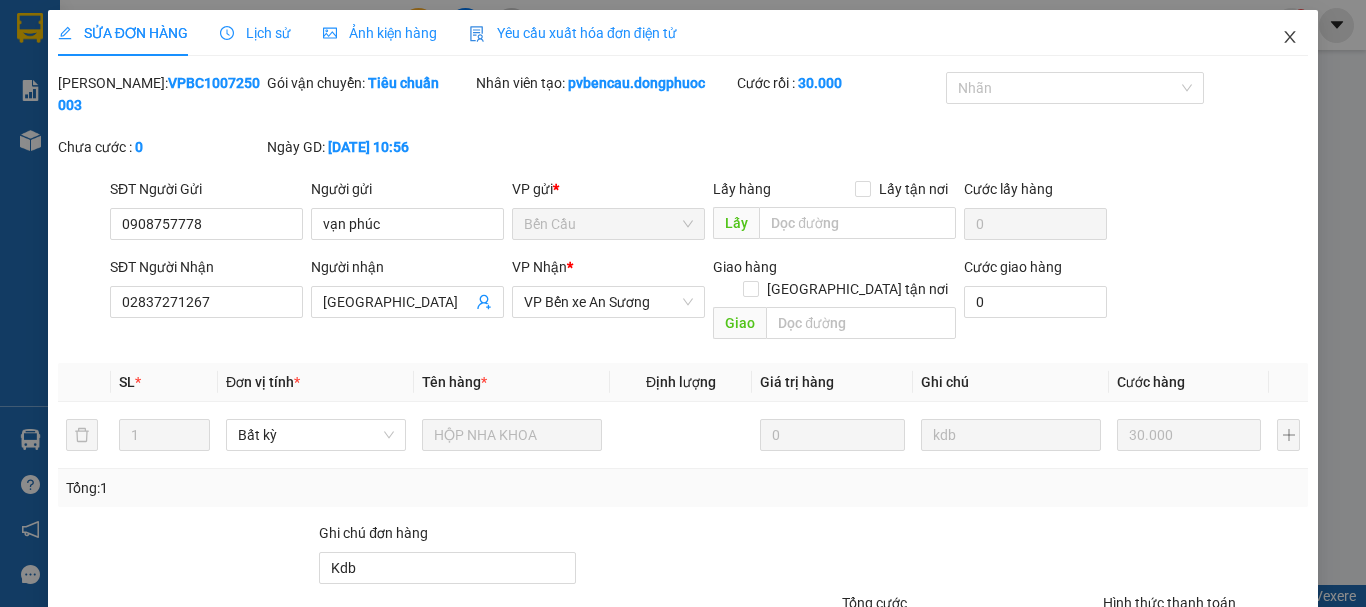 click 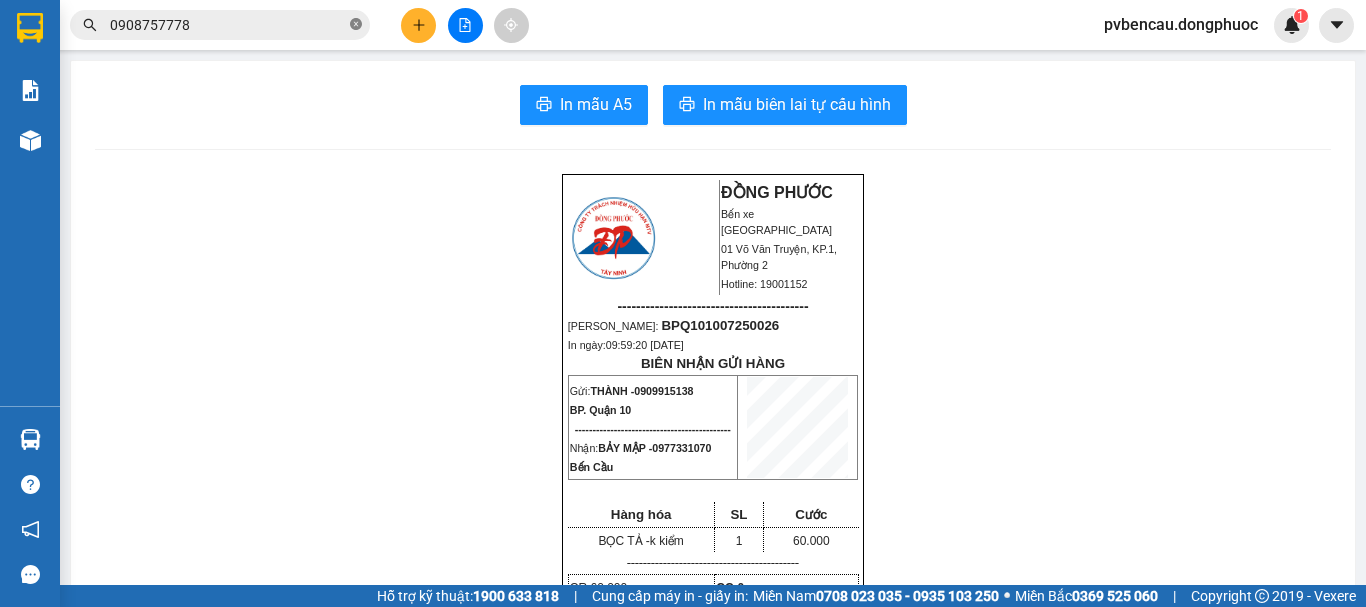 click 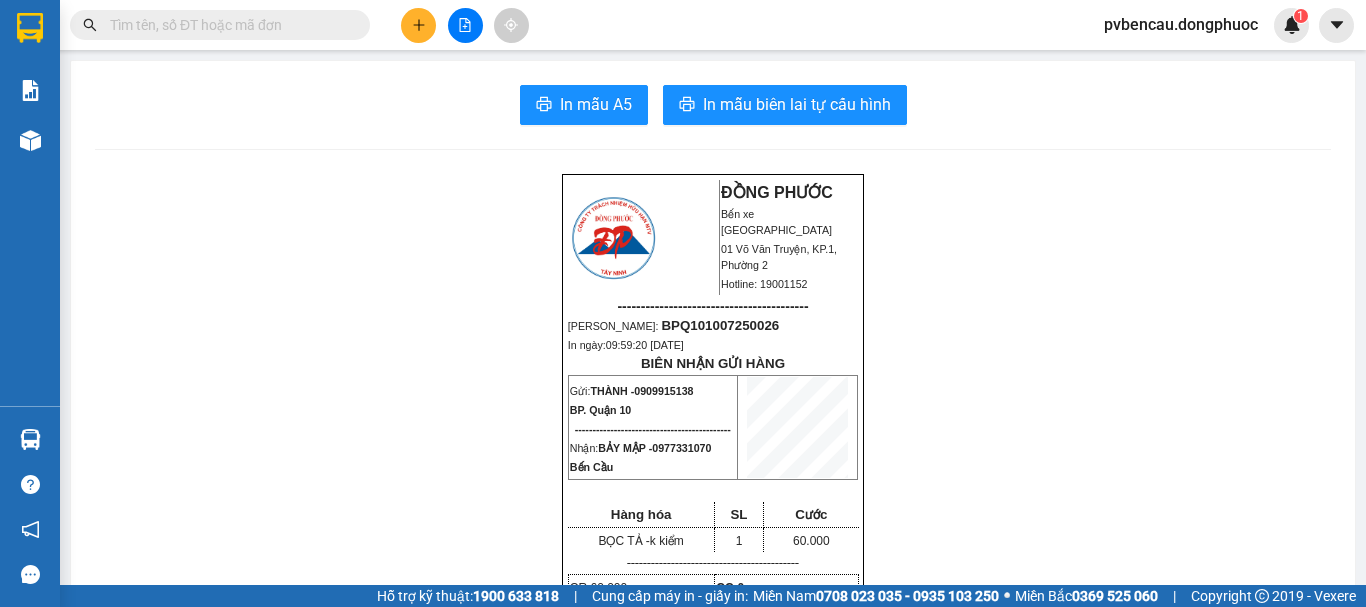 click at bounding box center [228, 25] 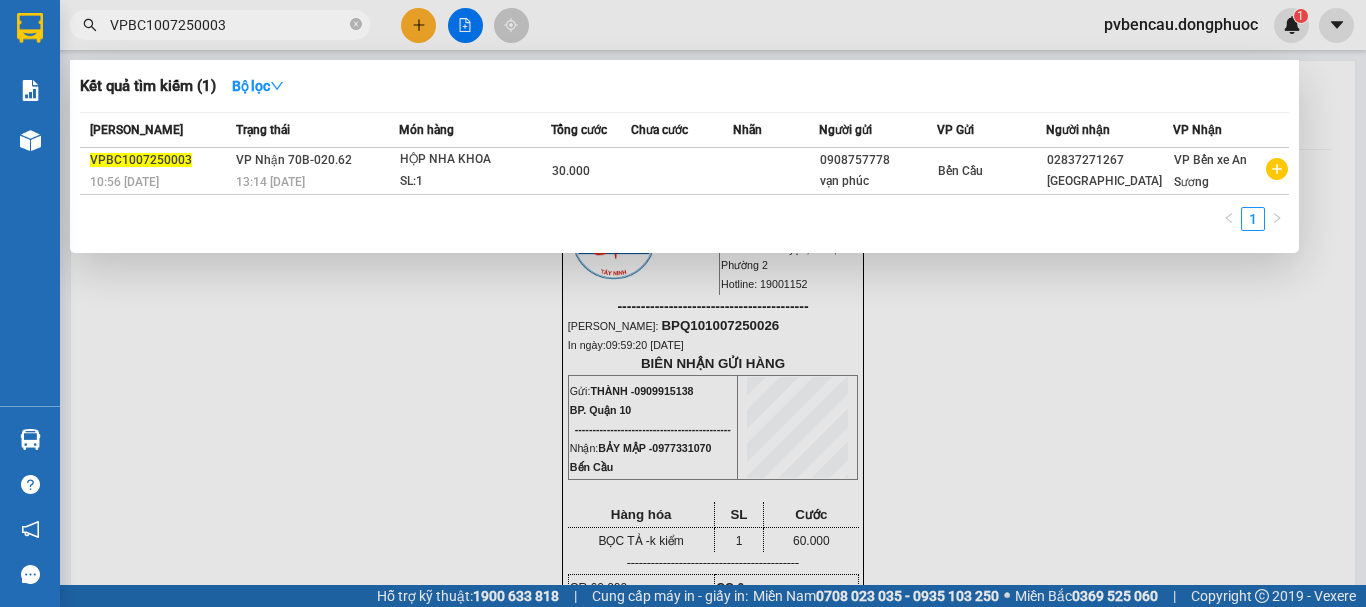 type on "VPBC1007250003" 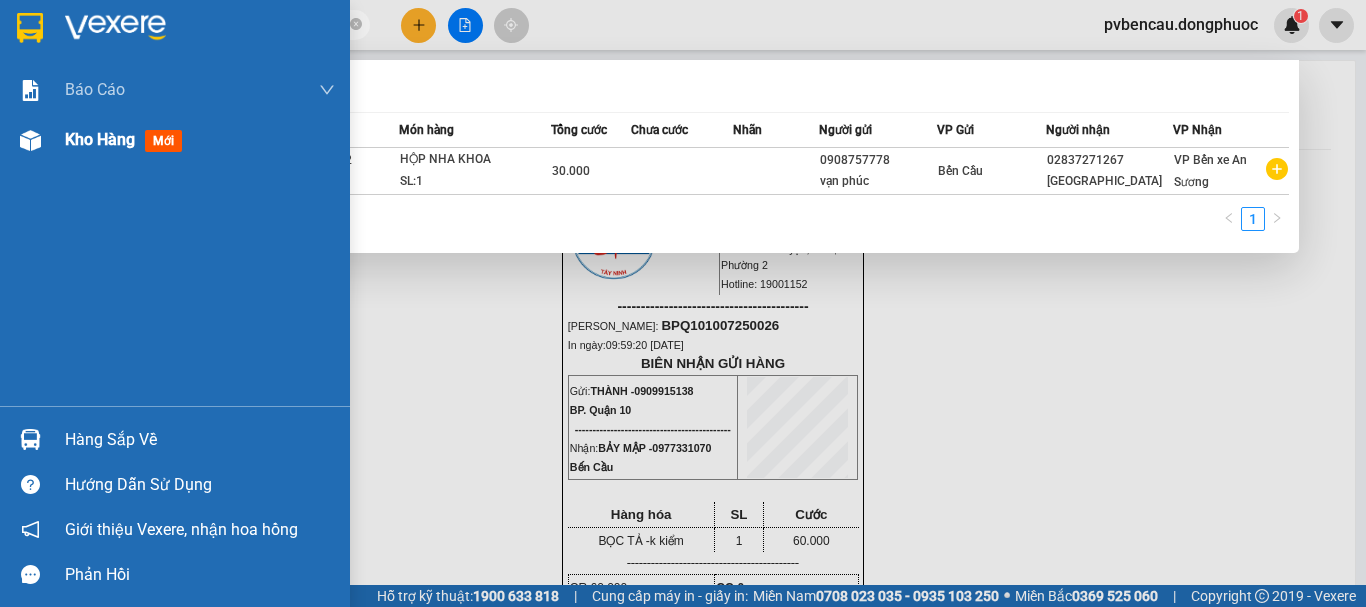 click on "Kho hàng" at bounding box center (100, 139) 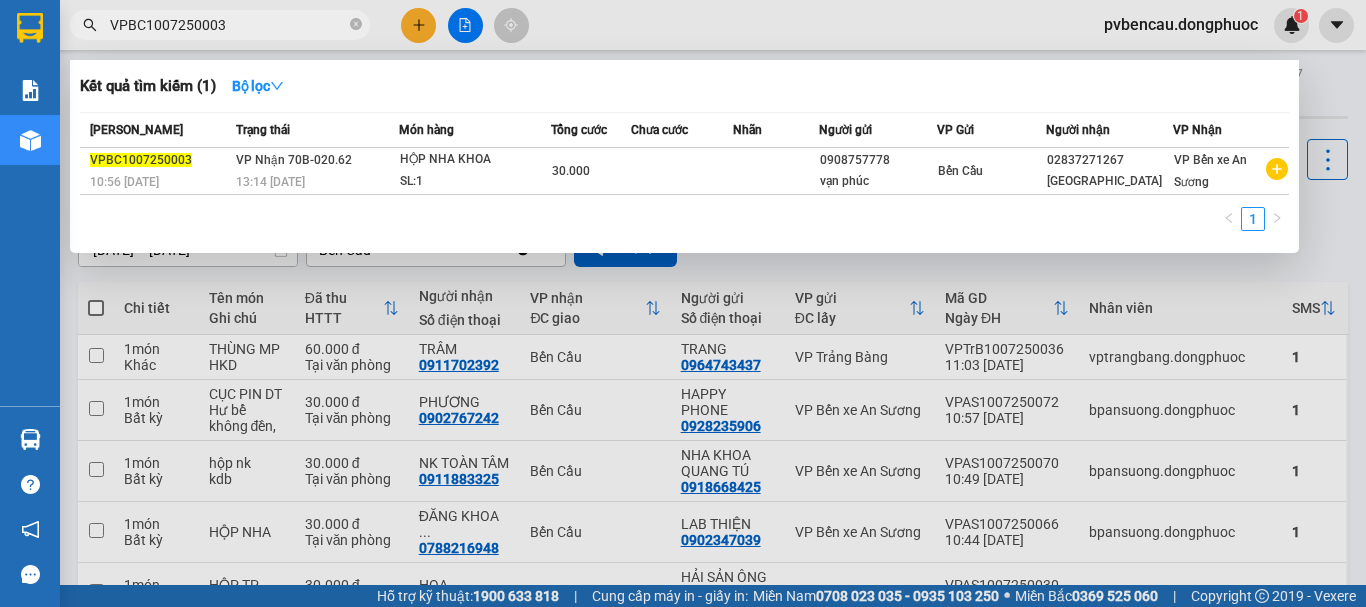 click at bounding box center (683, 303) 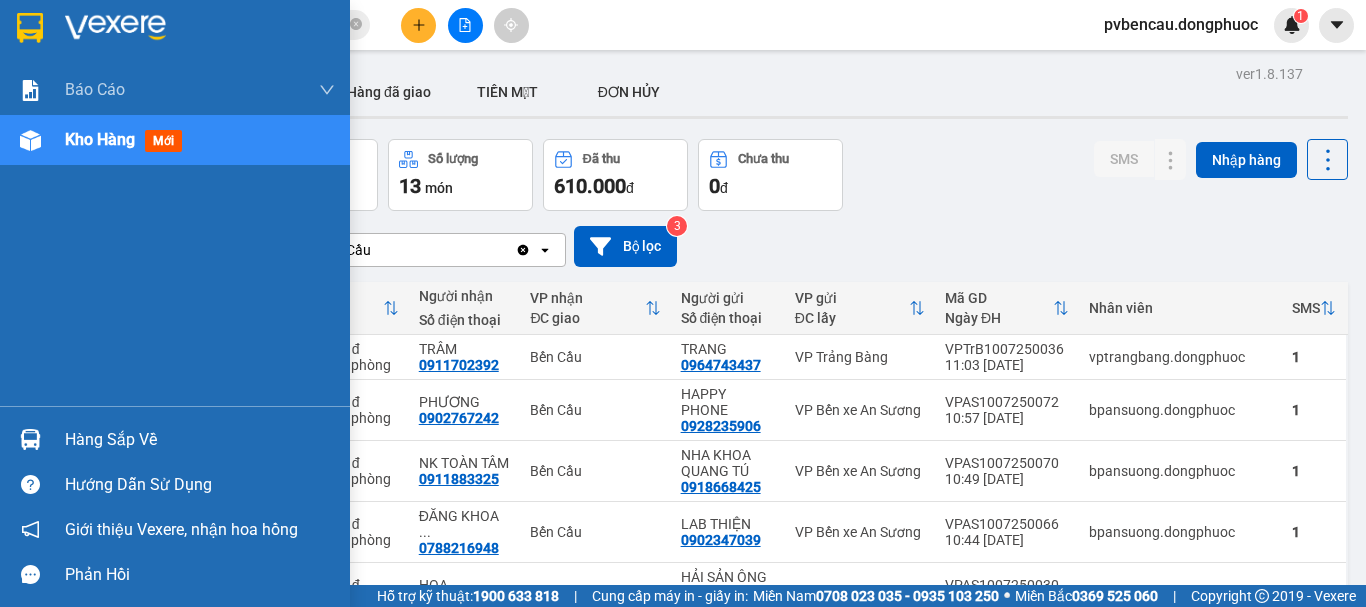 click on "Hàng sắp về" at bounding box center (200, 440) 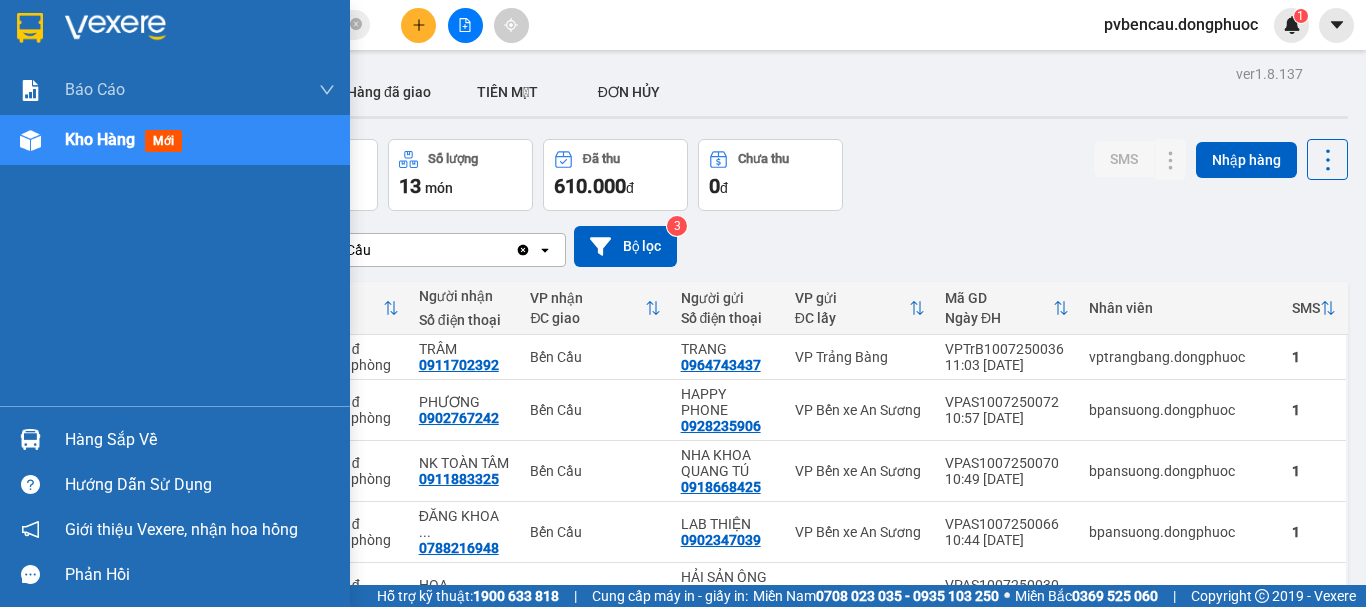 click on "Báo cáo Mẫu 1: Báo cáo dòng tiền  Mẫu 1: Báo cáo dòng tiền theo nhân viên Mẫu 1: Báo cáo dòng tiền theo nhân viên (VP) Mẫu 2: Doanh số tạo đơn theo Văn phòng, nhân viên - Trạm     Kho hàng mới Hàng sắp về Hướng dẫn sử dụng Giới thiệu Vexere, nhận hoa hồng Phản hồi Phần mềm hỗ trợ bạn tốt chứ?" at bounding box center [175, 303] 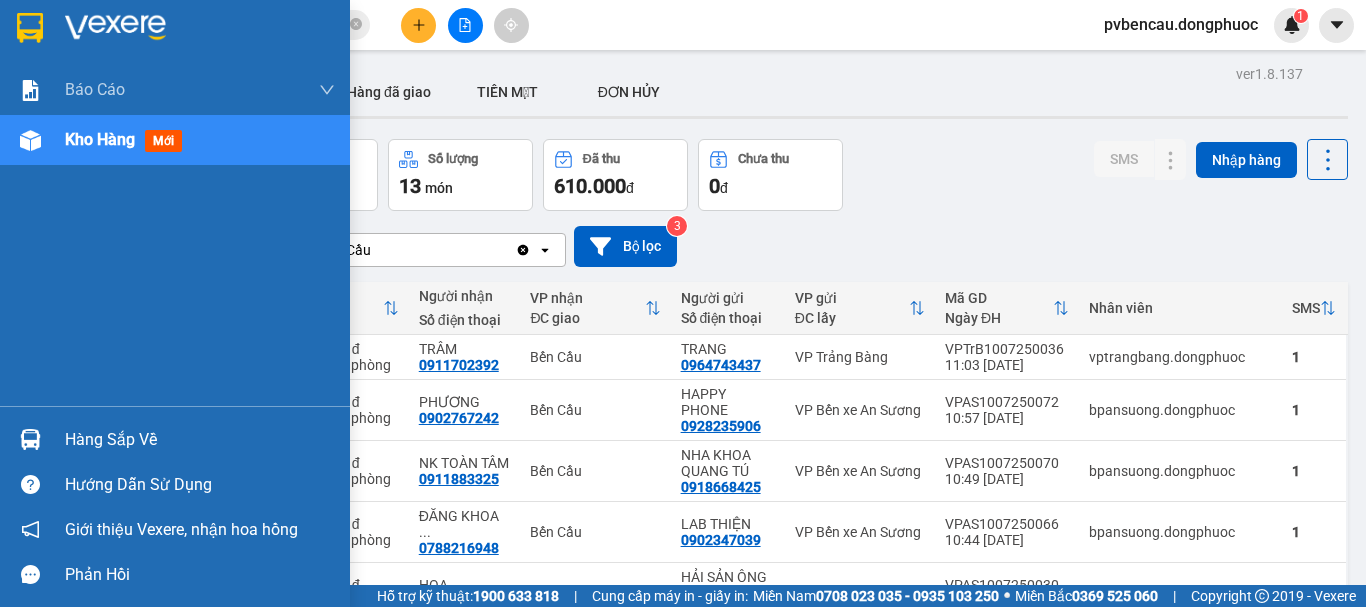 click on "Kho hàng" at bounding box center (100, 139) 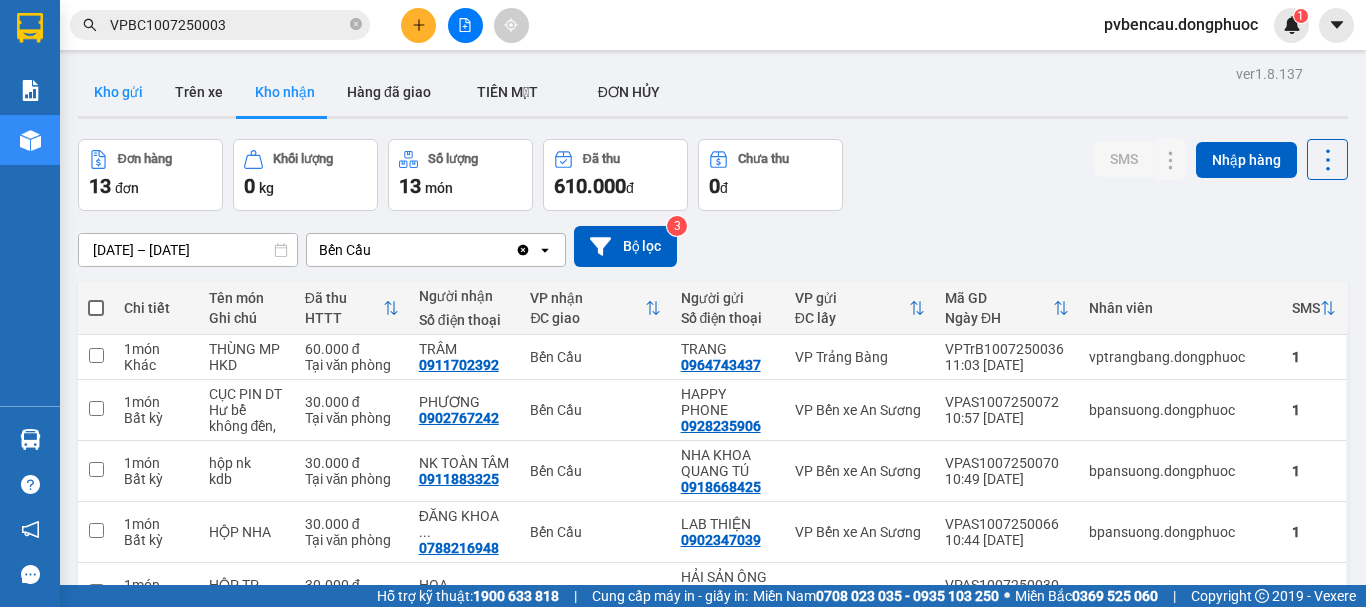 click on "Kho gửi" at bounding box center (118, 92) 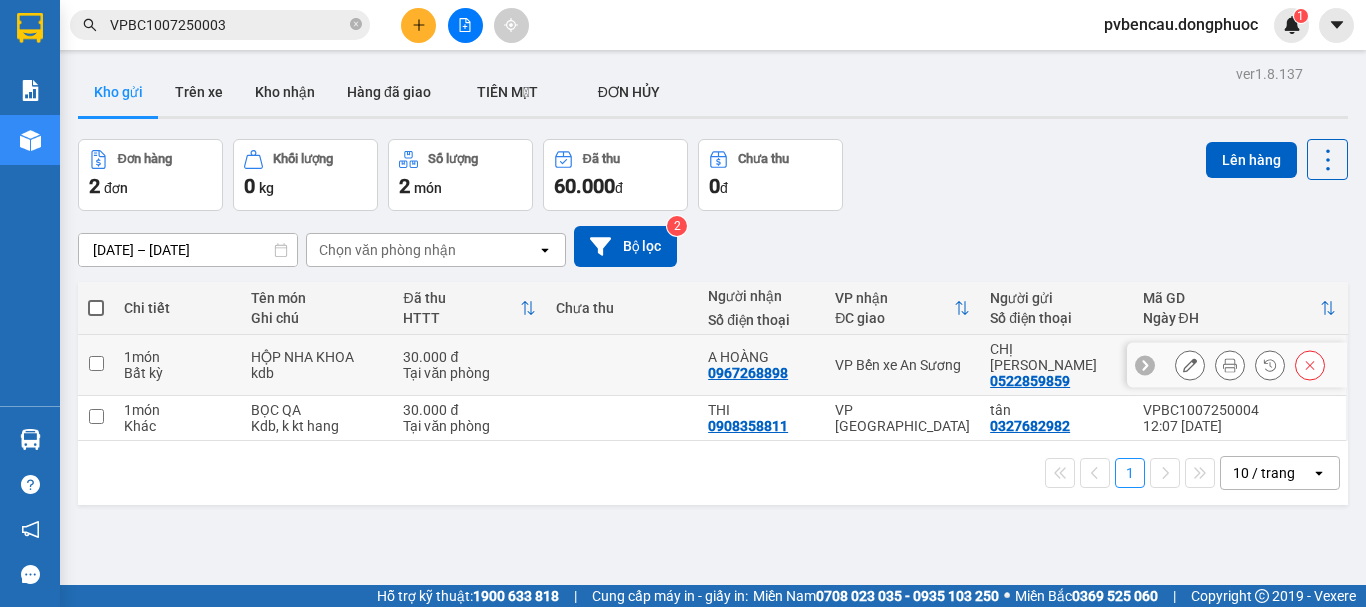 click at bounding box center (96, 363) 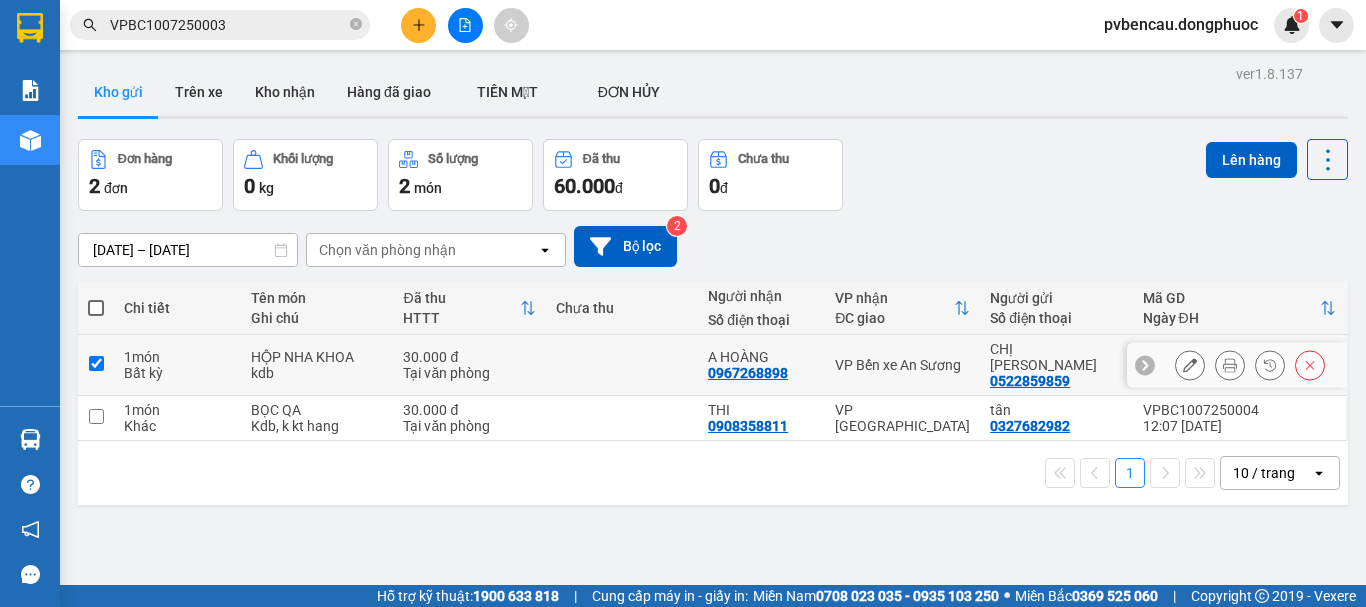 checkbox on "true" 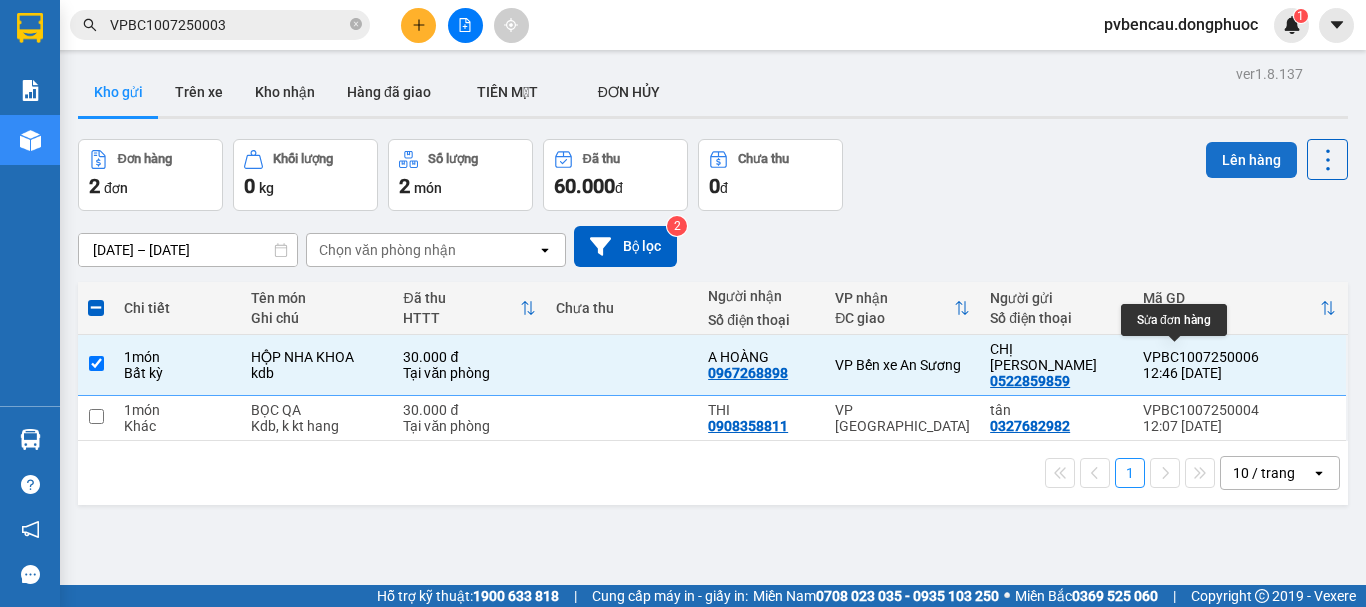 click on "Lên hàng" at bounding box center (1251, 160) 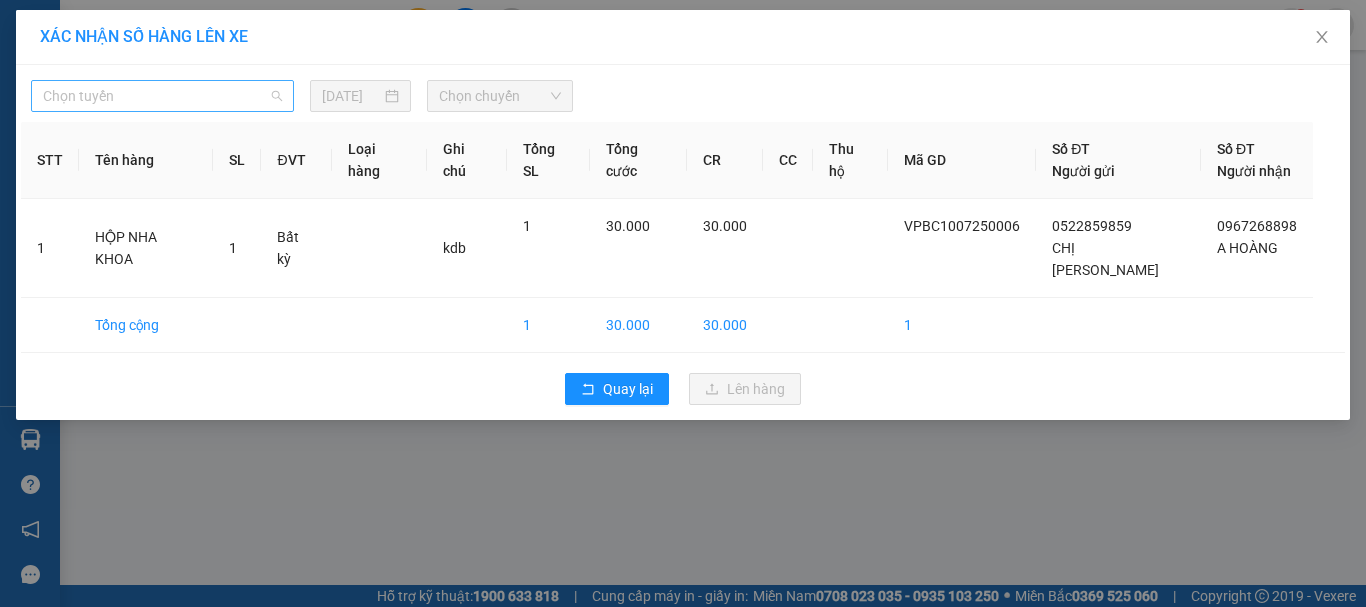click on "Chọn tuyến" at bounding box center [162, 96] 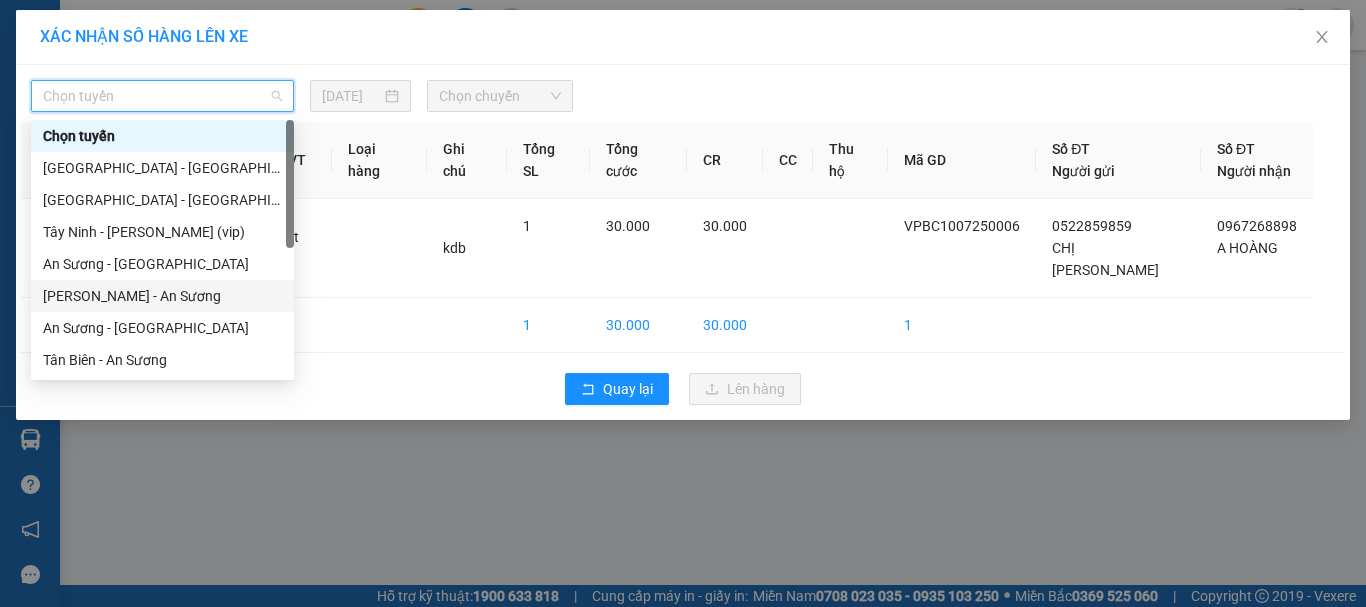 click on "[PERSON_NAME] - An Sương" at bounding box center (162, 296) 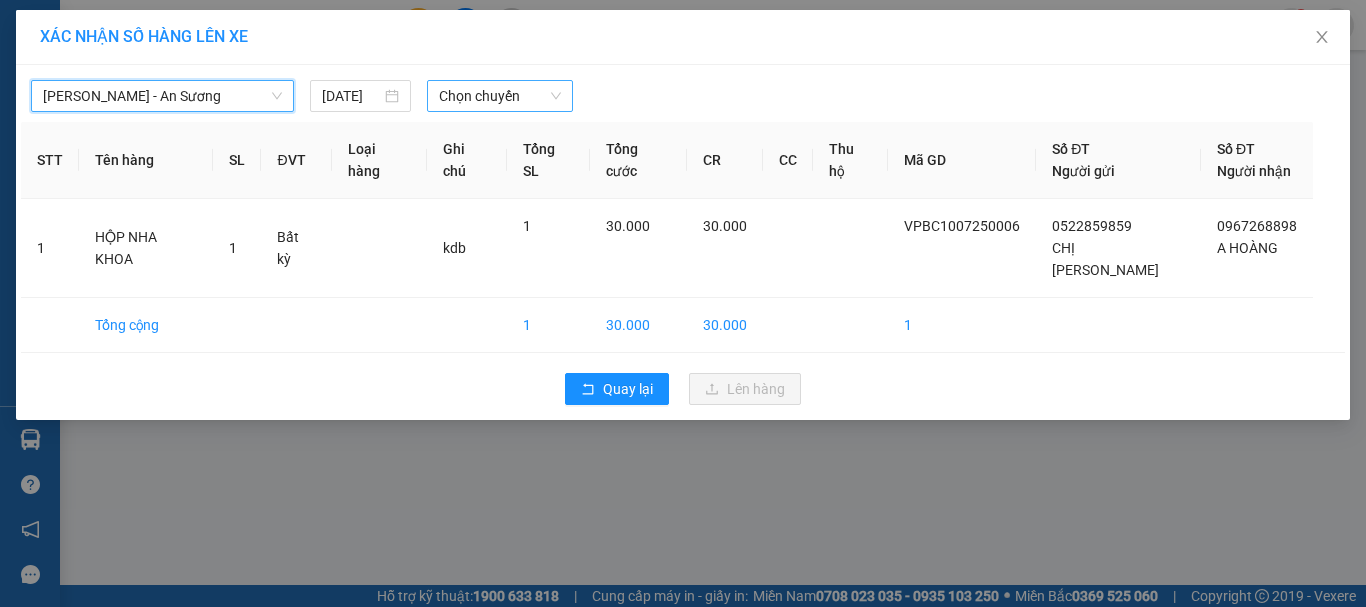 click on "Chọn chuyến" at bounding box center [500, 96] 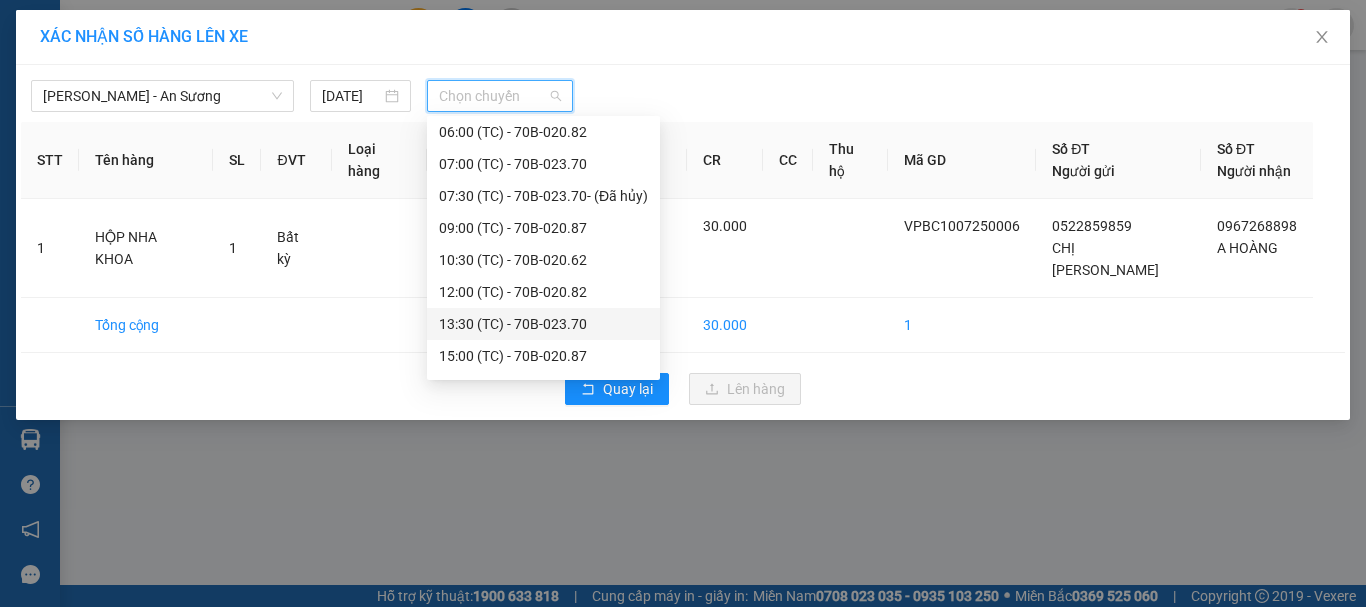 scroll, scrollTop: 128, scrollLeft: 0, axis: vertical 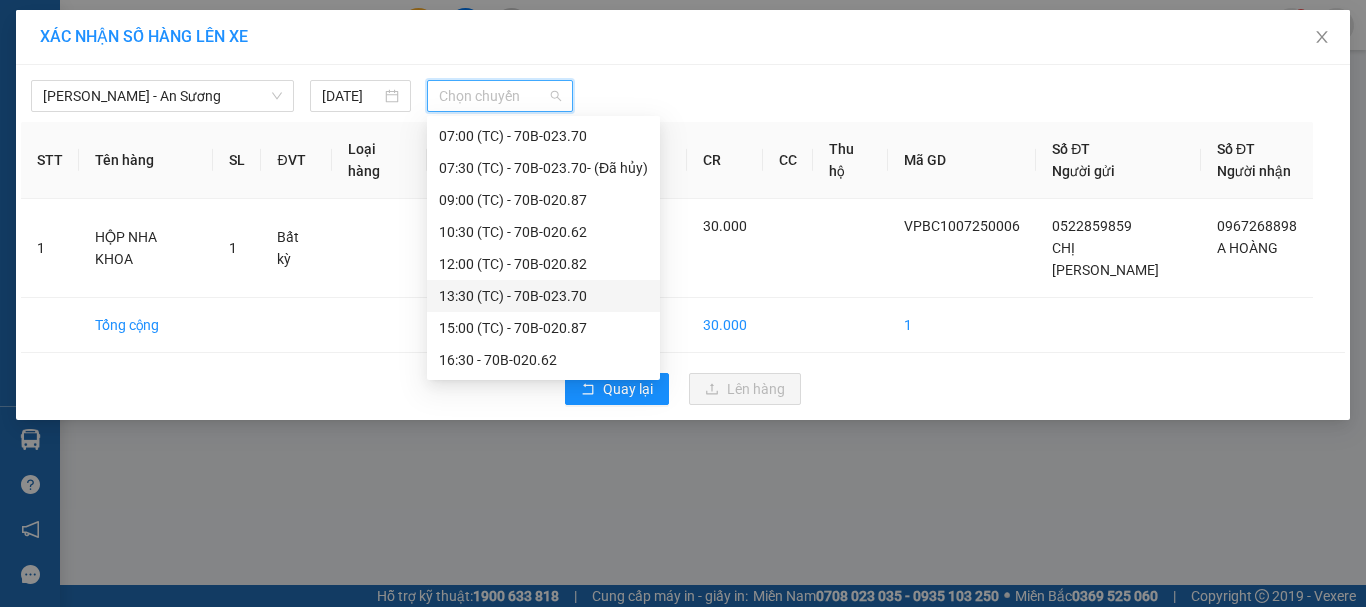 click on "13:30   (TC)   - 70B-023.70" at bounding box center (543, 296) 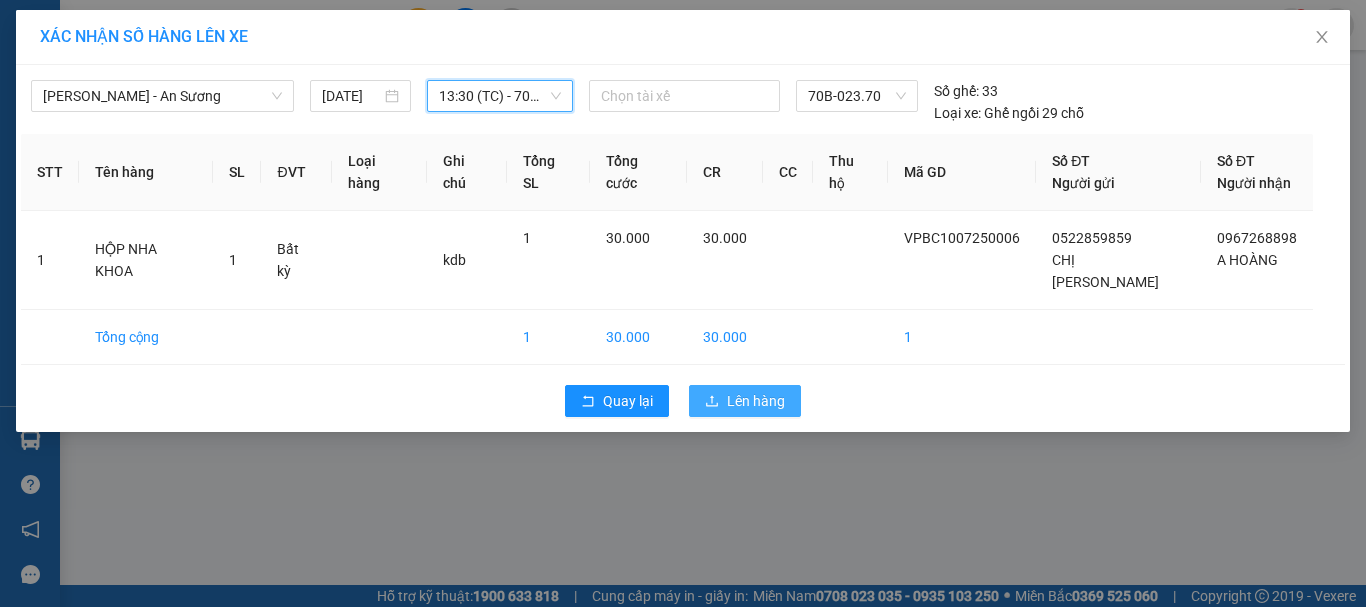 click on "Lên hàng" at bounding box center (745, 401) 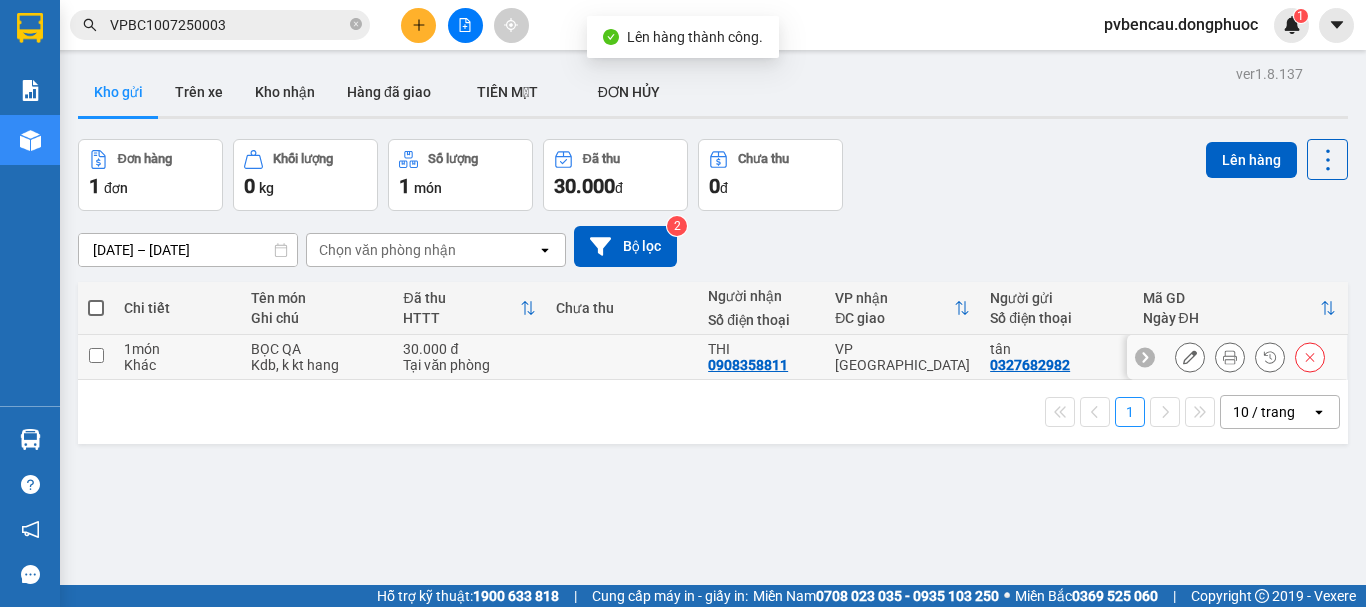 click at bounding box center (96, 355) 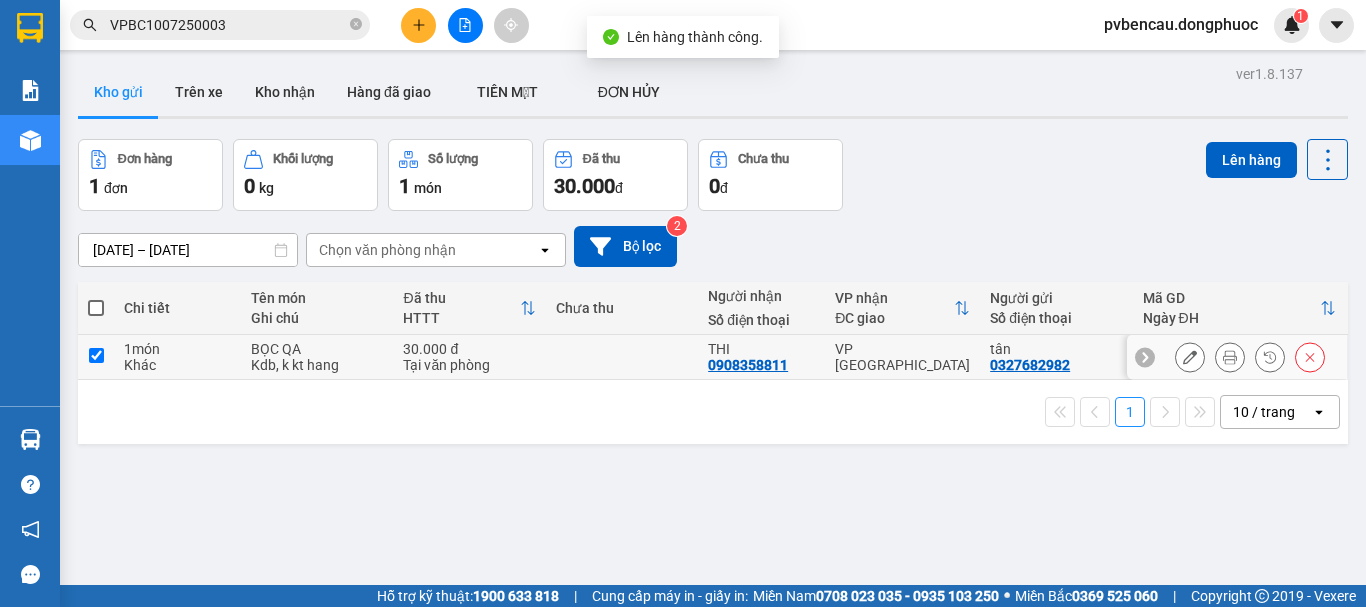 checkbox on "true" 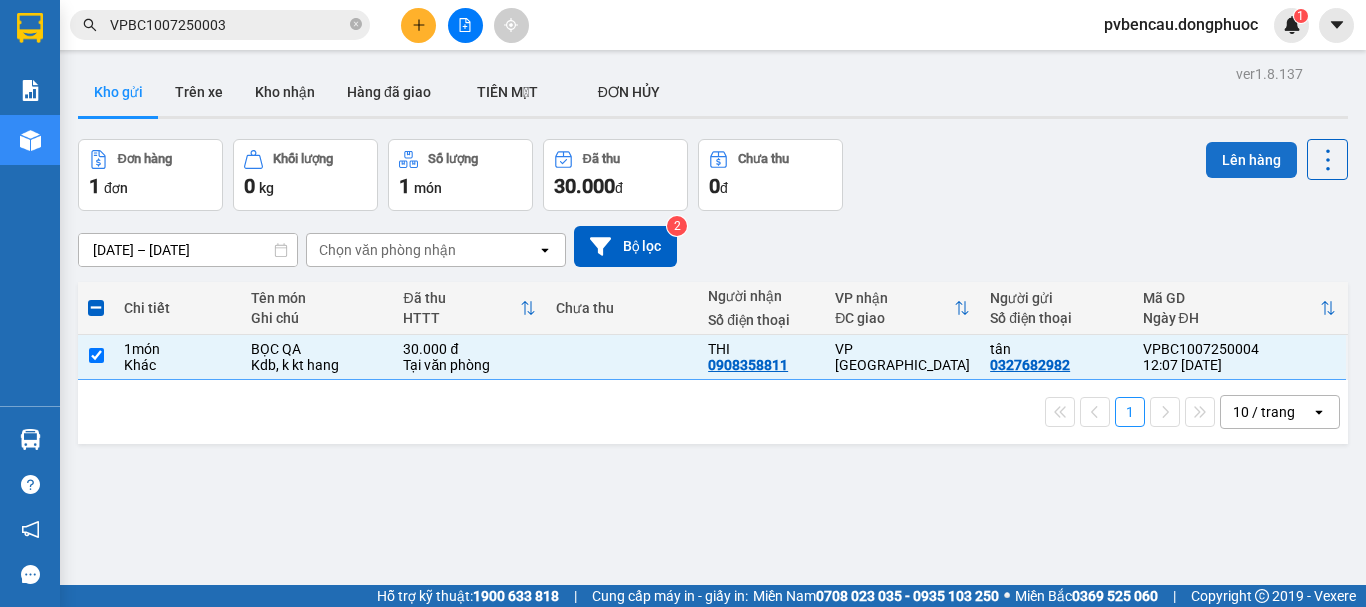 click on "Lên hàng" at bounding box center (1251, 160) 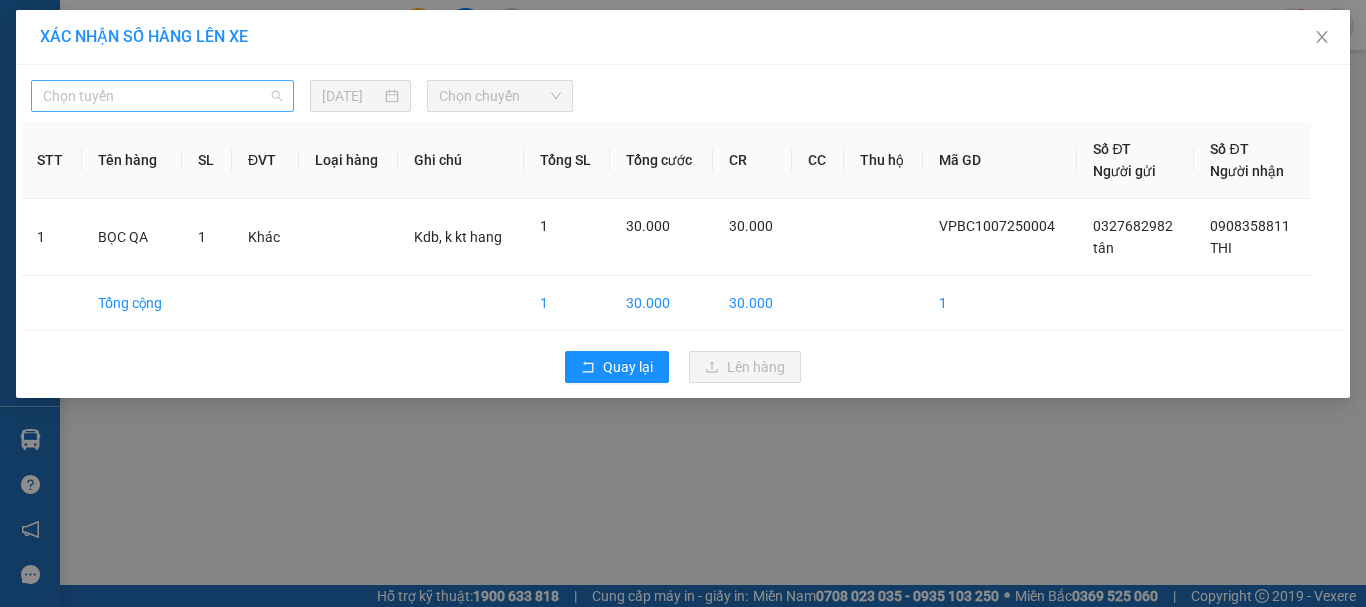 click on "Chọn tuyến" at bounding box center [162, 96] 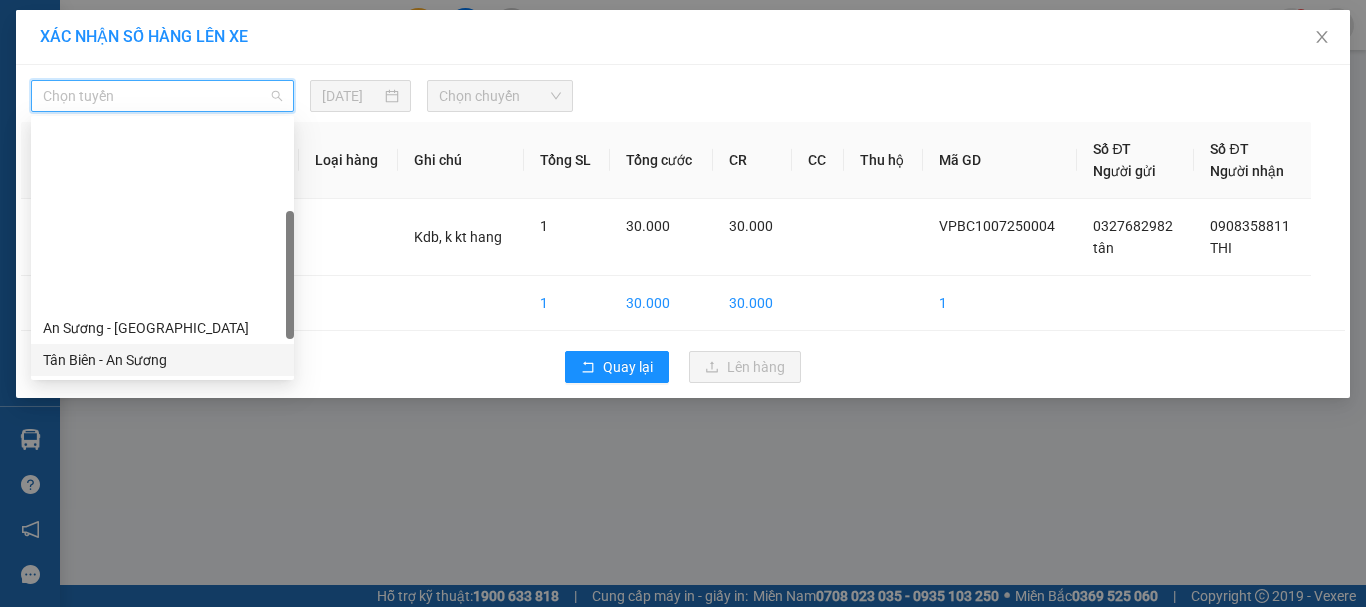 scroll, scrollTop: 200, scrollLeft: 0, axis: vertical 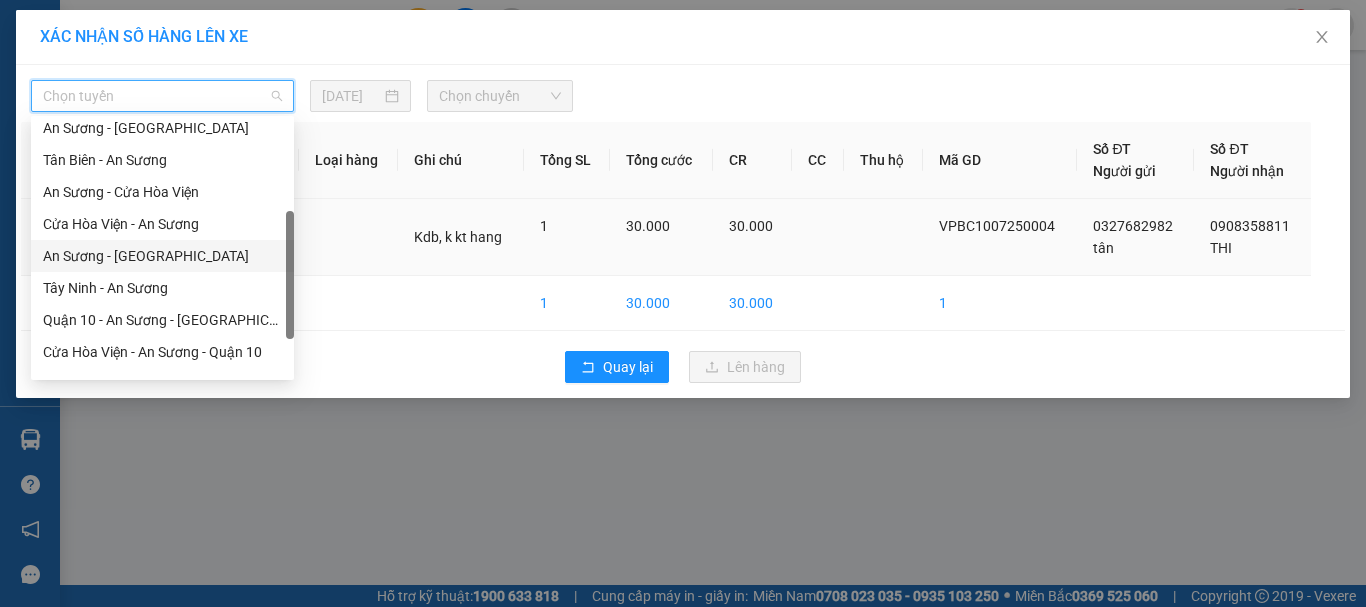 click on "An Sương - [GEOGRAPHIC_DATA]" at bounding box center (162, 256) 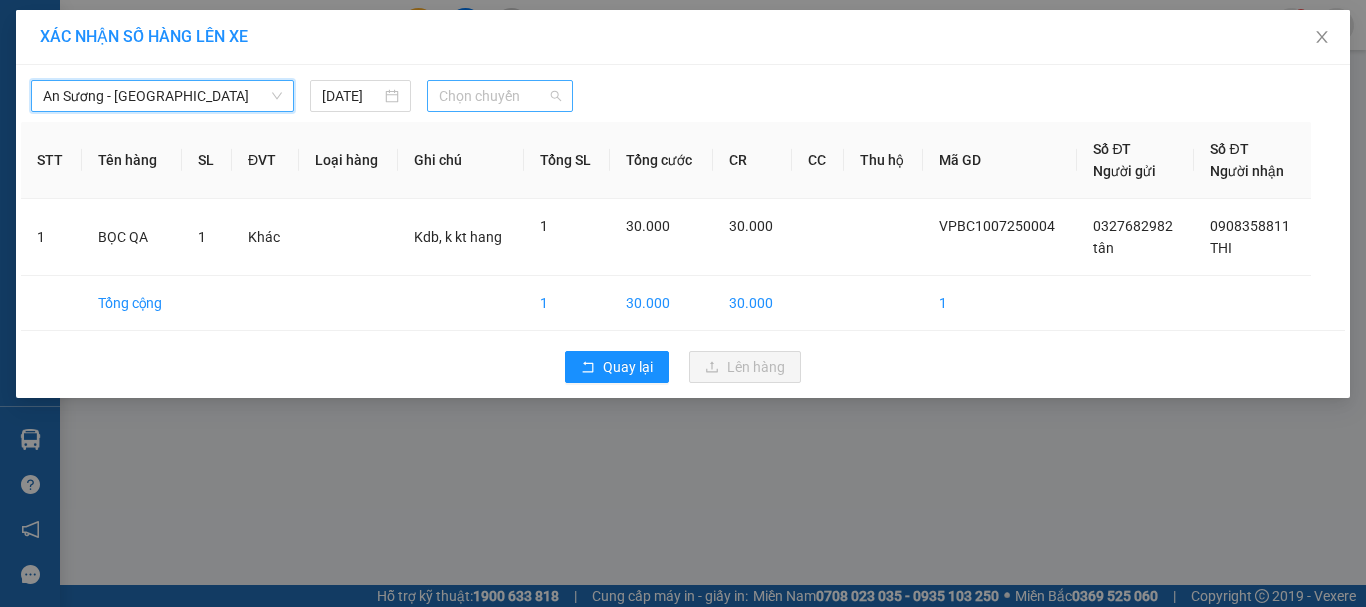 click on "Chọn chuyến" at bounding box center [500, 96] 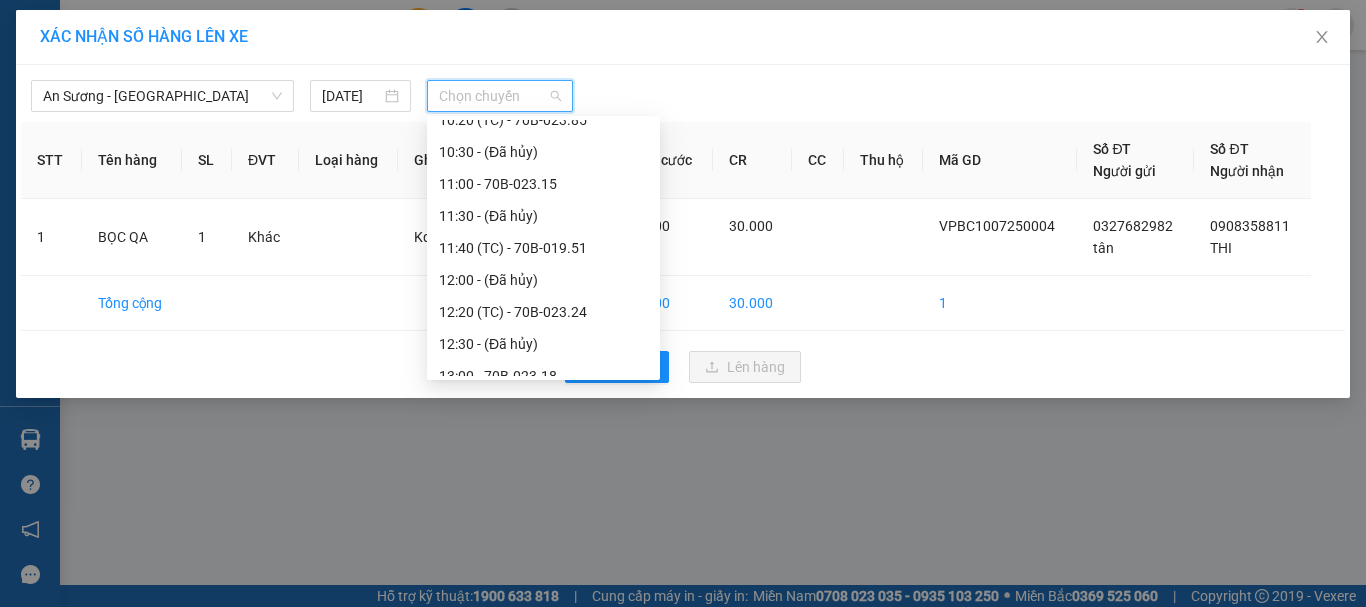 scroll, scrollTop: 457, scrollLeft: 0, axis: vertical 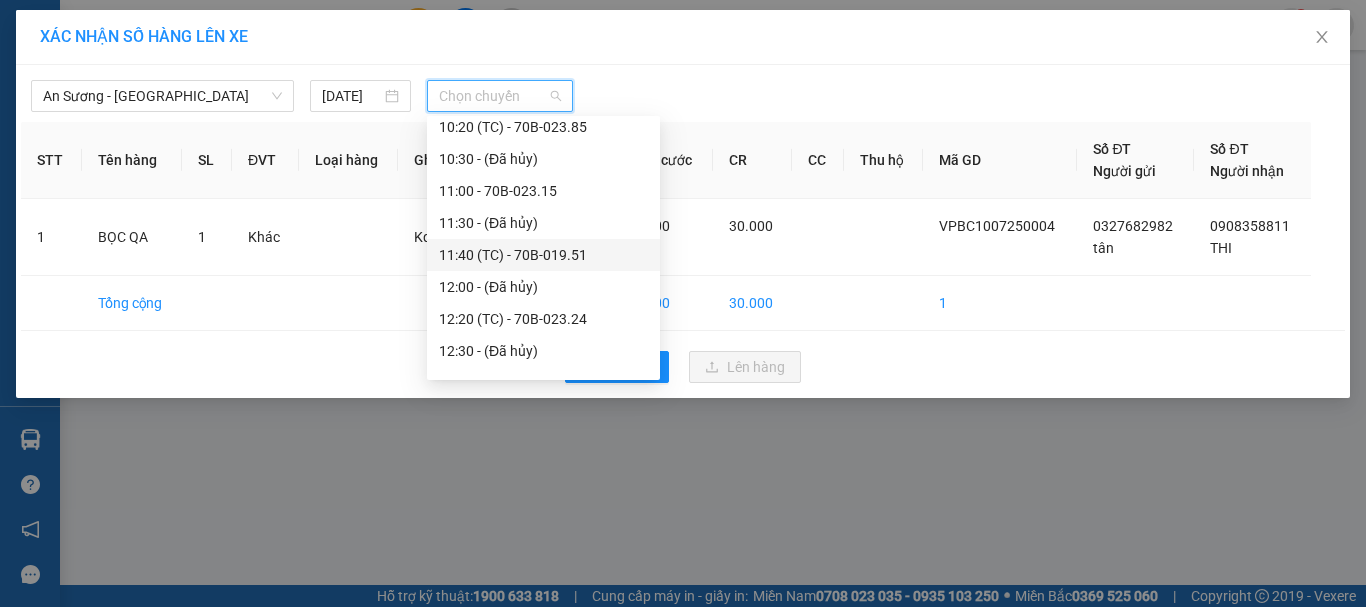 click on "11:40   (TC)   - 70B-019.51" at bounding box center [543, 255] 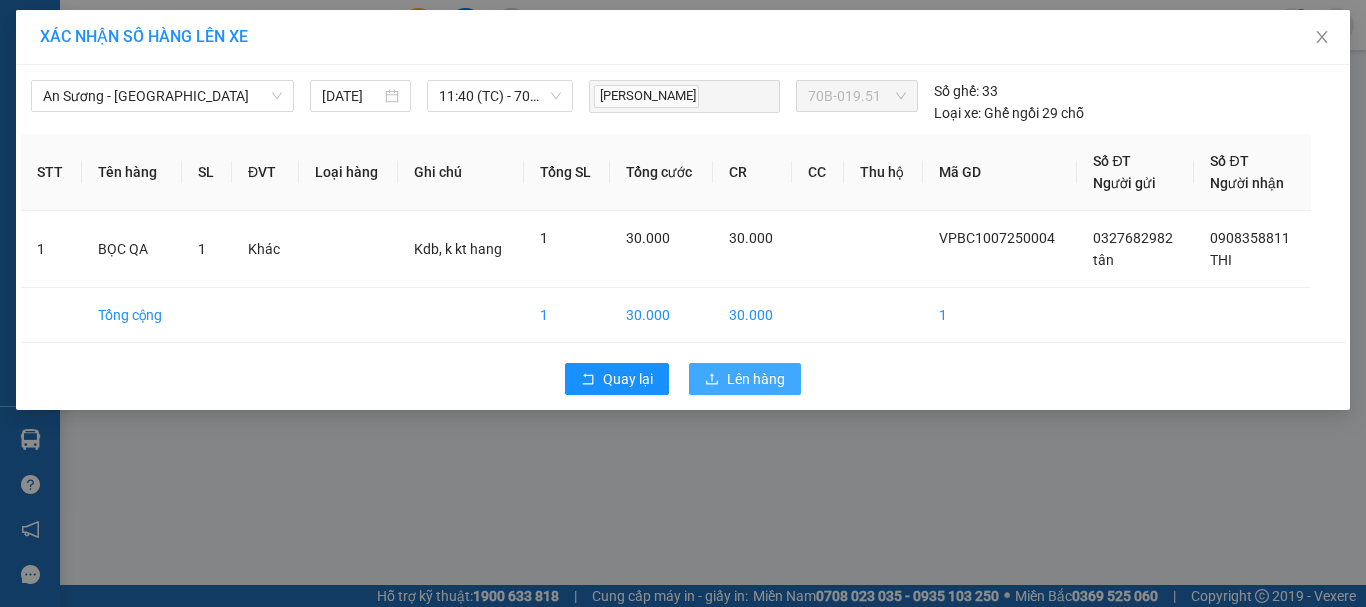 click on "Lên hàng" at bounding box center (756, 379) 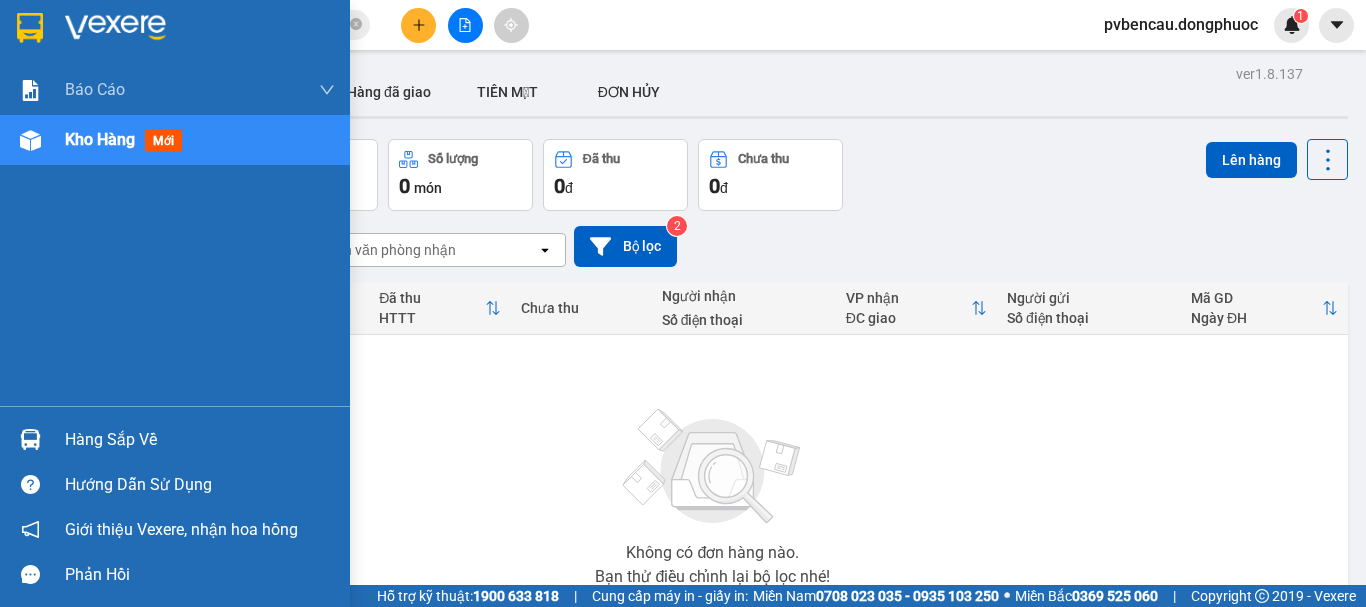 click on "Hàng sắp về" at bounding box center [200, 440] 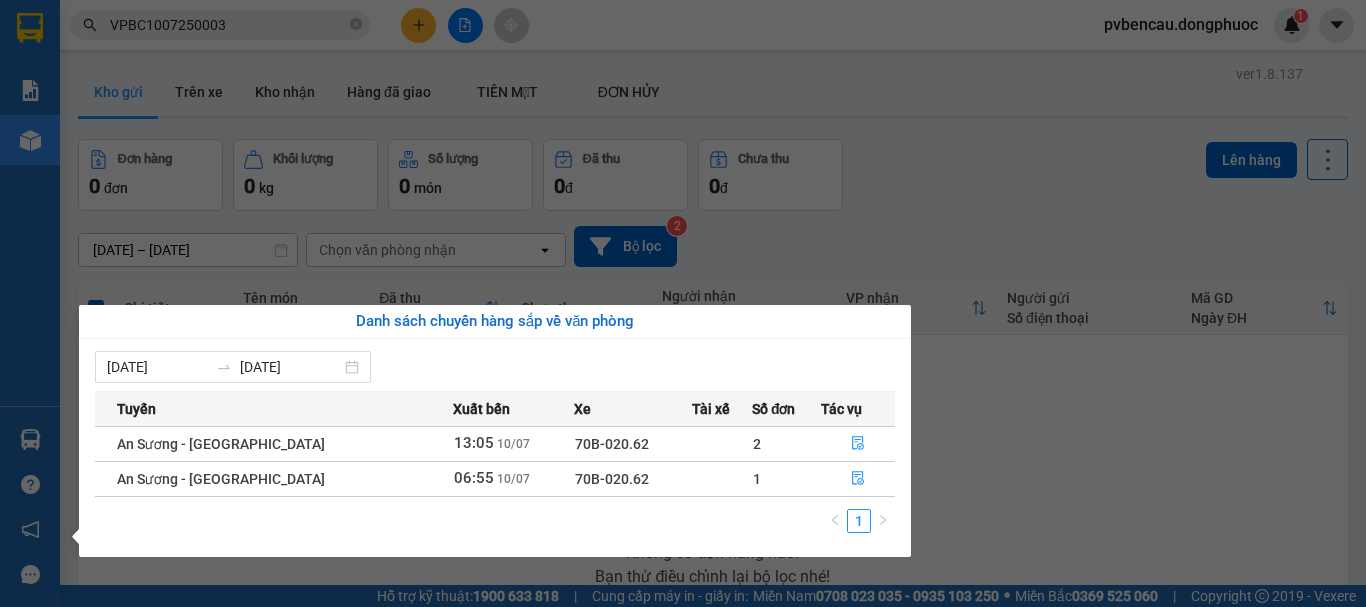 click on "Báo cáo Mẫu 1: Báo cáo dòng tiền  Mẫu 1: Báo cáo dòng tiền theo nhân viên Mẫu 1: Báo cáo dòng tiền theo nhân viên (VP) Mẫu 2: Doanh số tạo đơn theo Văn phòng, nhân viên - Trạm     Kho hàng mới Hàng sắp về Hướng dẫn sử dụng Giới thiệu Vexere, nhận hoa hồng Phản hồi Phần mềm hỗ trợ bạn tốt chứ?" at bounding box center (30, 303) 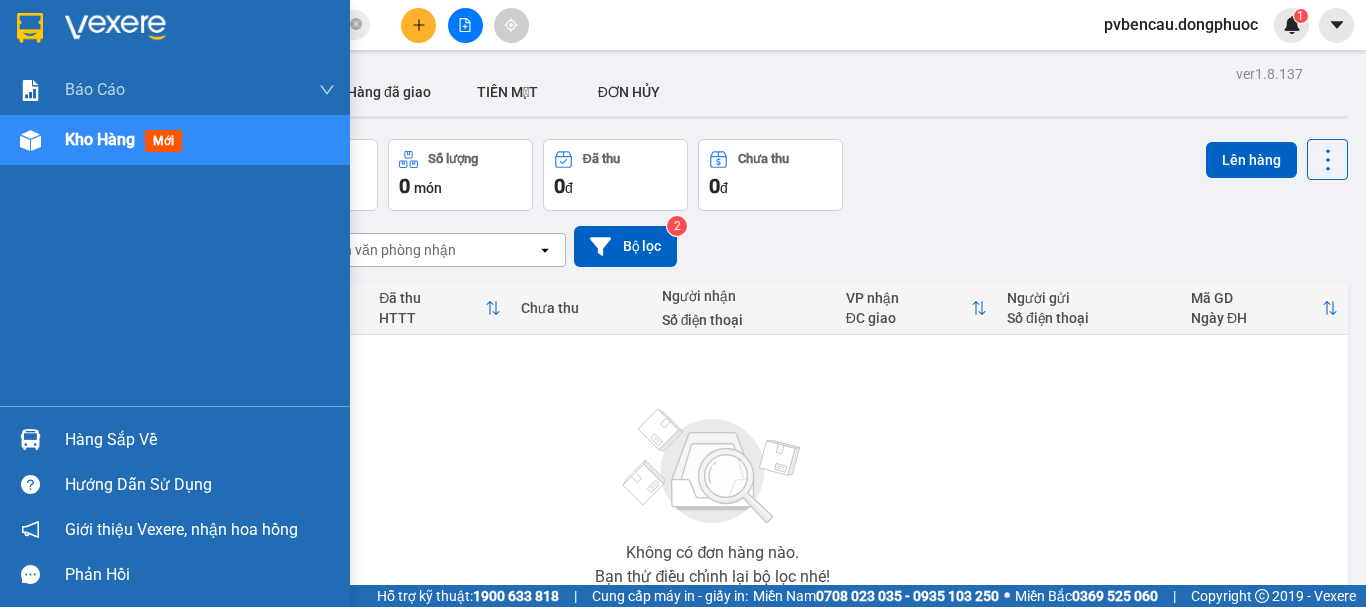 click on "Kho hàng mới" at bounding box center [175, 140] 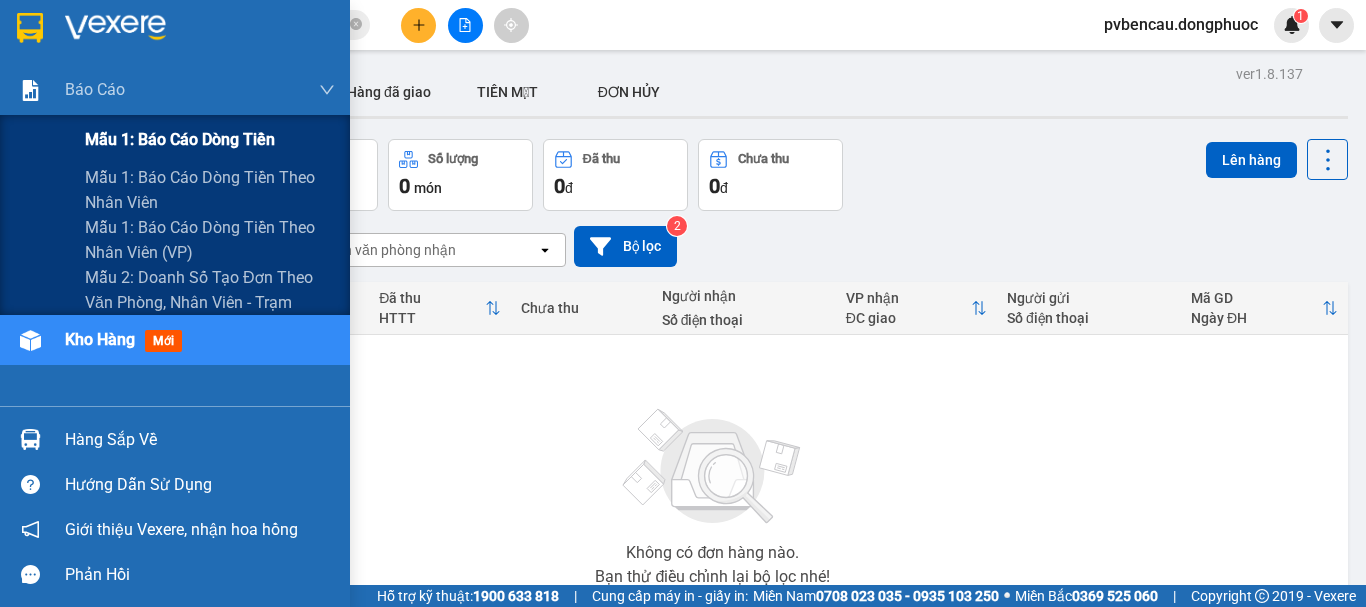 click on "Mẫu 1: Báo cáo dòng tiền" at bounding box center (180, 139) 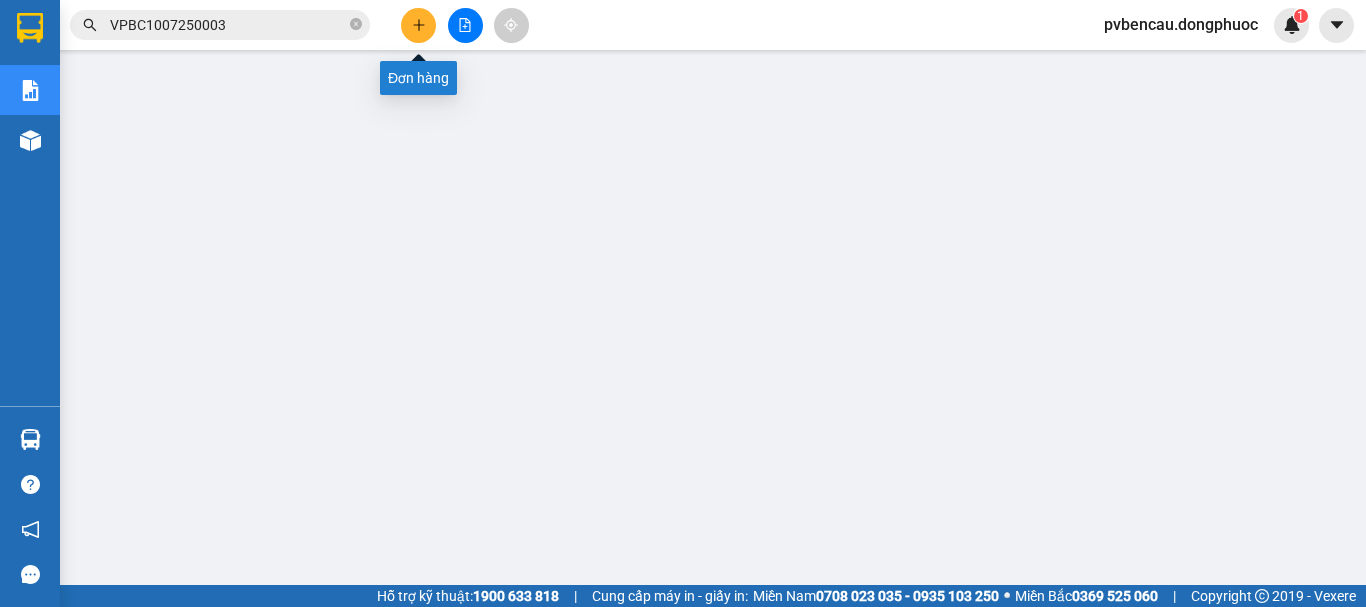 click 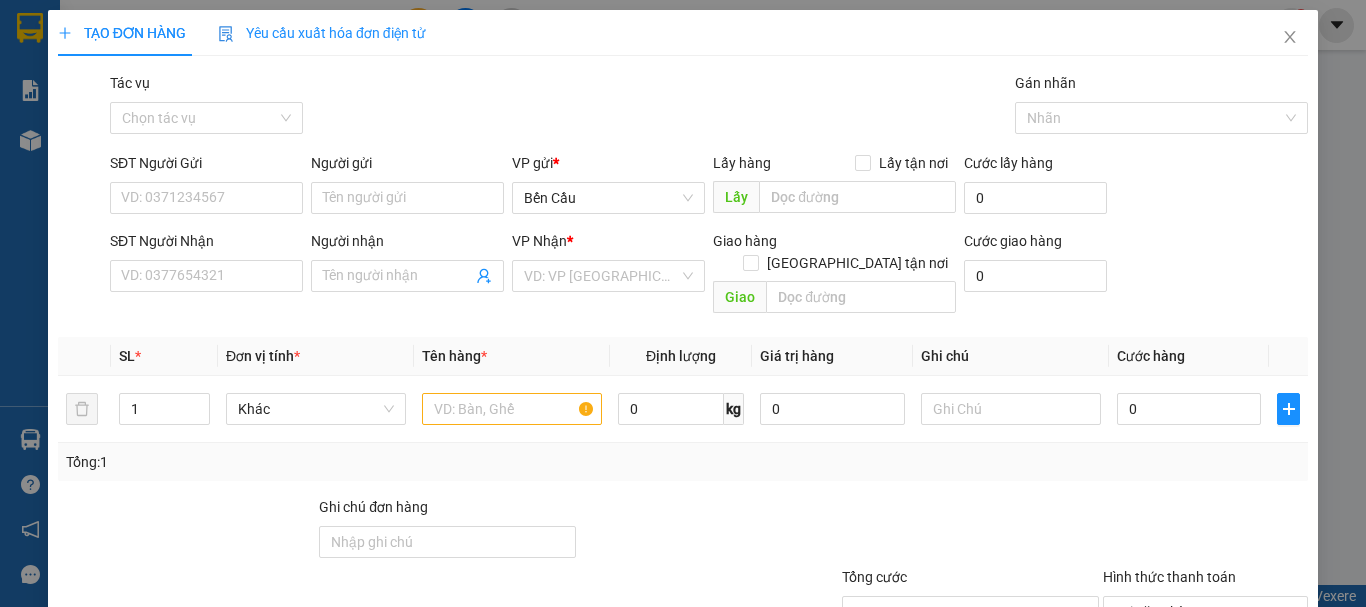 click on "SĐT Người Gửi VD: 0371234567" at bounding box center (206, 187) 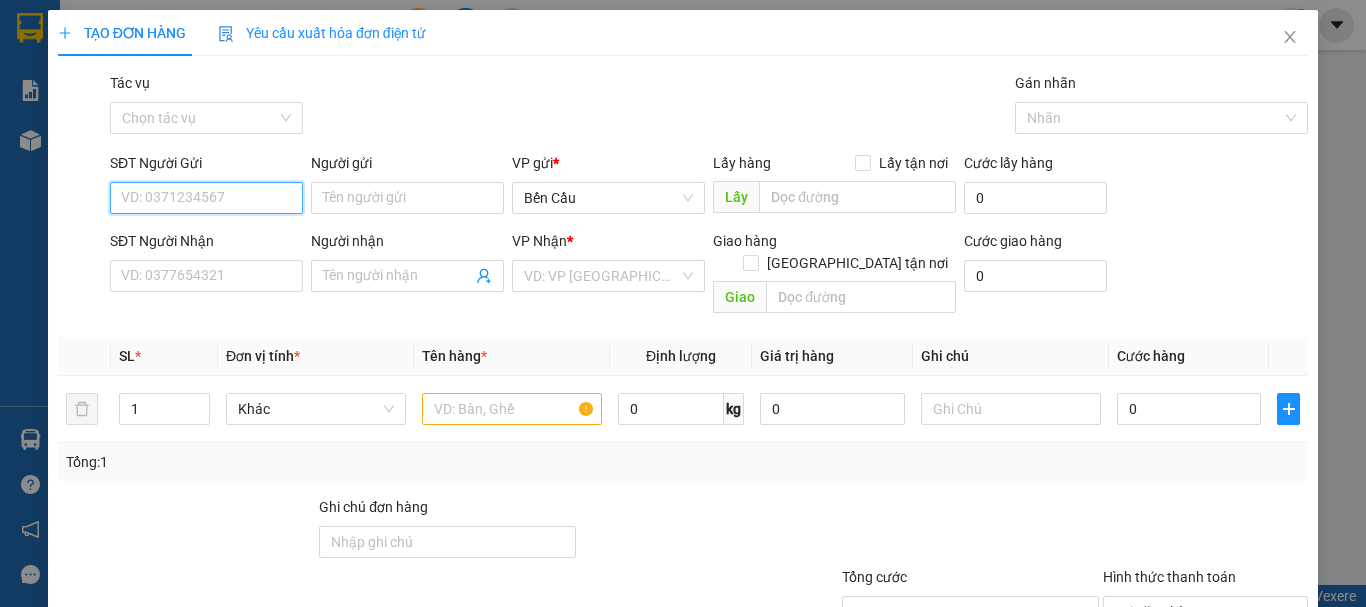 click on "SĐT Người Gửi" at bounding box center [206, 198] 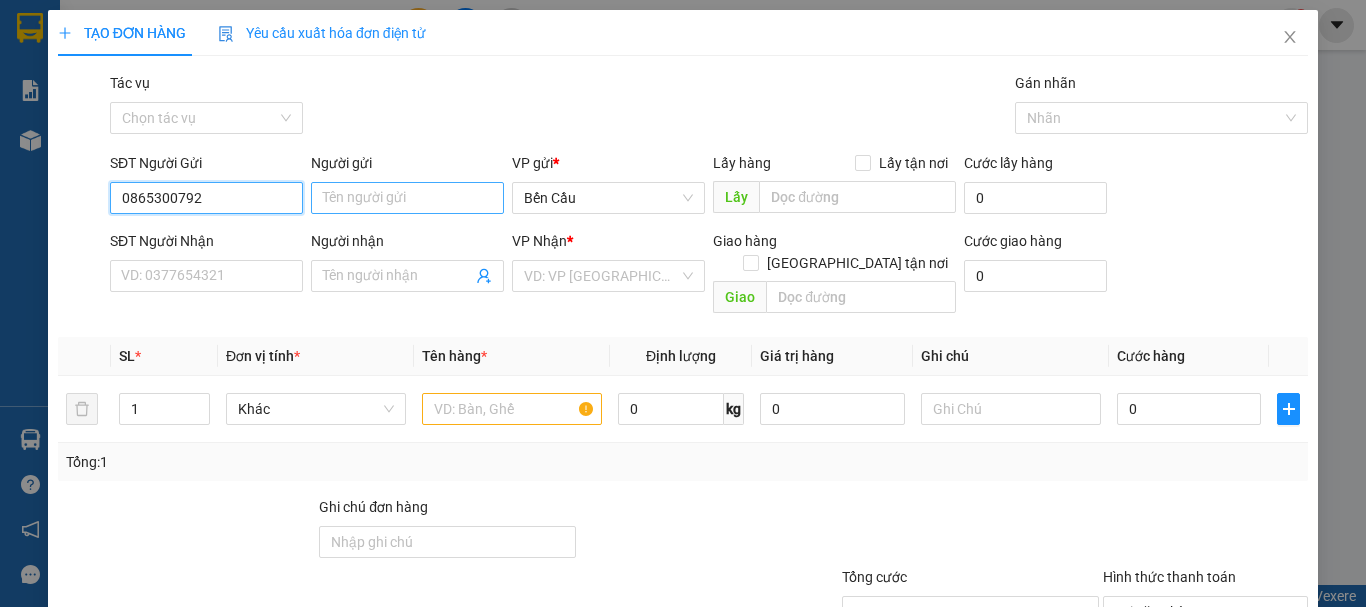 type on "0865300792" 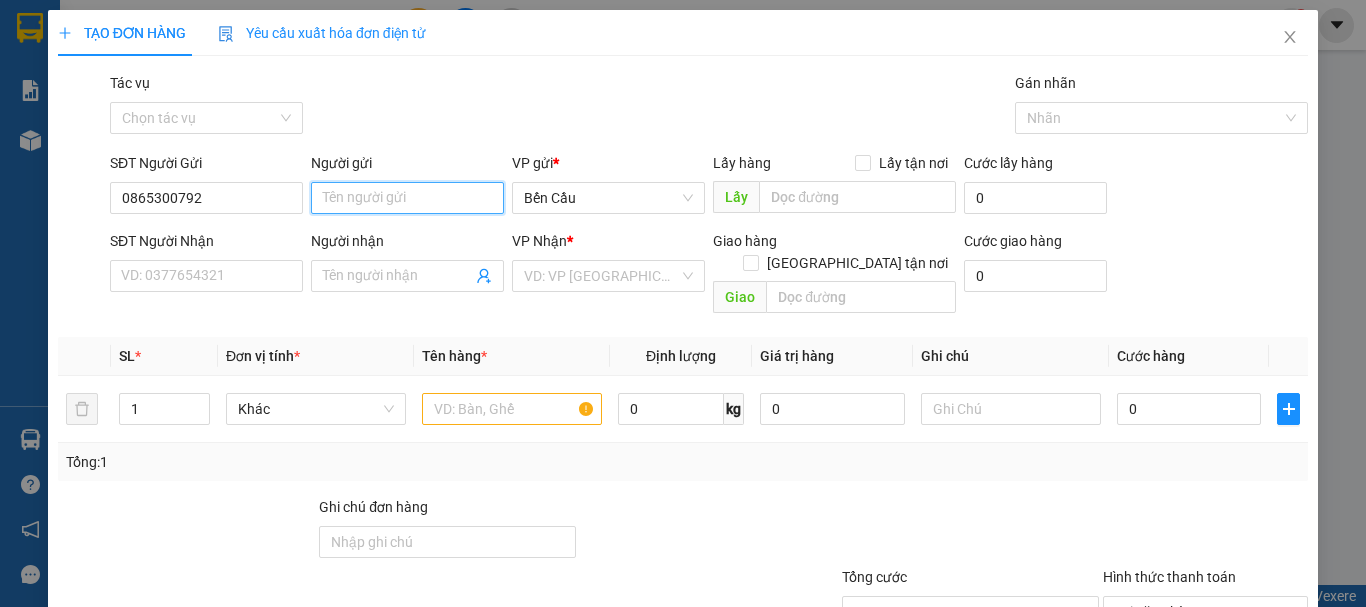 click on "Người gửi" at bounding box center [407, 198] 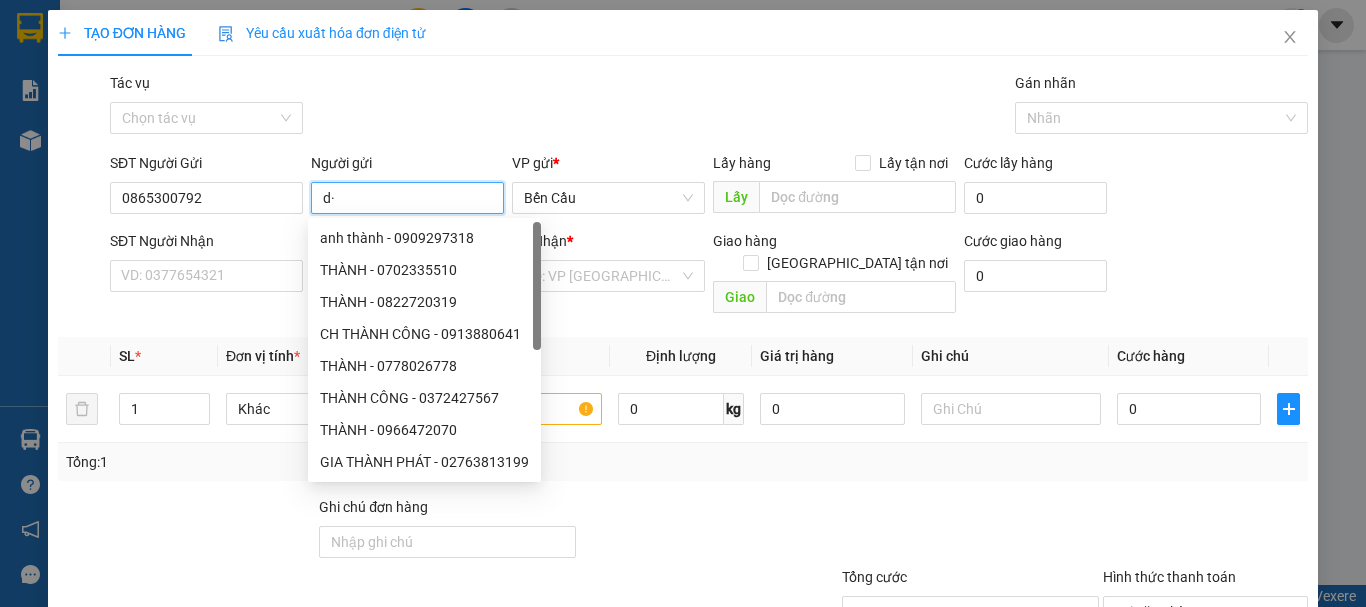 type on "d" 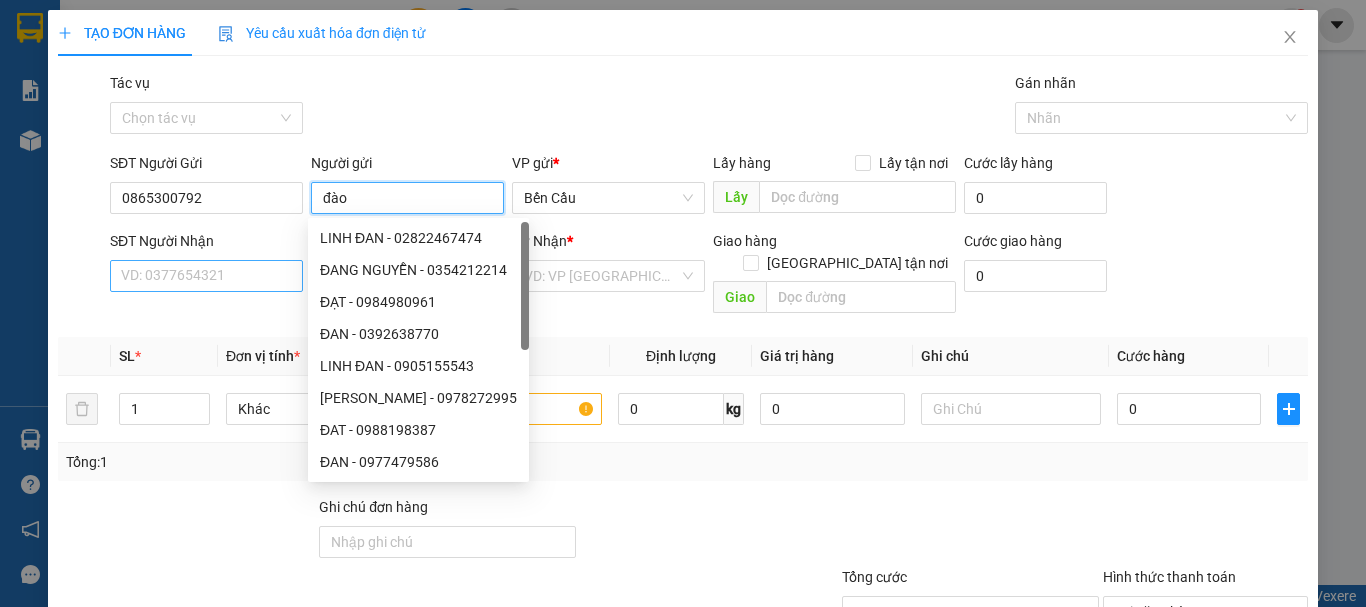 type on "đào" 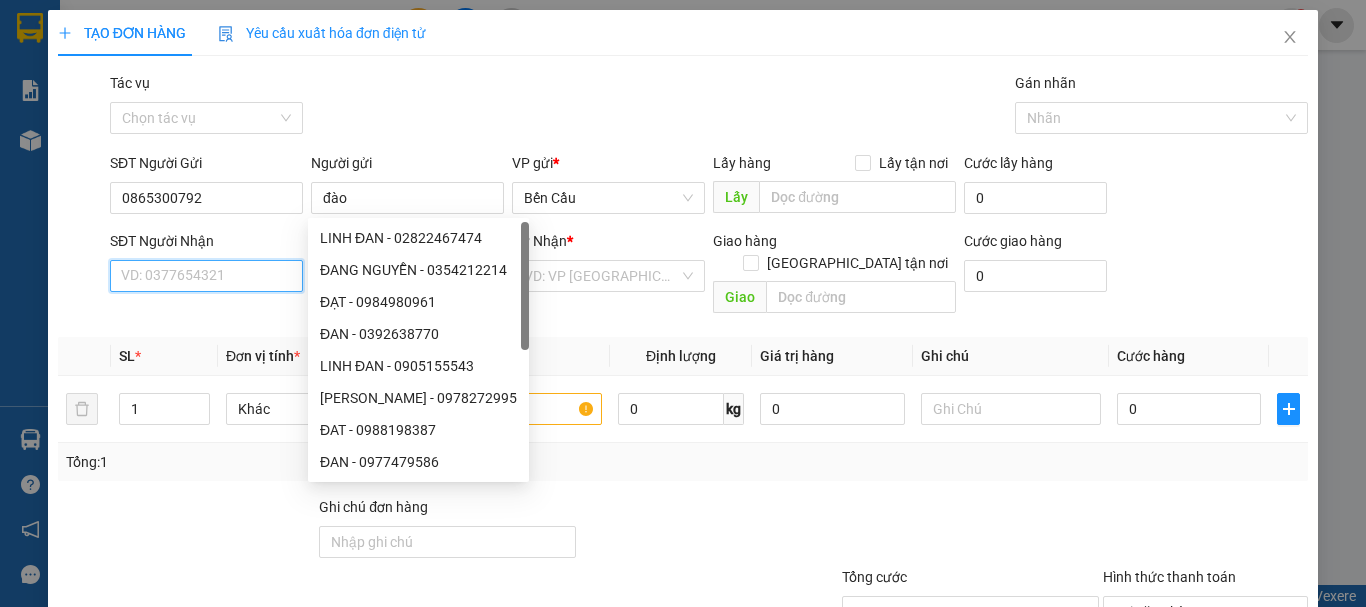 click on "SĐT Người Nhận" at bounding box center [206, 276] 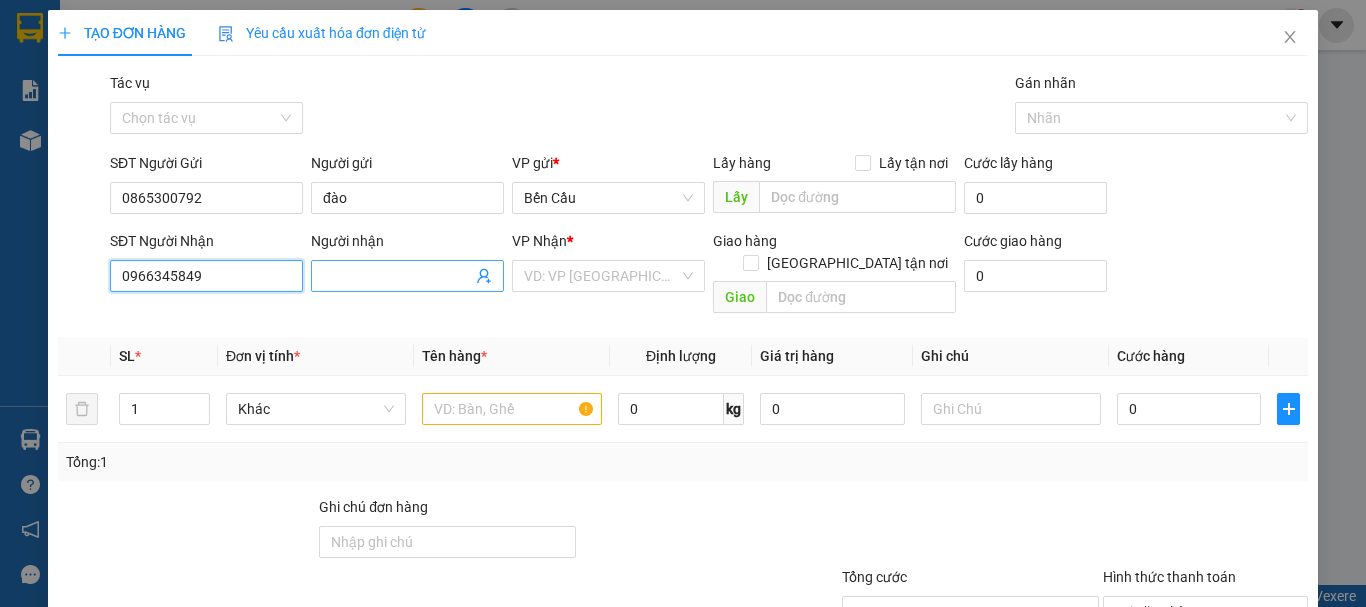 type on "0966345849" 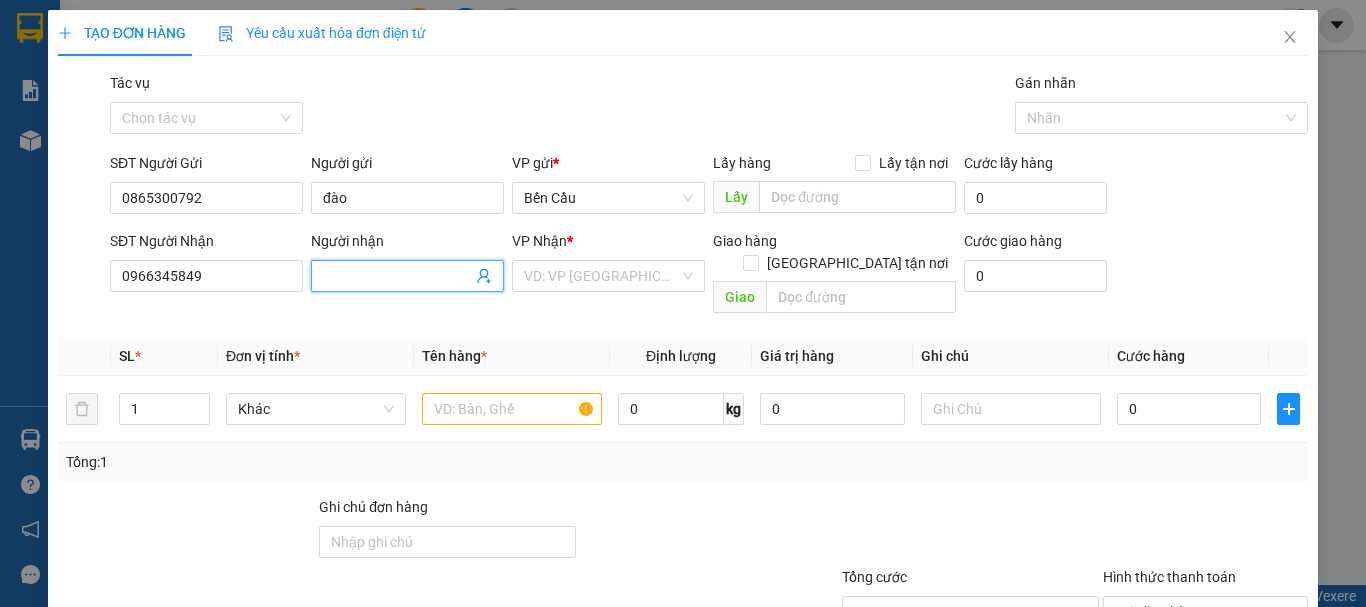 click at bounding box center (407, 276) 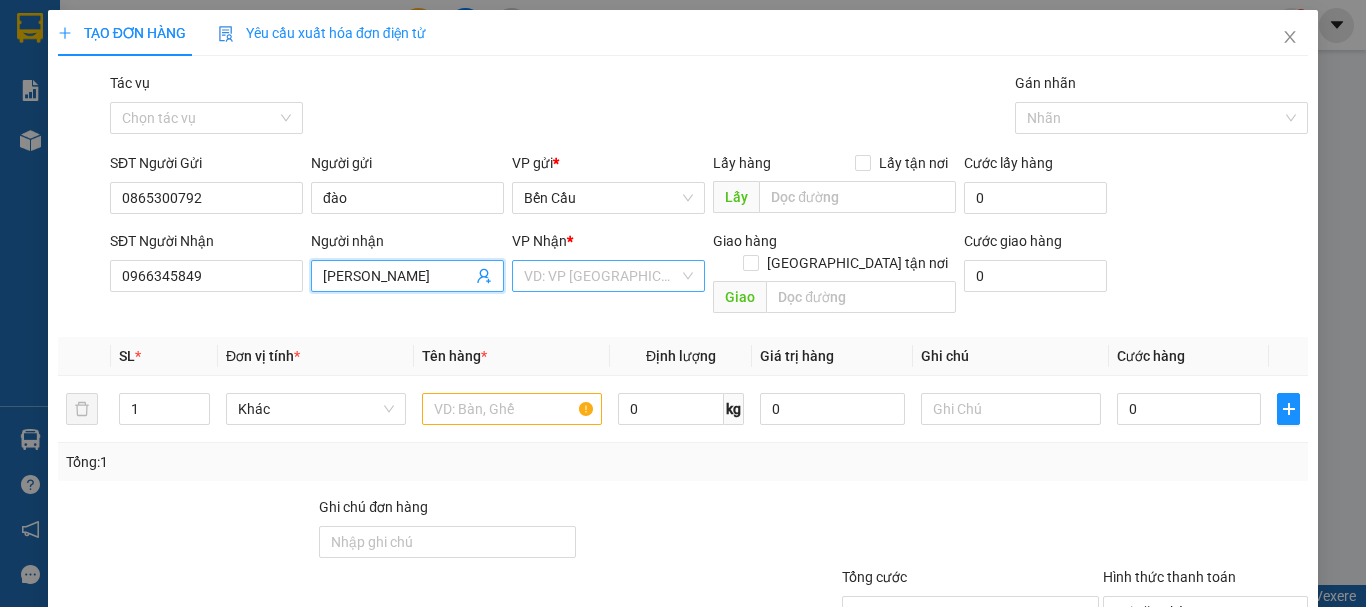 type on "[PERSON_NAME]" 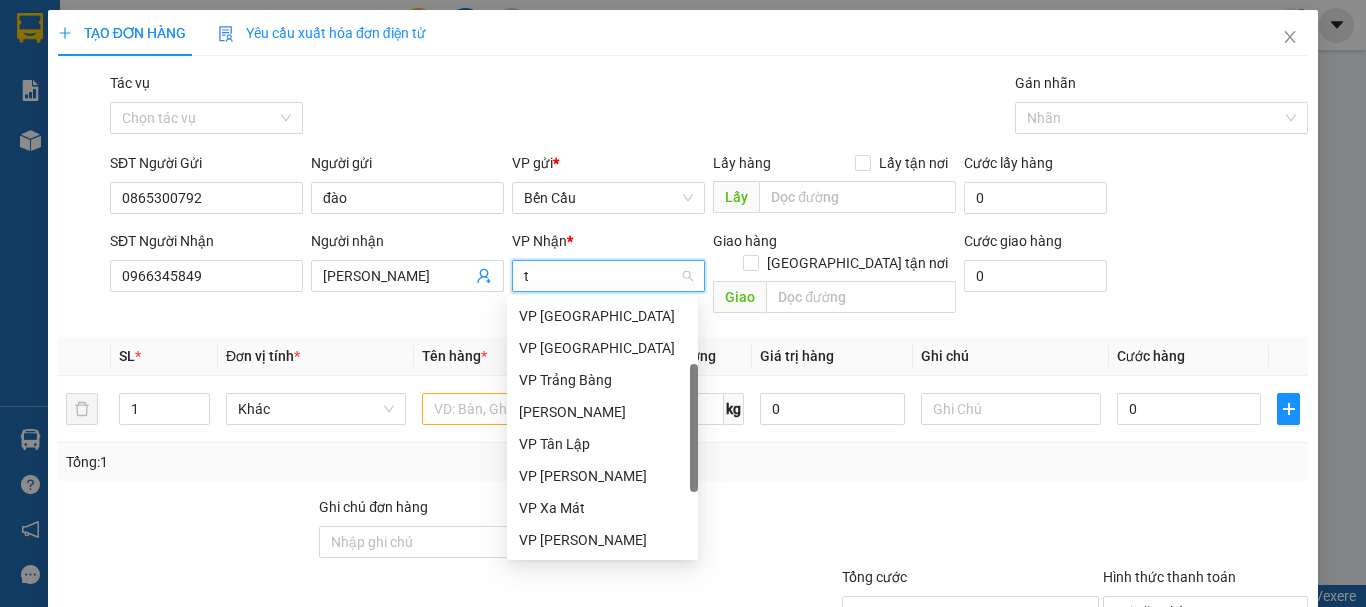 scroll, scrollTop: 0, scrollLeft: 0, axis: both 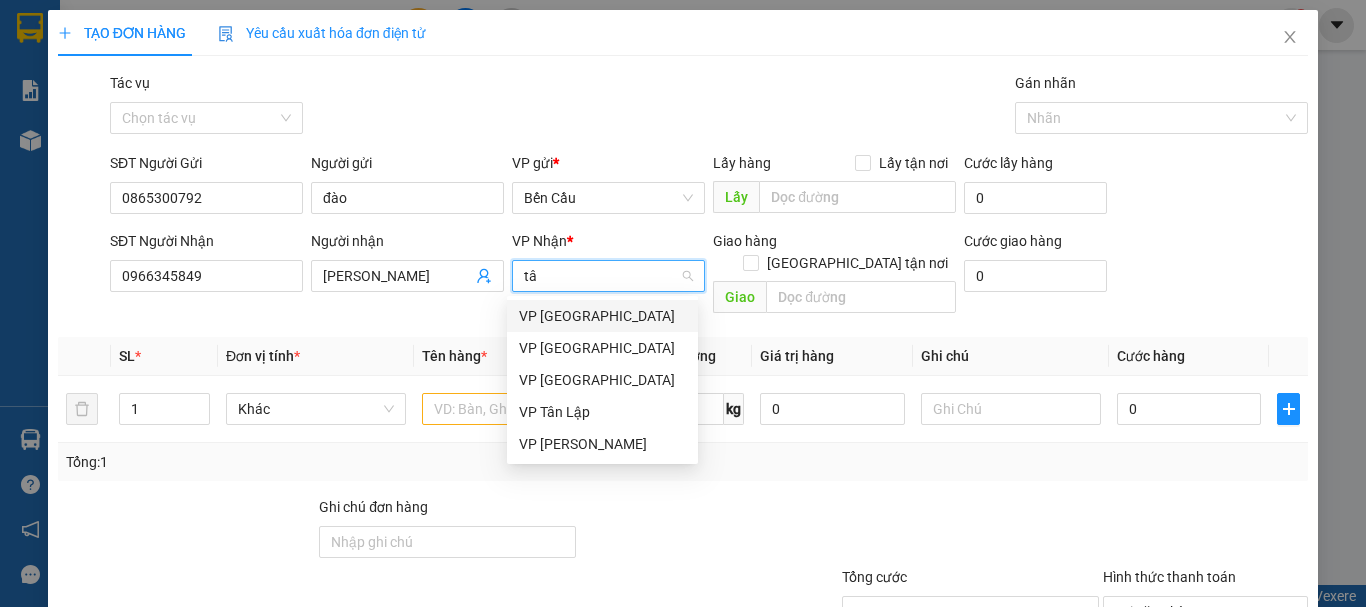 type on "tân" 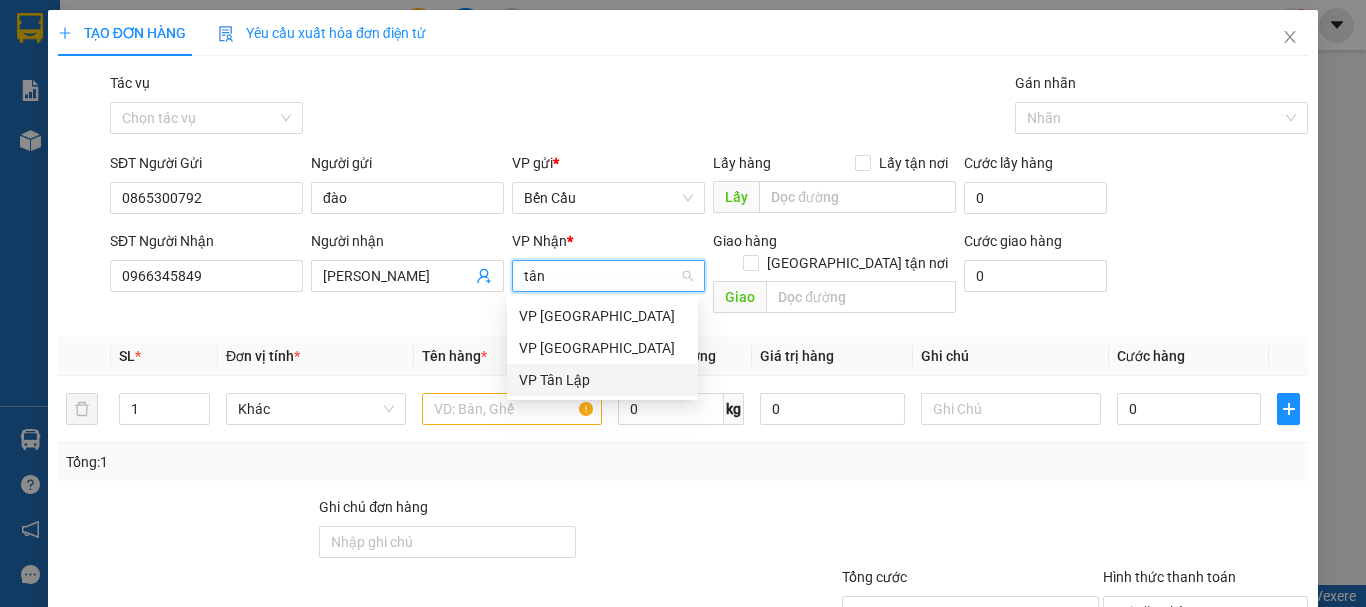 click on "VP Tân Lập" at bounding box center (602, 380) 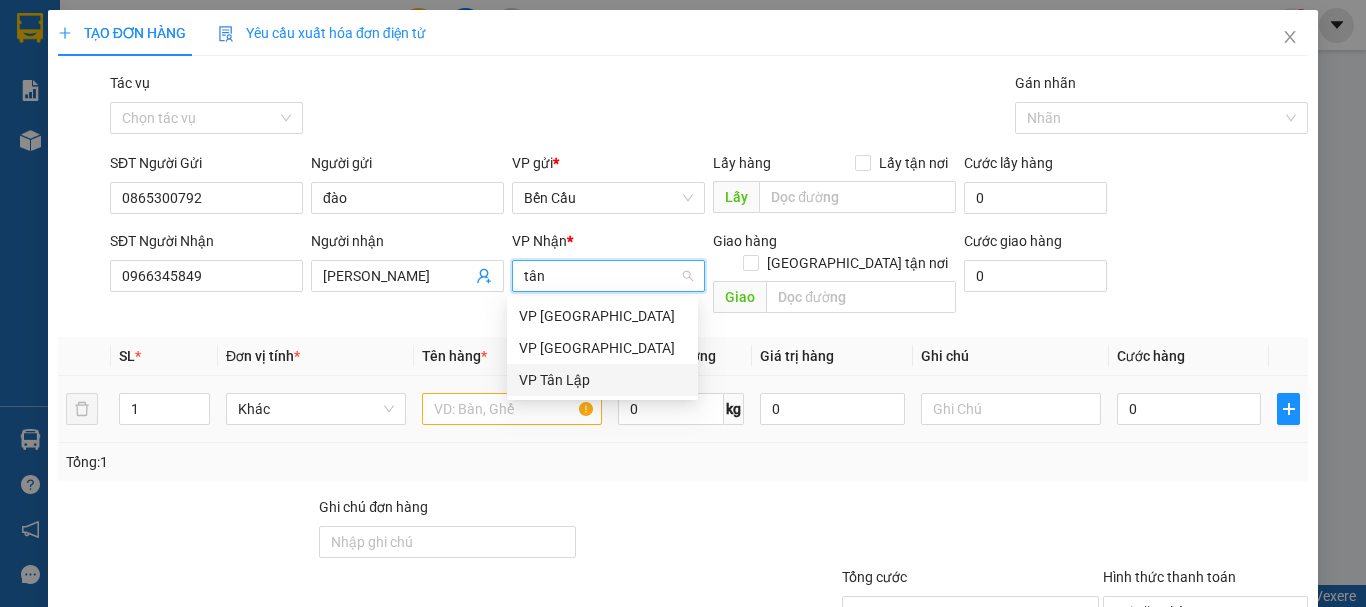 type 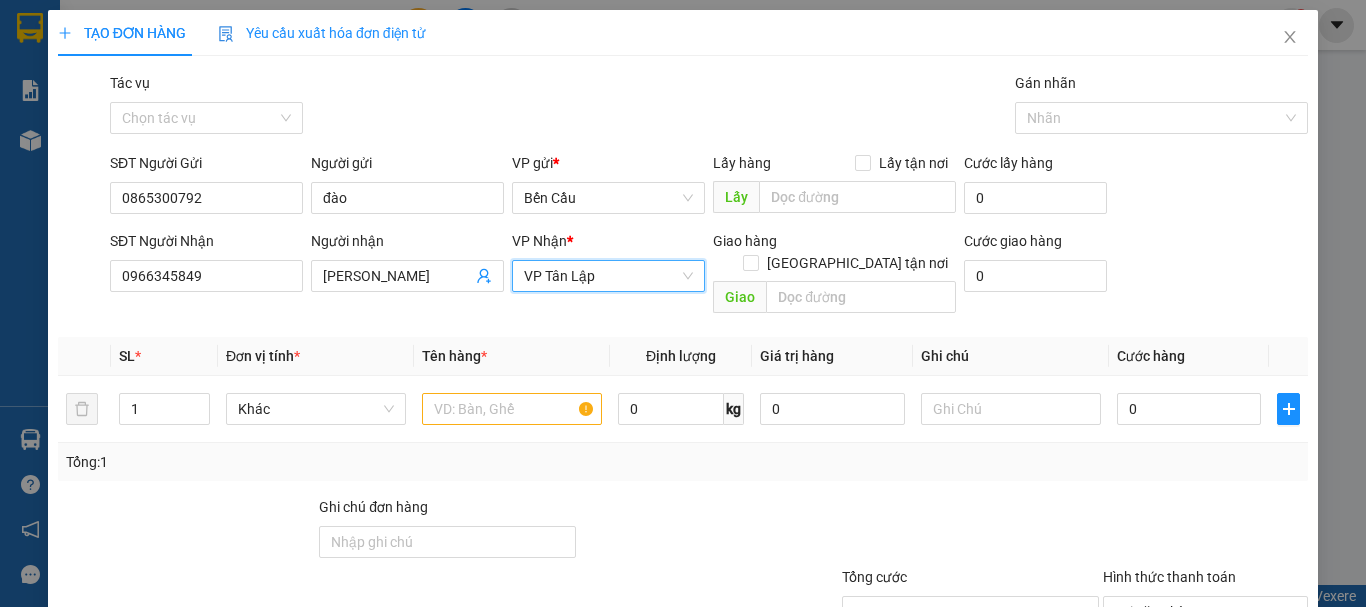 click on "Transit Pickup Surcharge Ids Transit Deliver Surcharge Ids Transit Deliver Surcharge Transit Deliver Surcharge Gói vận chuyển  * Tiêu chuẩn Tác vụ Chọn tác vụ Gán nhãn   Nhãn SĐT Người Gửi 0865300792 Người gửi đào VP gửi  * Bến Cầu Lấy hàng Lấy tận nơi Lấy Cước lấy hàng 0 SĐT Người Nhận 0966345849 Người nhận vân nguyễn VP Nhận  * VP Tân Lập VP Tân Lập Giao hàng Giao tận nơi Giao Cước giao hàng 0 SL  * Đơn vị tính  * Tên hàng  * Định lượng Giá trị hàng Ghi chú Cước hàng                   1 Khác 0 kg 0 0 Tổng:  1 Ghi chú đơn hàng Tổng cước 0 Hình thức thanh toán Tại văn phòng Số tiền thu trước 0 Chưa thanh toán 0 Chọn HT Thanh Toán Lưu nháp Xóa Thông tin [PERSON_NAME] và In" at bounding box center (683, 397) 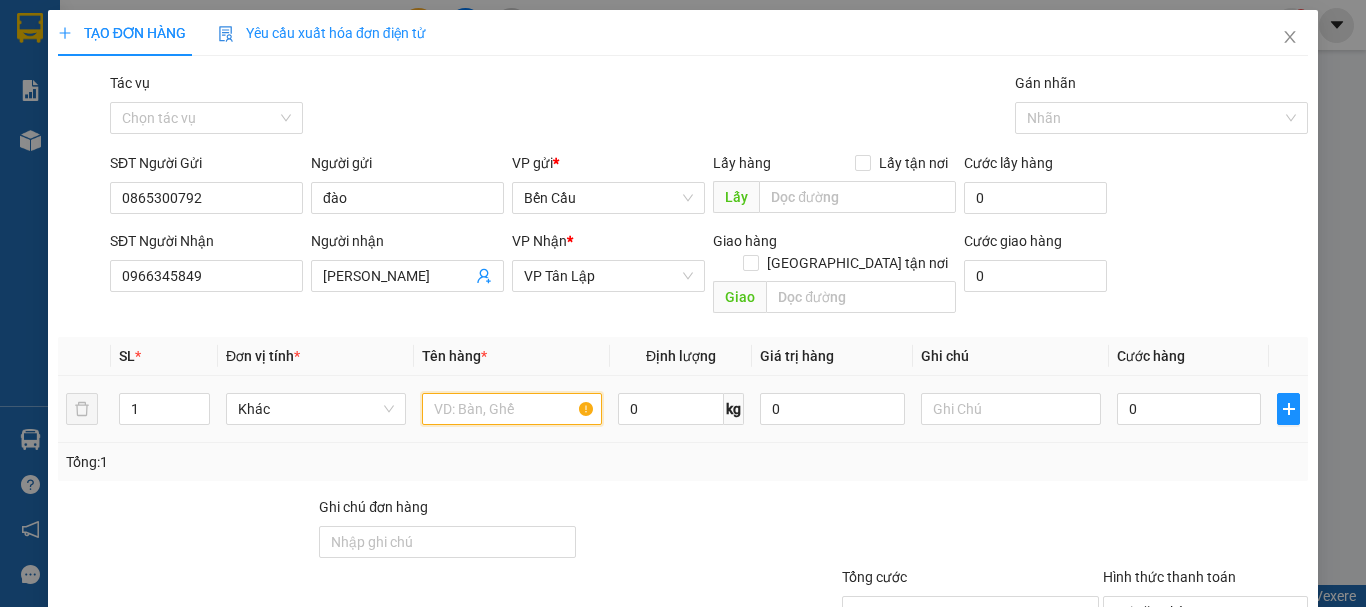 click at bounding box center (512, 409) 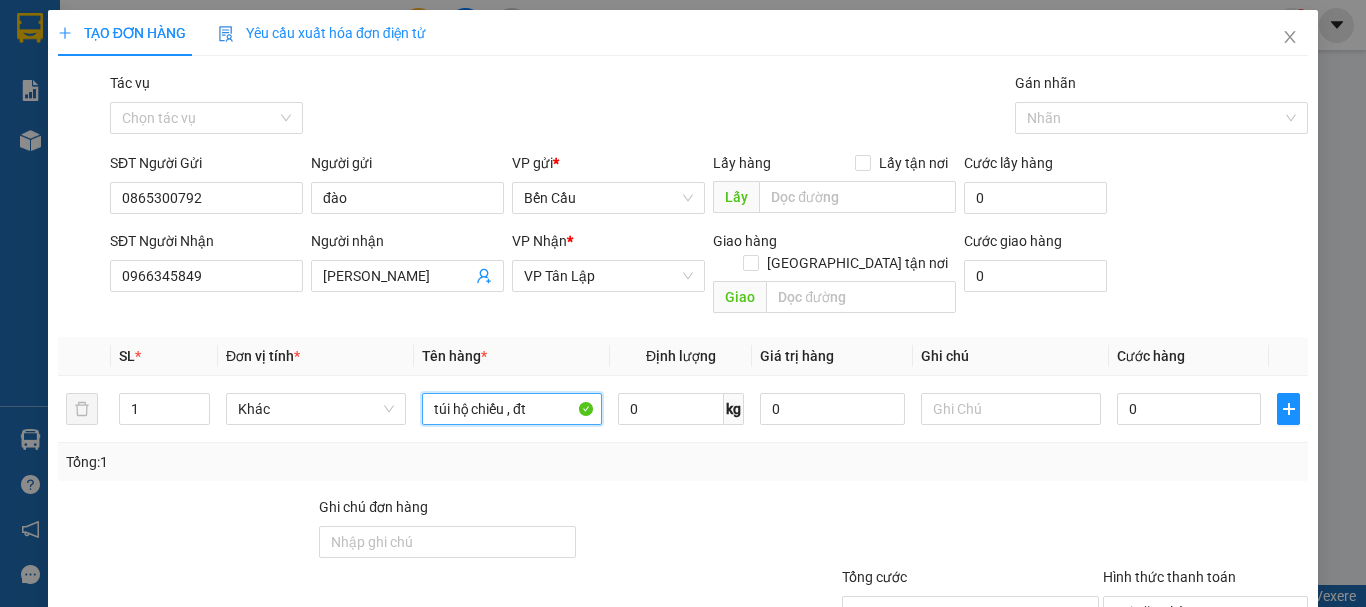 type on "túi hộ chiếu , đt" 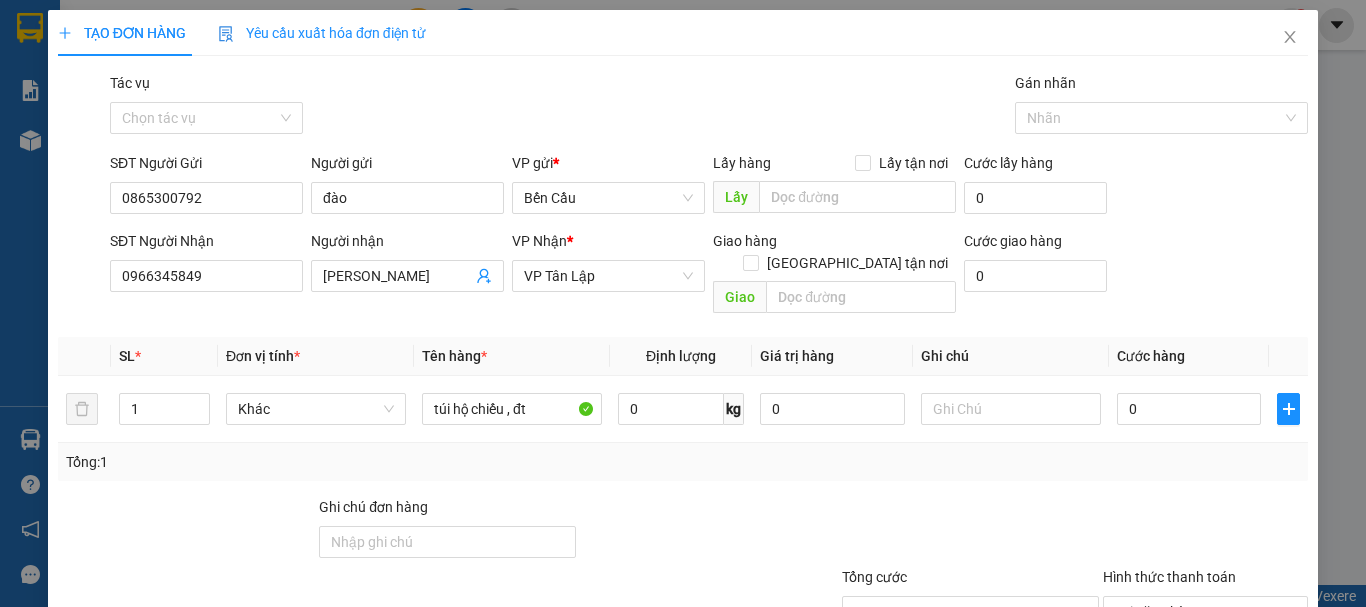 click on "Tổng:  1" at bounding box center (683, 462) 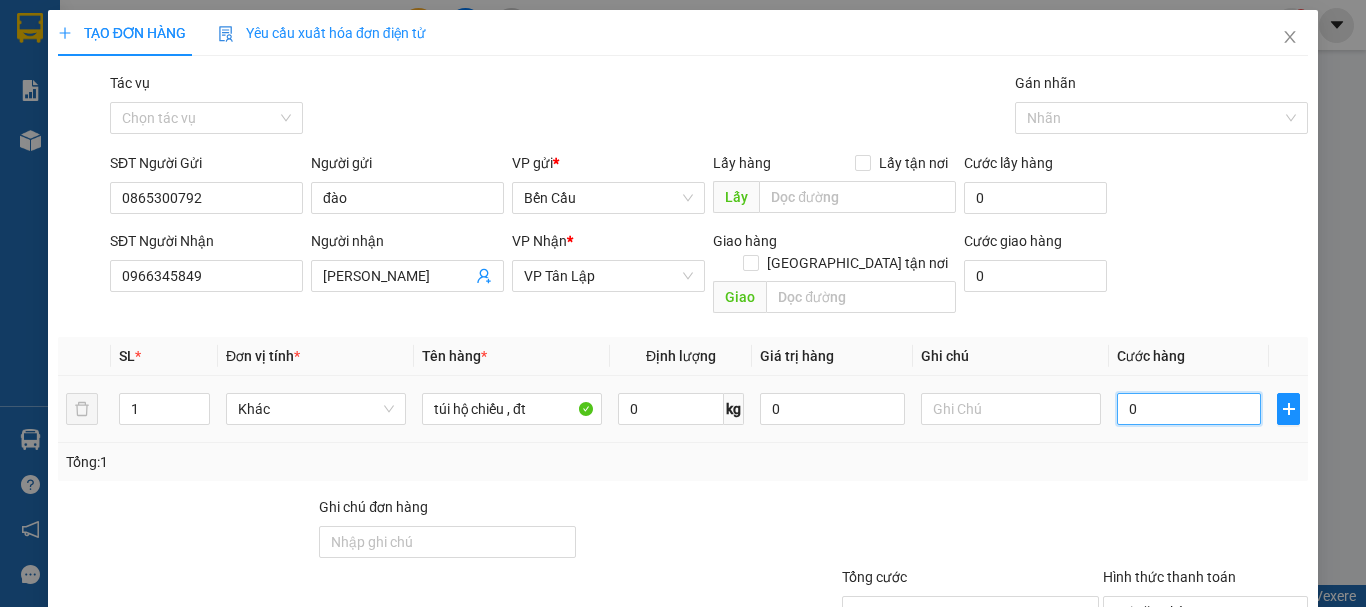 click on "0" at bounding box center (1189, 409) 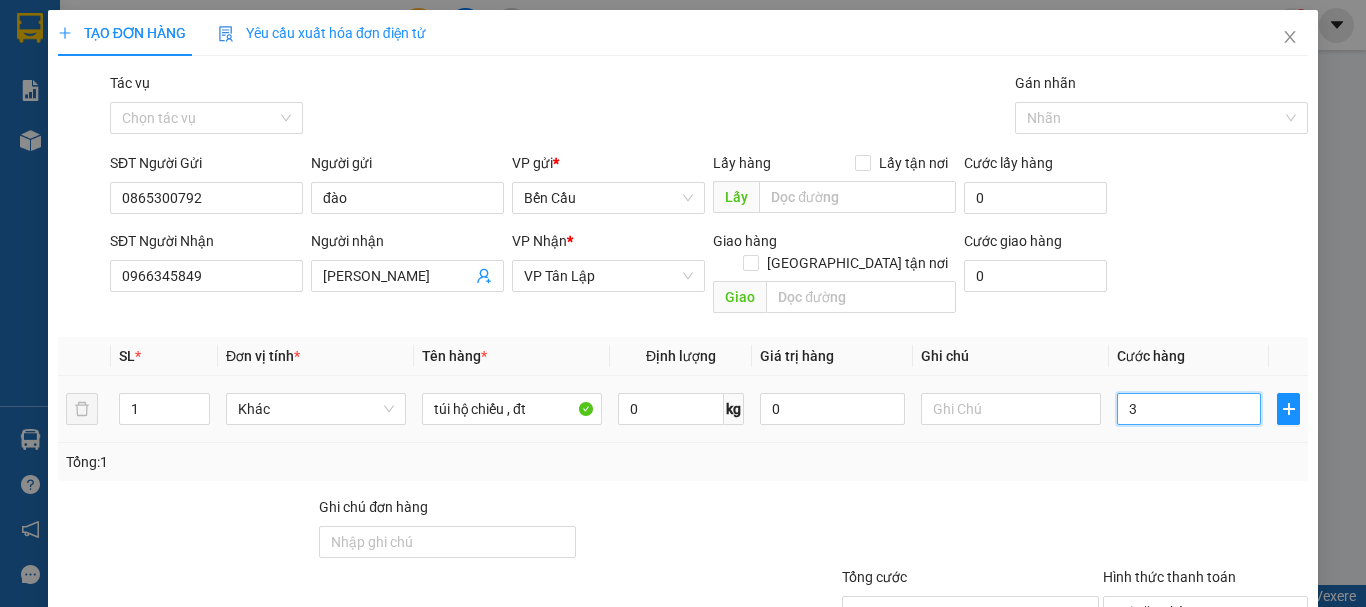 type on "3" 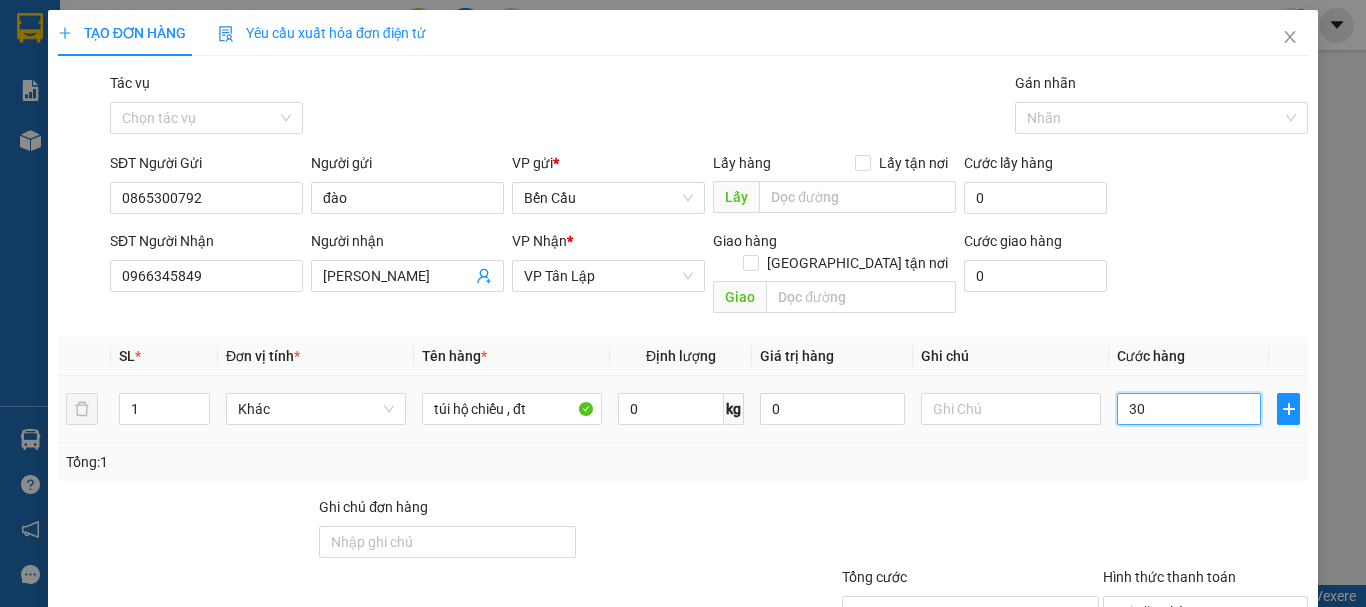 type on "3" 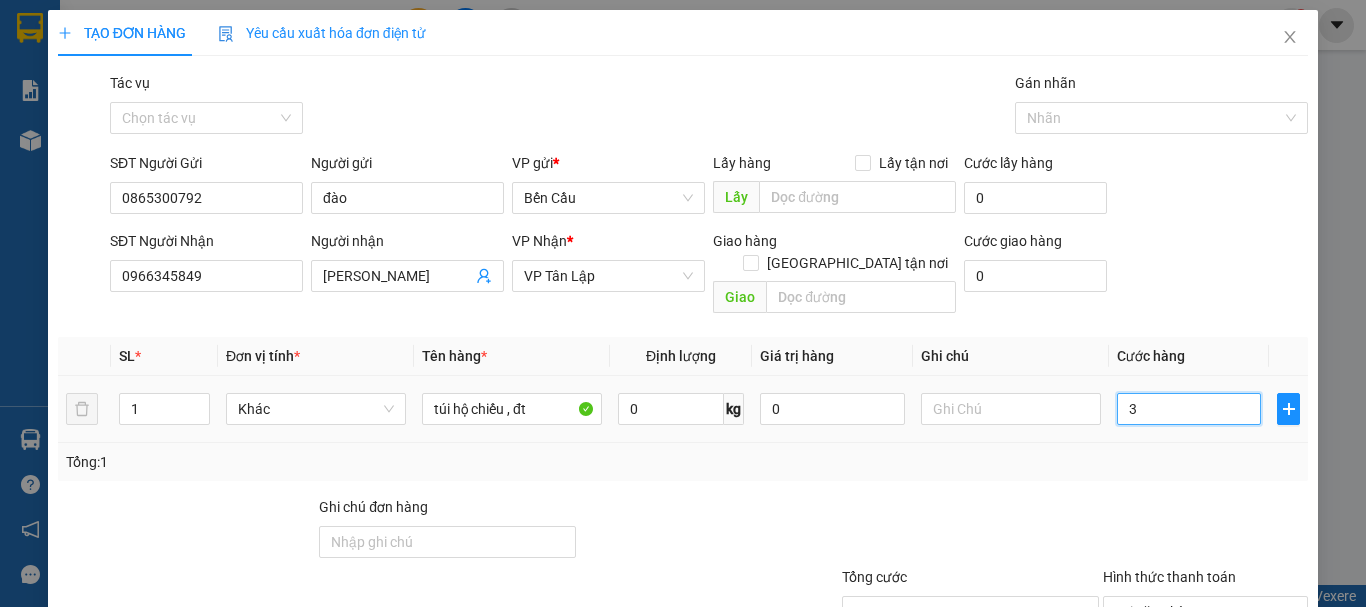 type on "0" 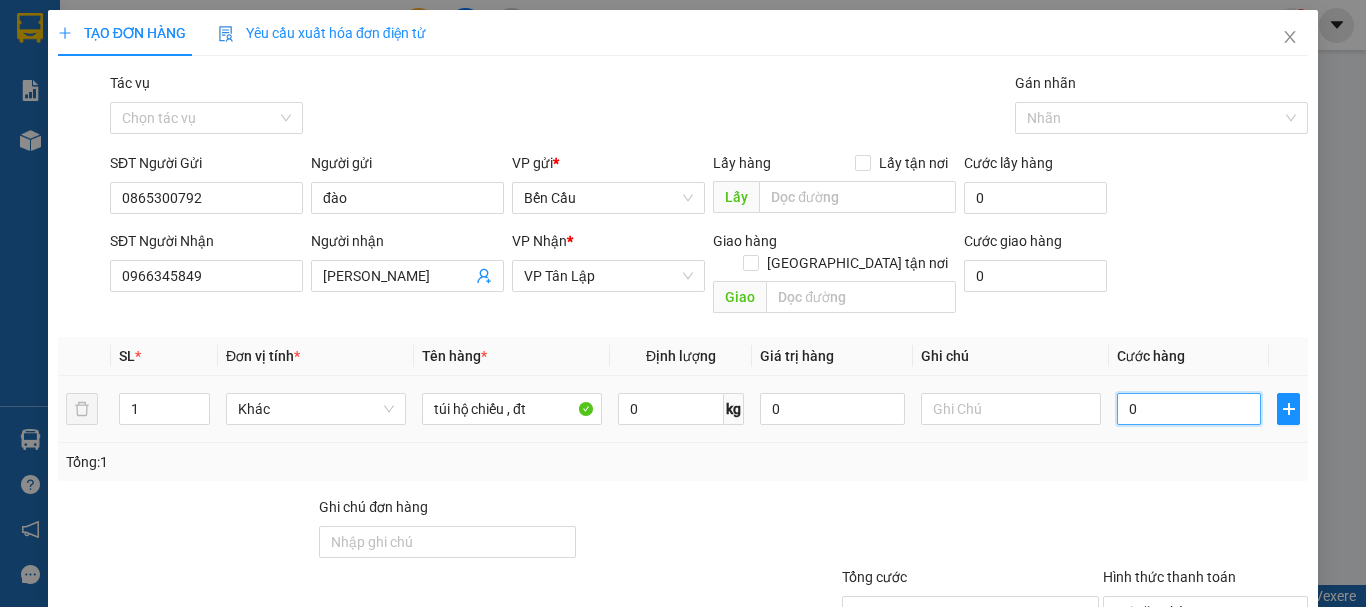 type on "0" 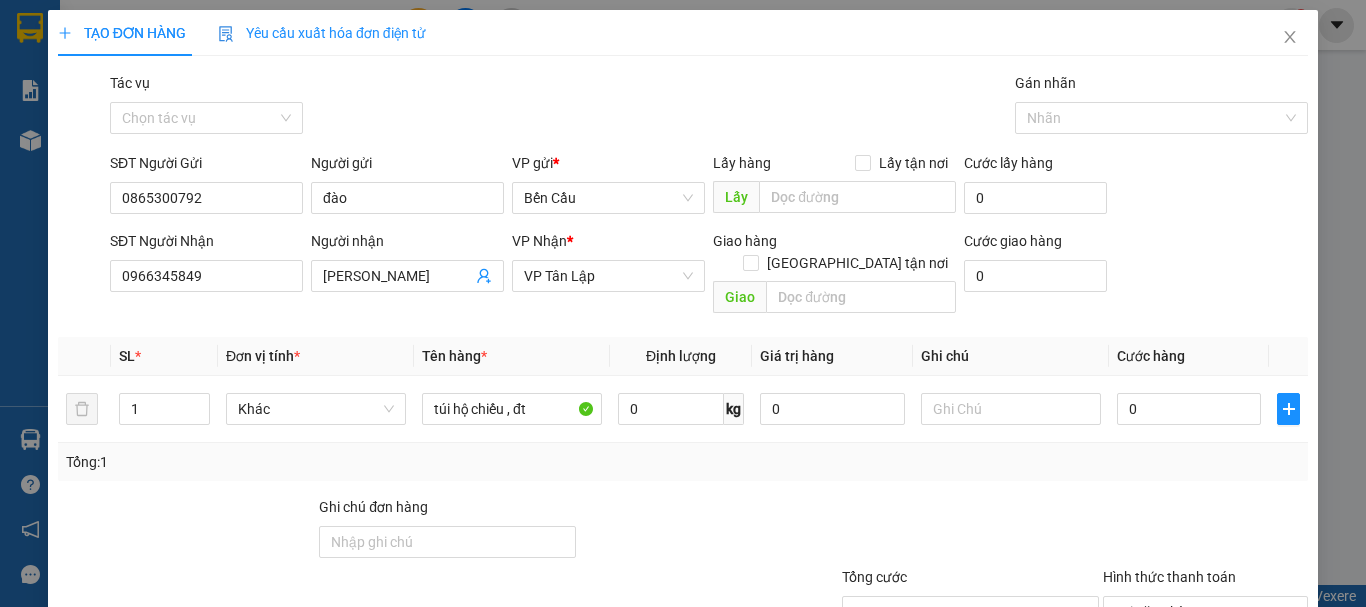 click at bounding box center (1205, 531) 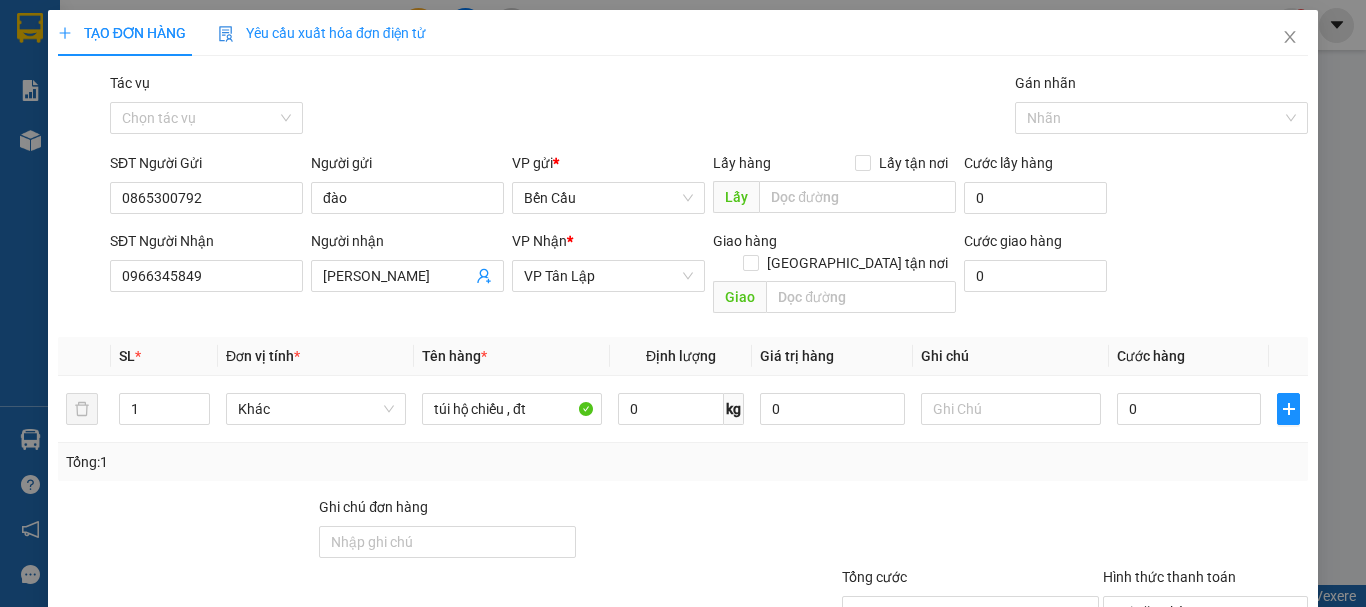 scroll, scrollTop: 100, scrollLeft: 0, axis: vertical 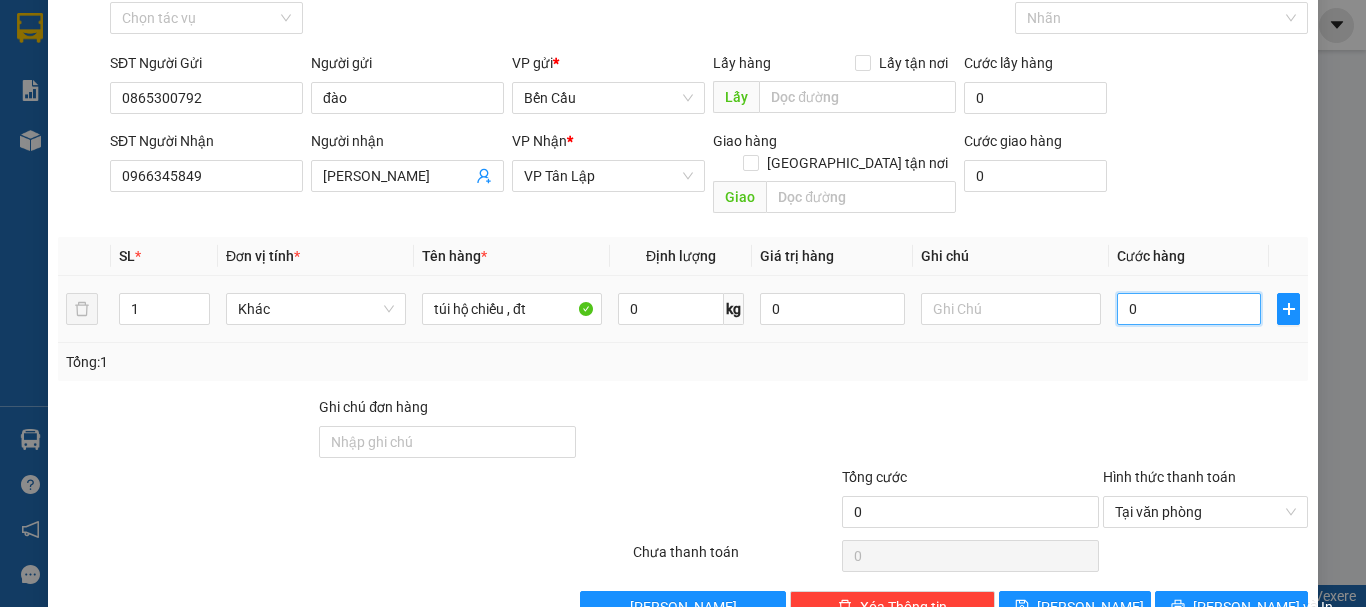 click on "0" at bounding box center [1189, 309] 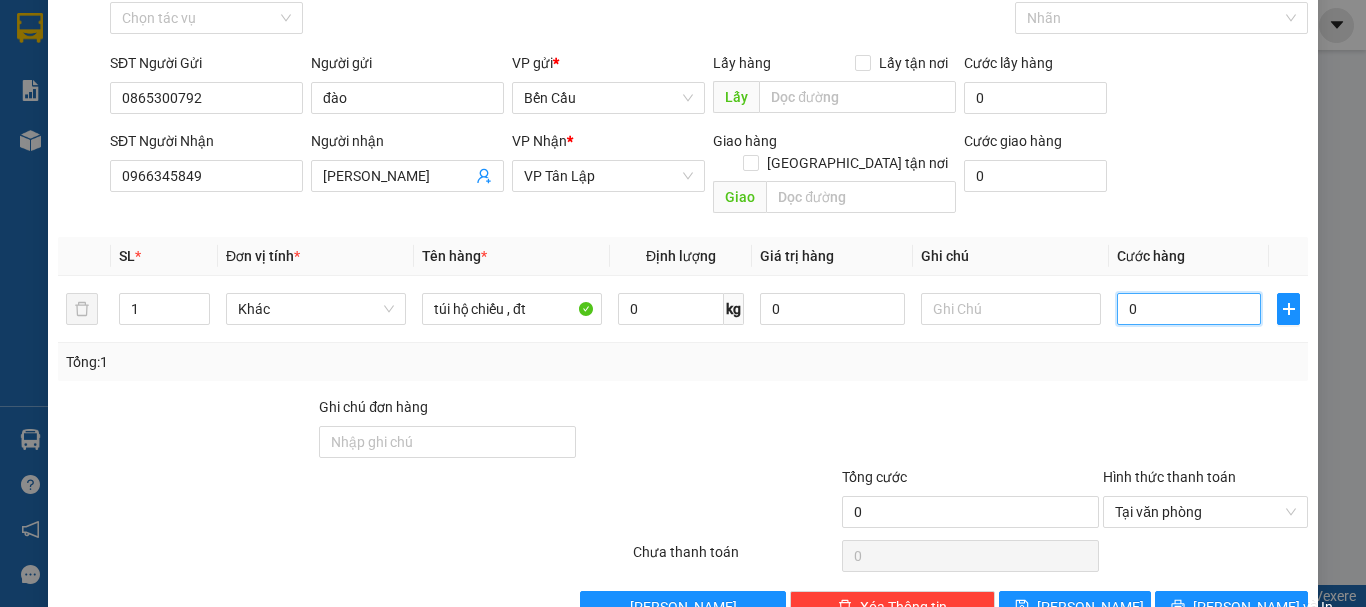 type on "4" 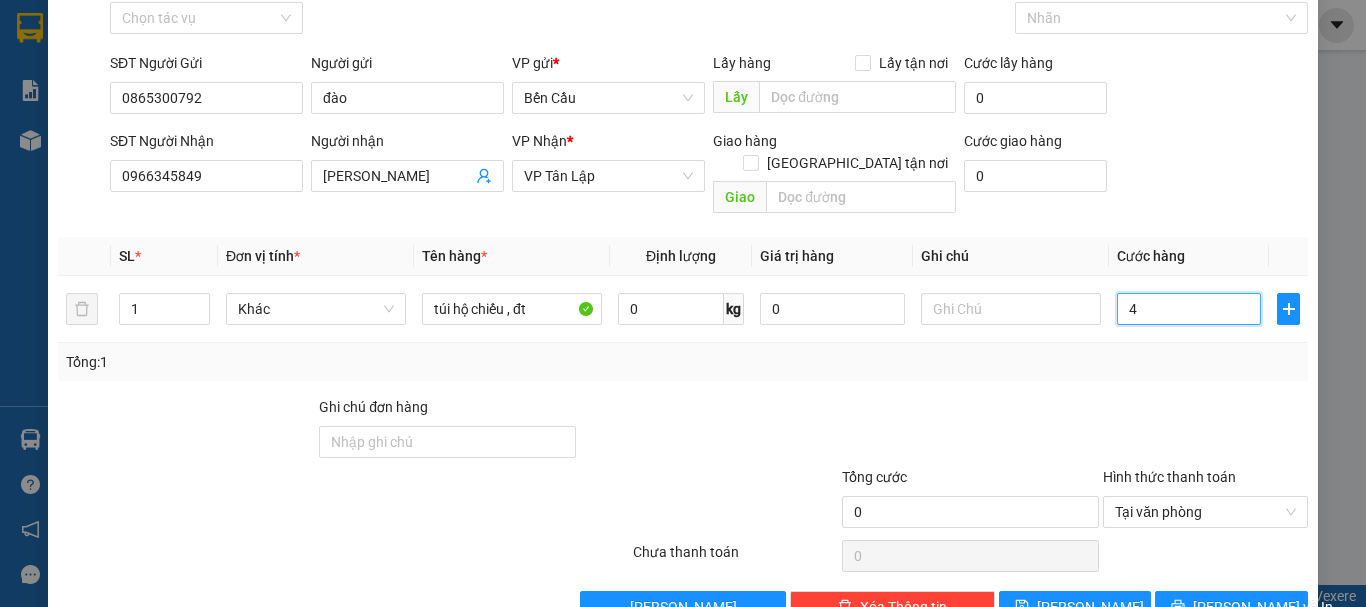 type on "4" 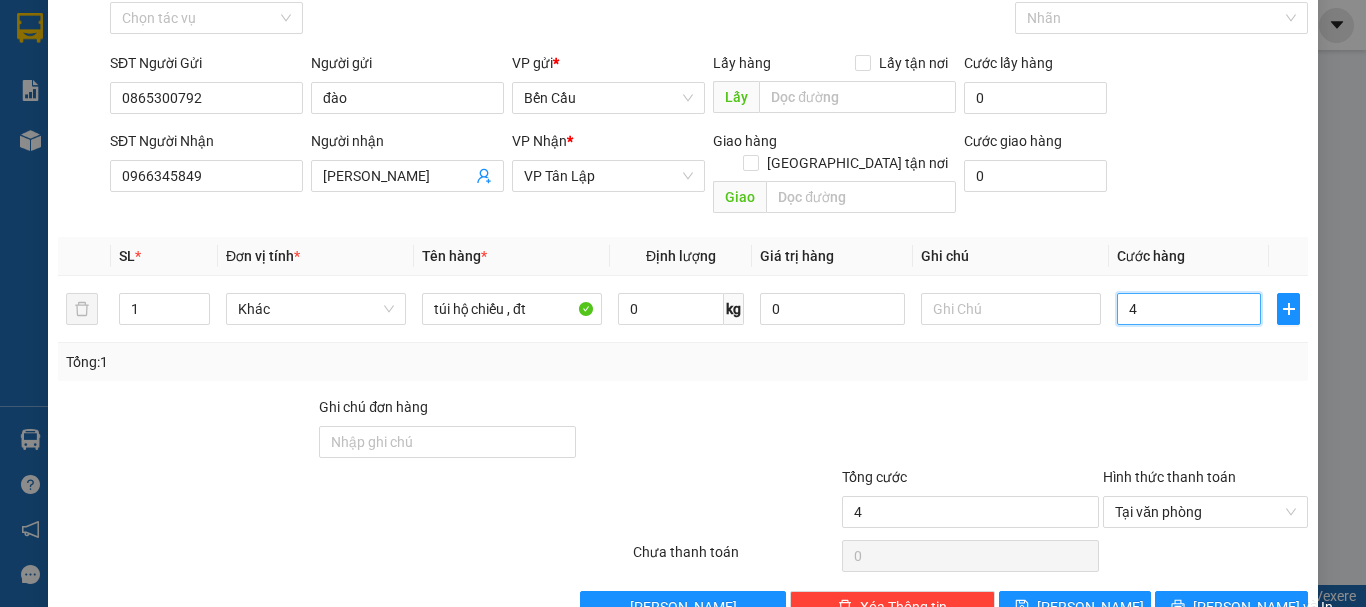 type on "40" 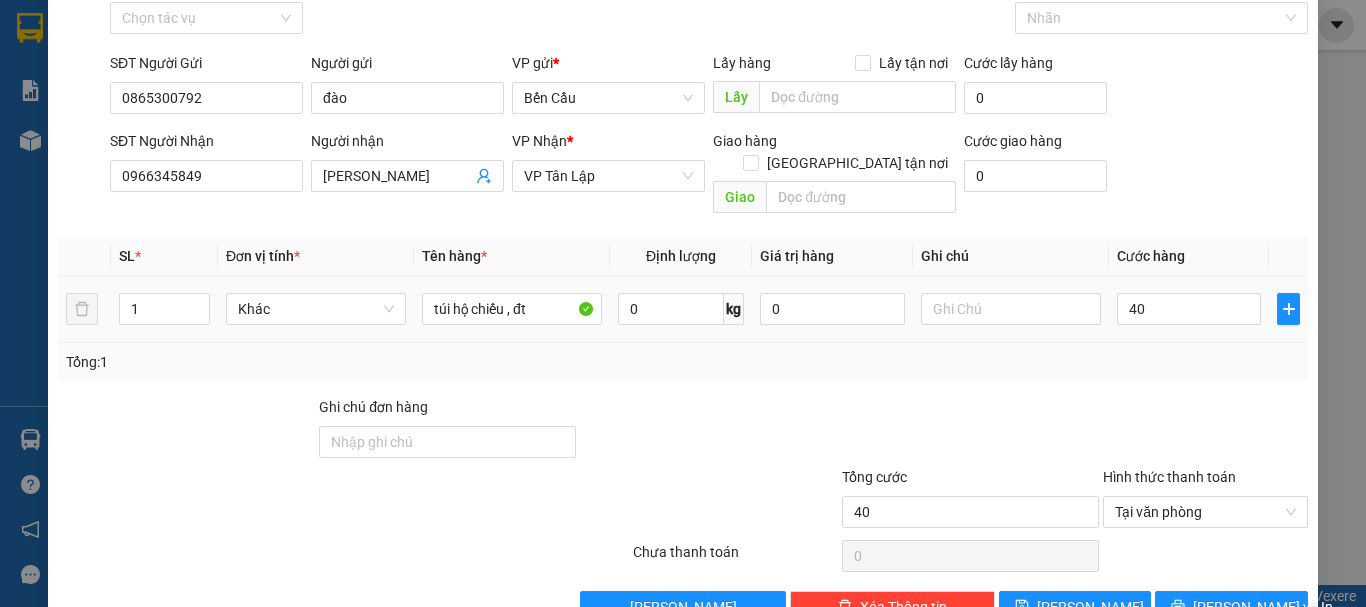 type on "40.000" 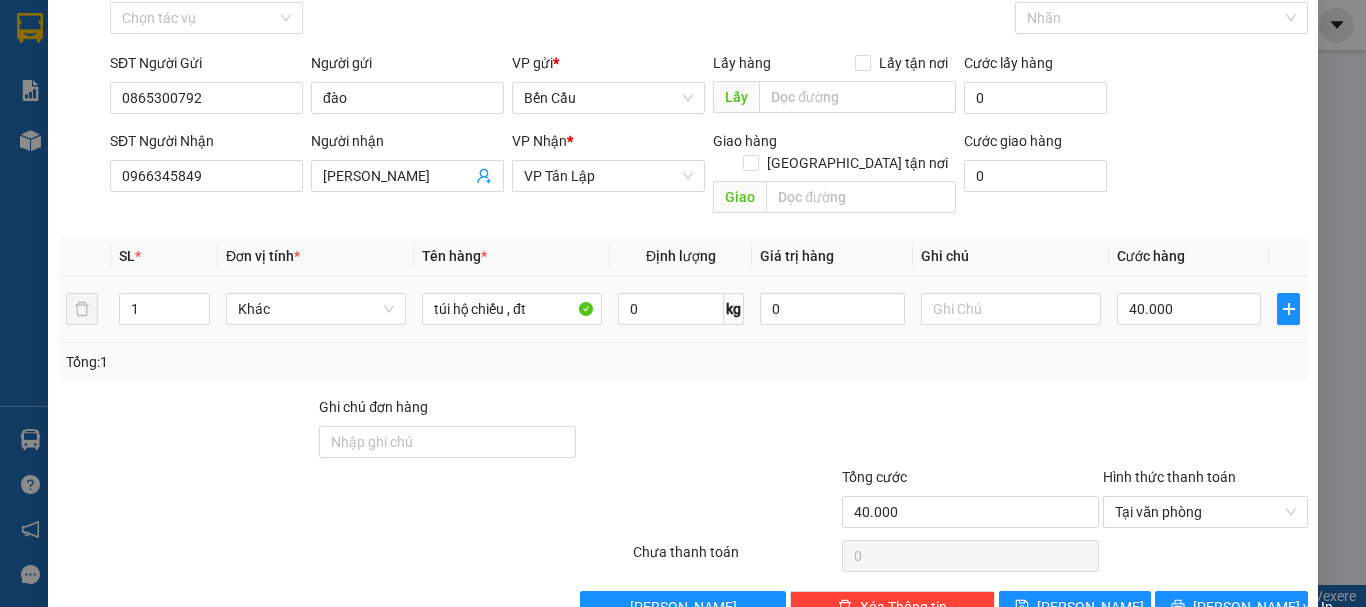click at bounding box center (1011, 309) 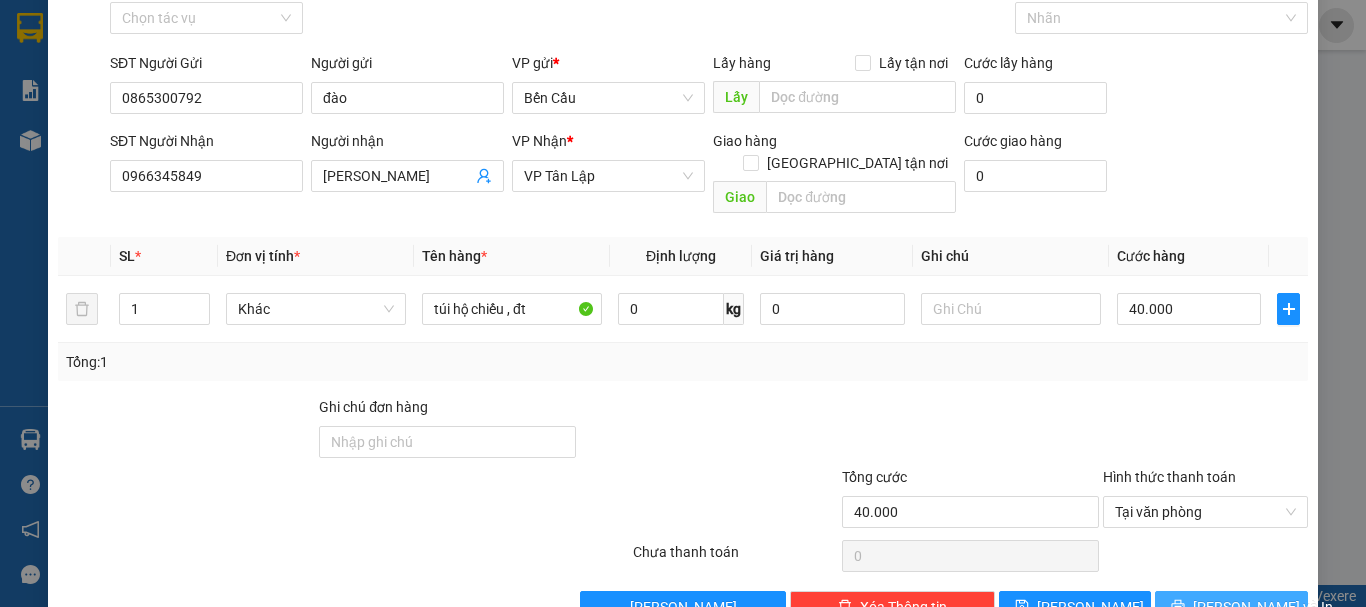 click on "[PERSON_NAME] và In" at bounding box center [1263, 607] 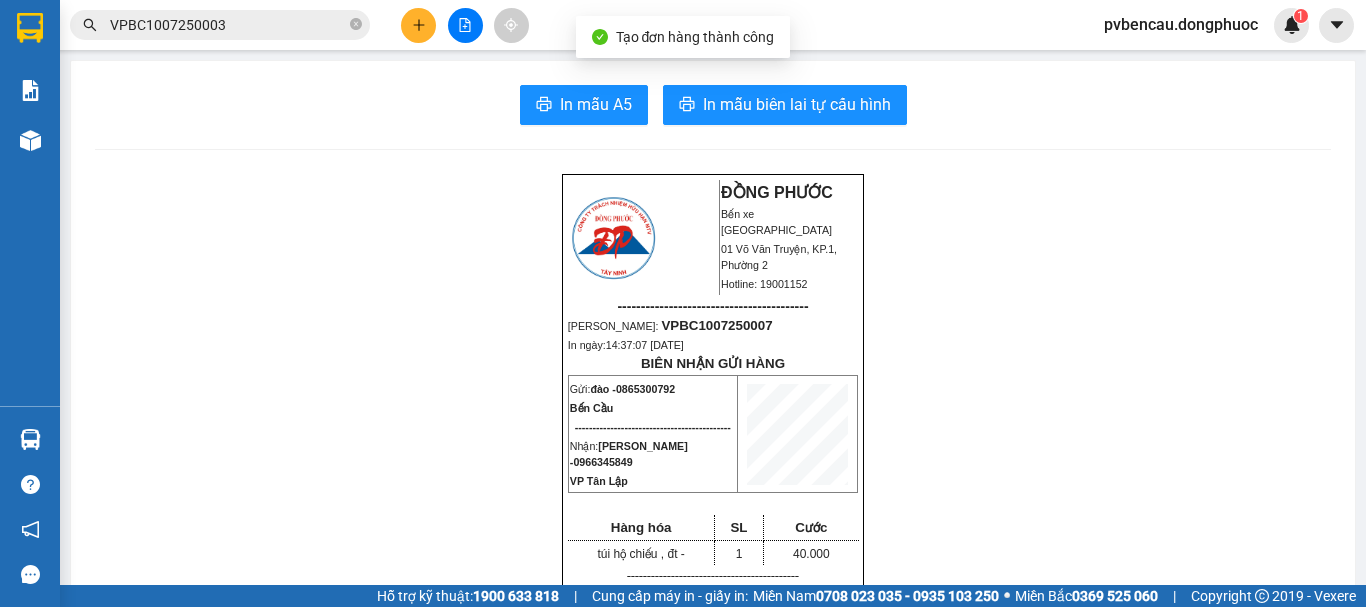 scroll, scrollTop: 0, scrollLeft: 0, axis: both 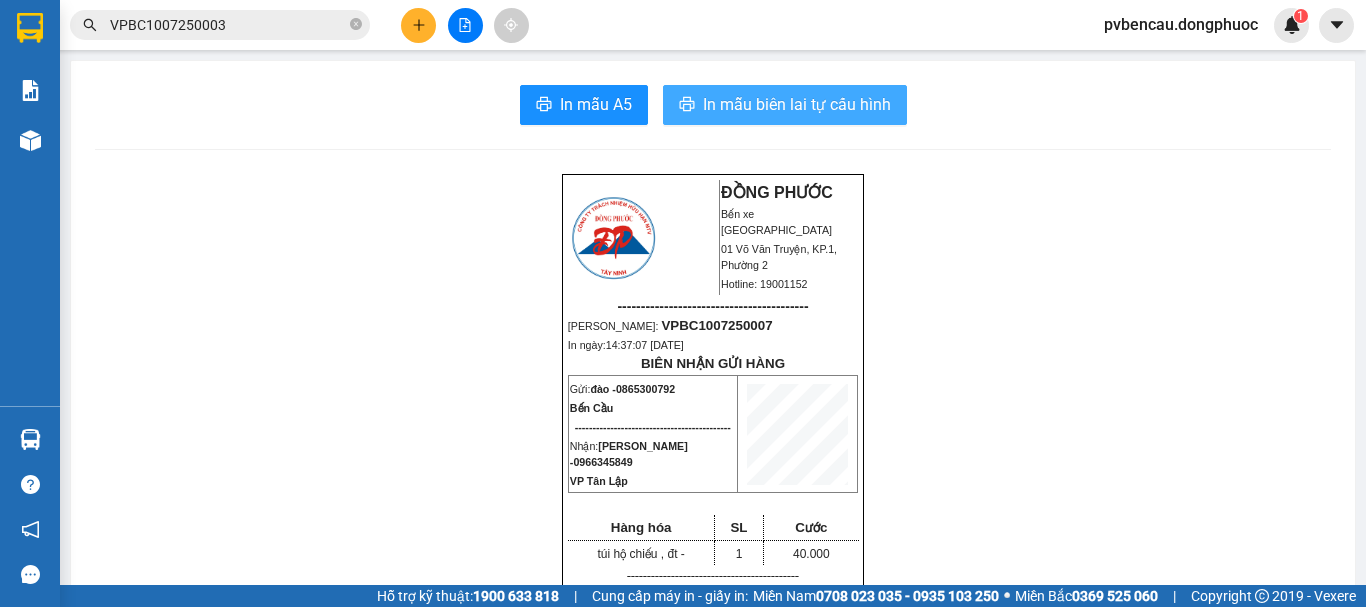 click on "In mẫu biên lai tự cấu hình" at bounding box center (797, 104) 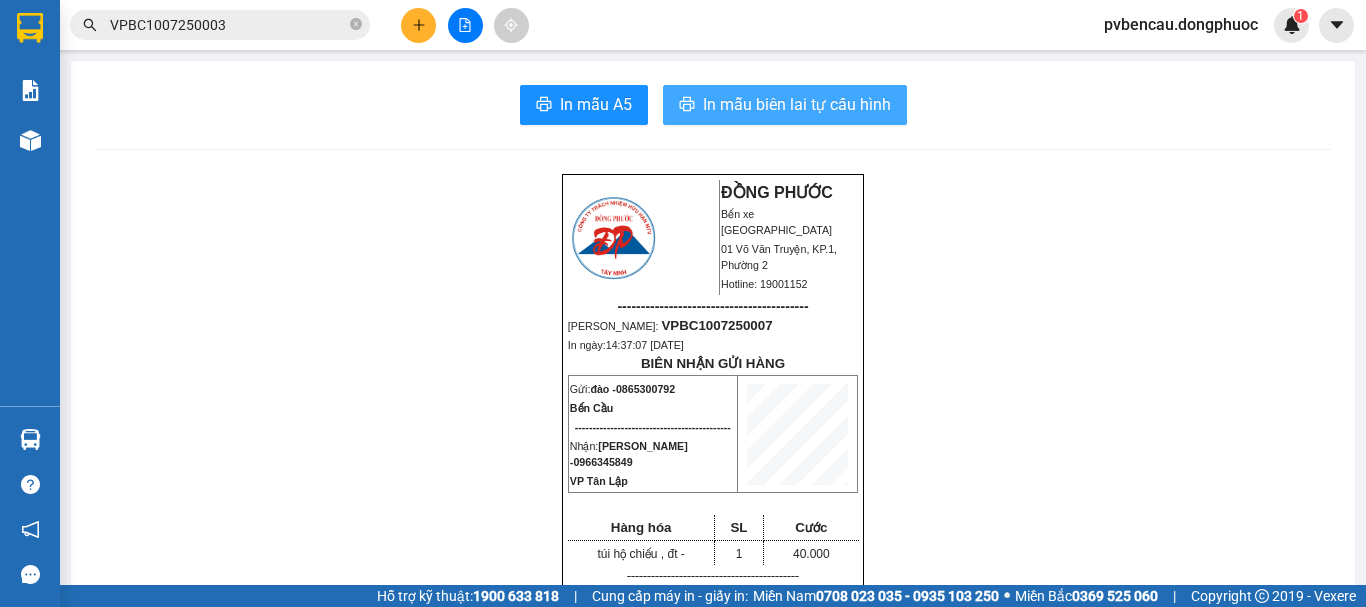 scroll, scrollTop: 0, scrollLeft: 0, axis: both 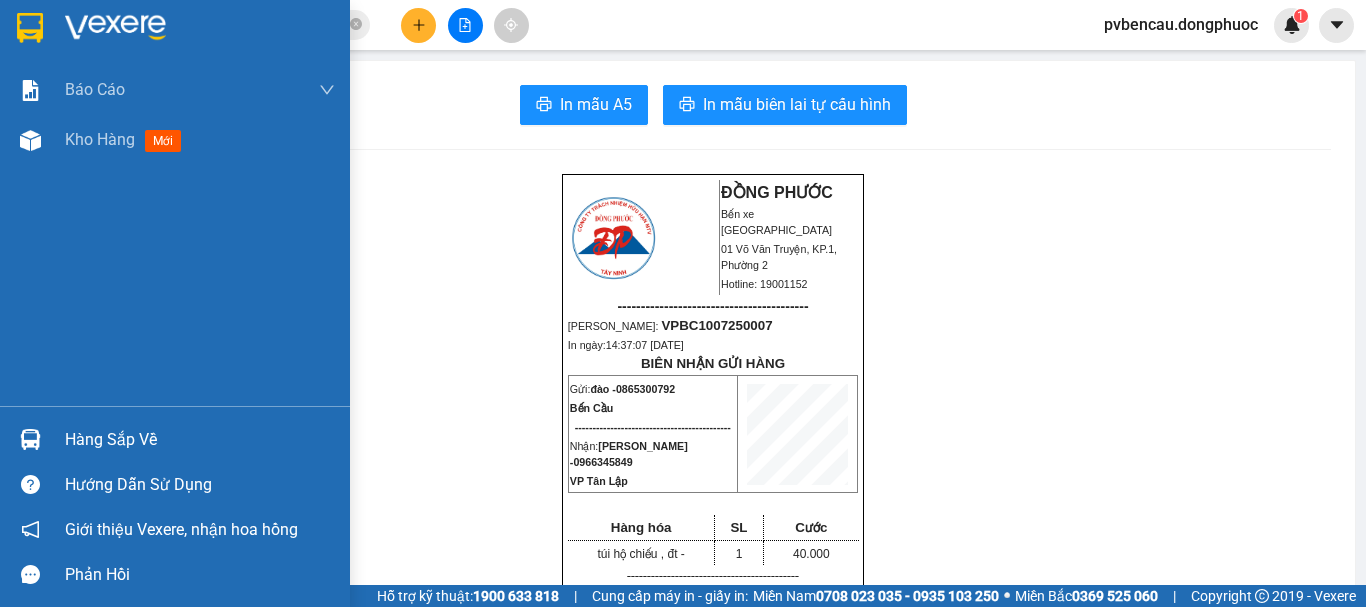 click on "Hàng sắp về" at bounding box center (200, 440) 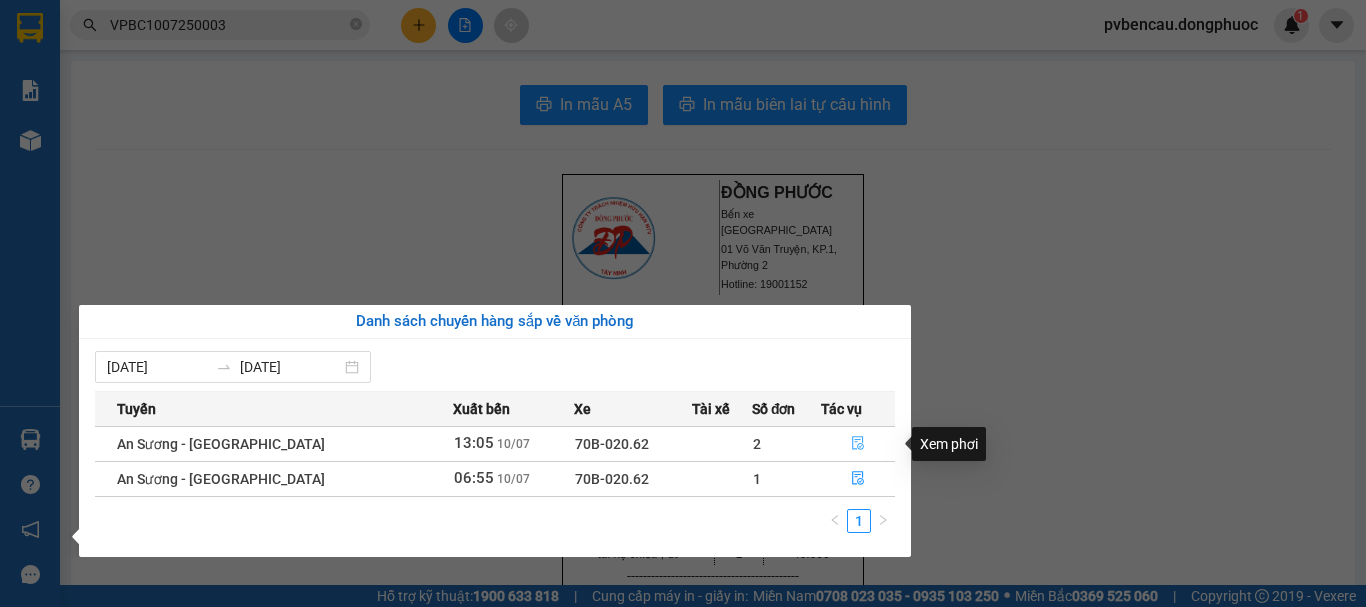 click 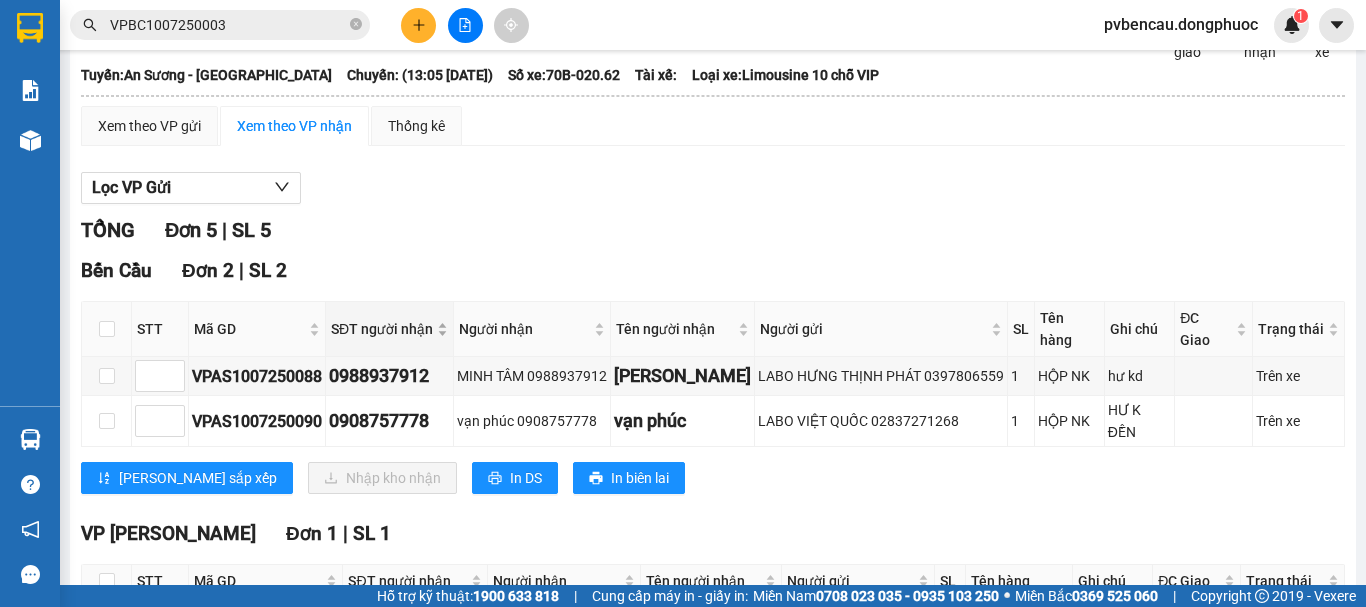 scroll, scrollTop: 0, scrollLeft: 0, axis: both 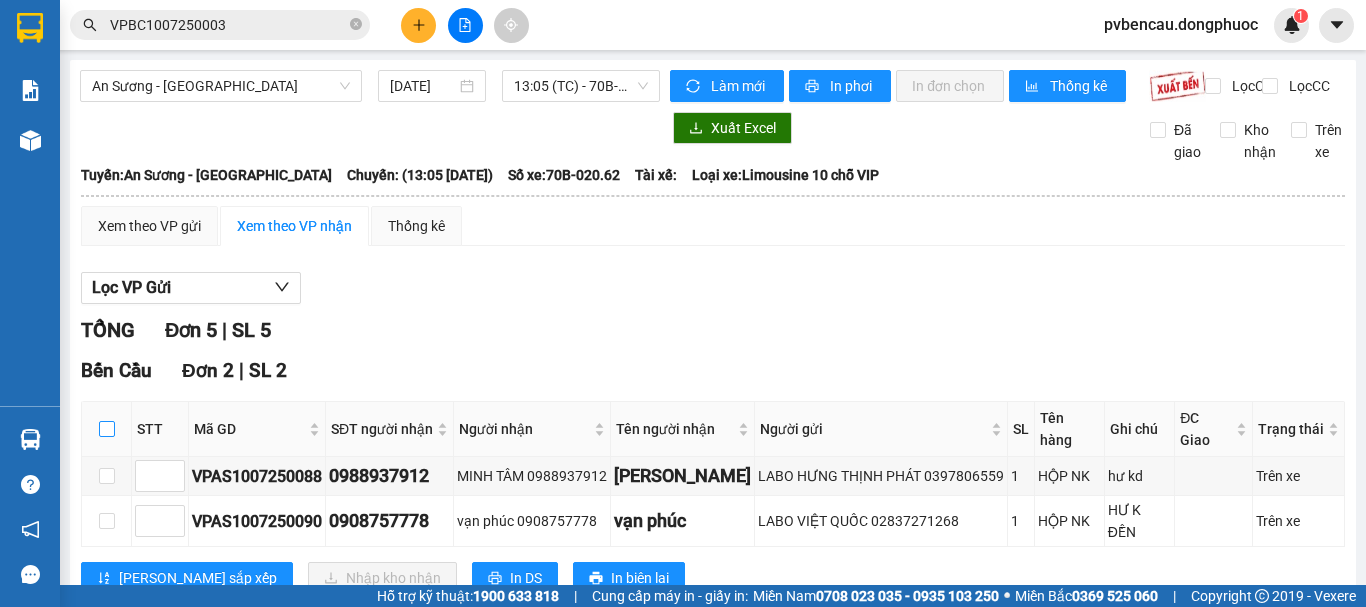 click at bounding box center [107, 429] 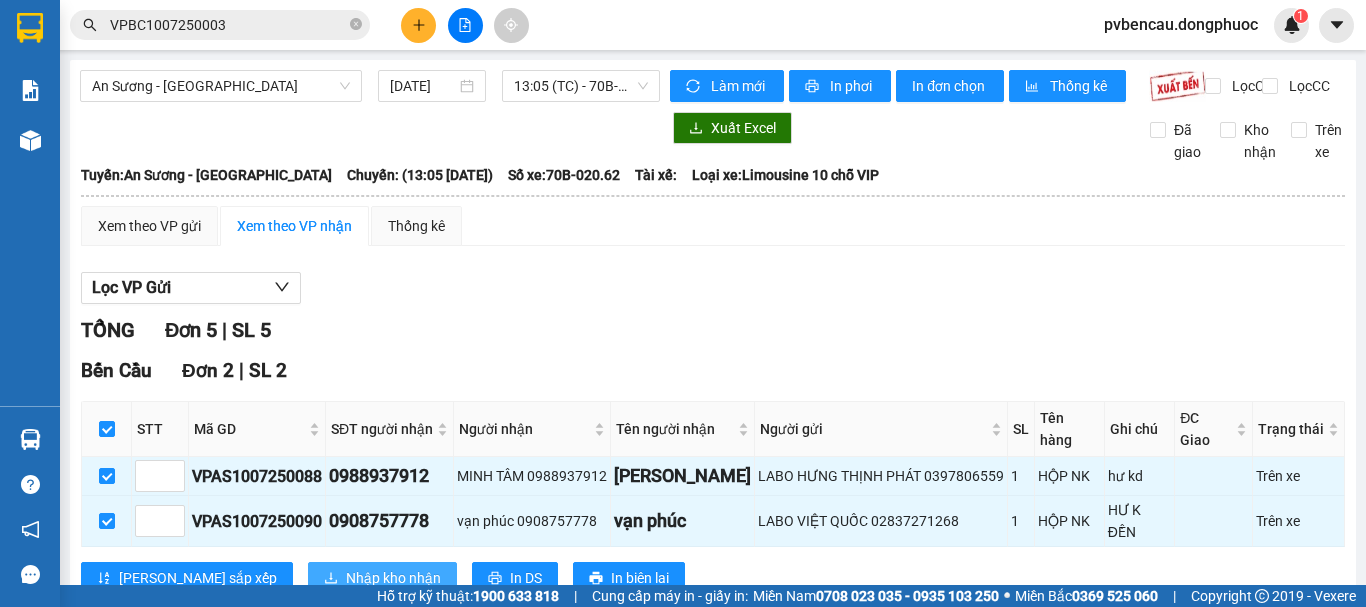 click on "Nhập kho nhận" at bounding box center [393, 578] 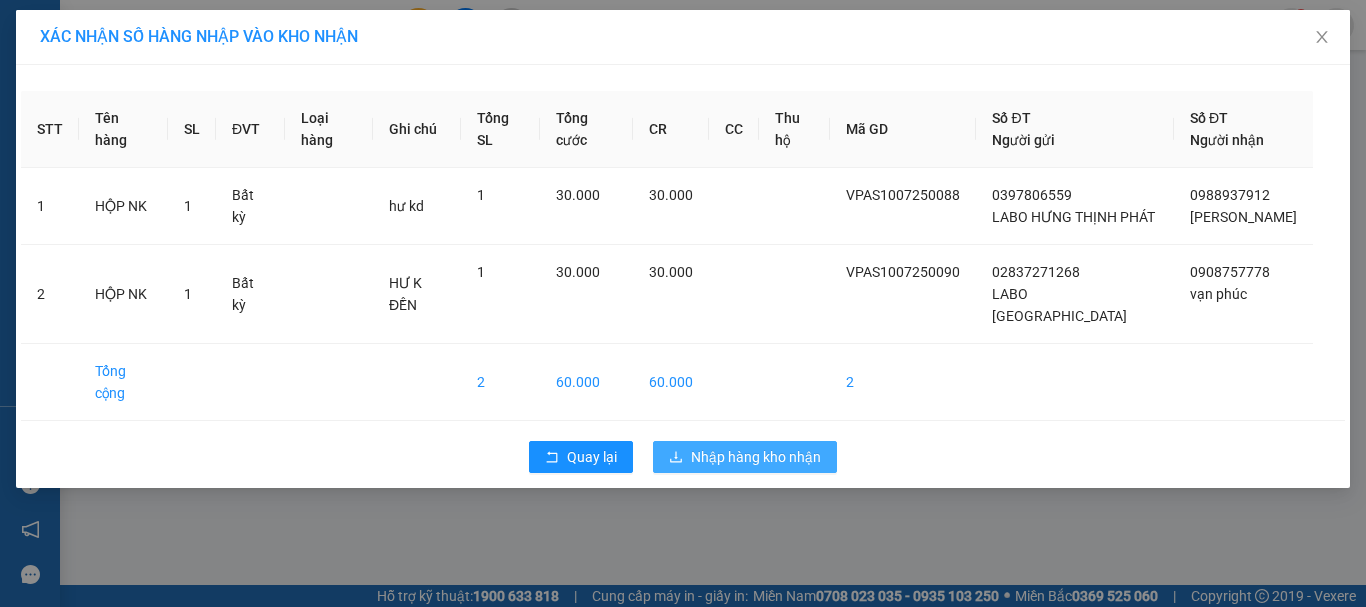 click on "Nhập hàng kho nhận" at bounding box center (756, 457) 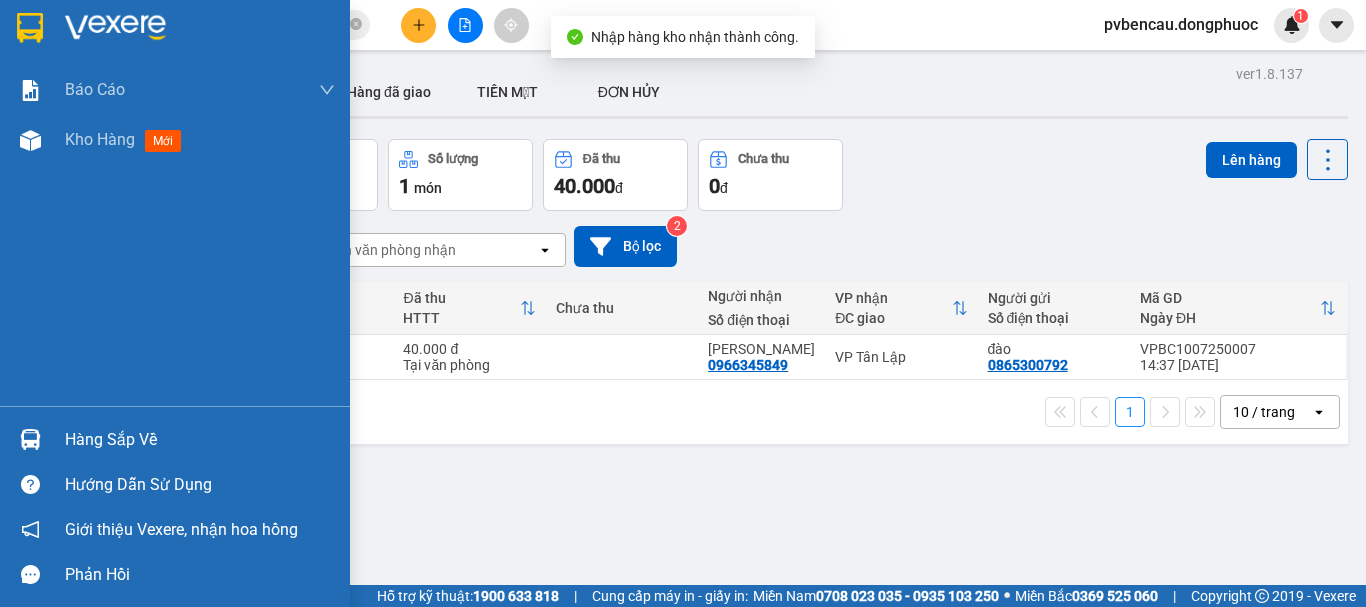 click on "Hàng sắp về" at bounding box center (200, 440) 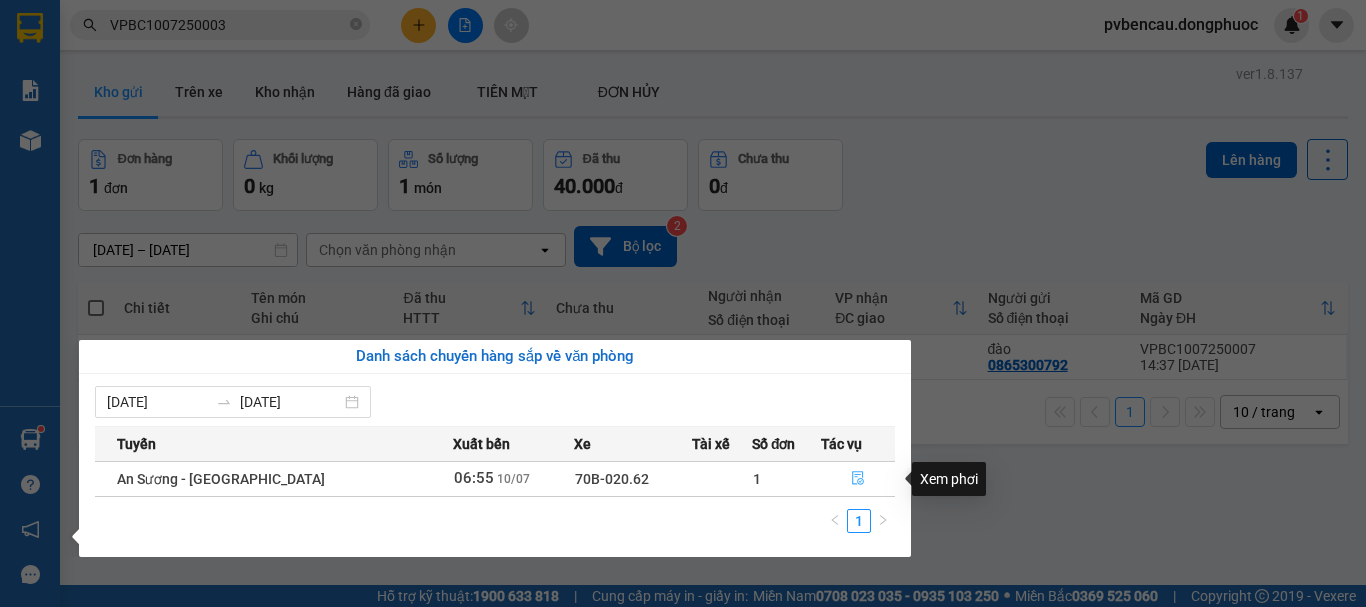 click at bounding box center (858, 479) 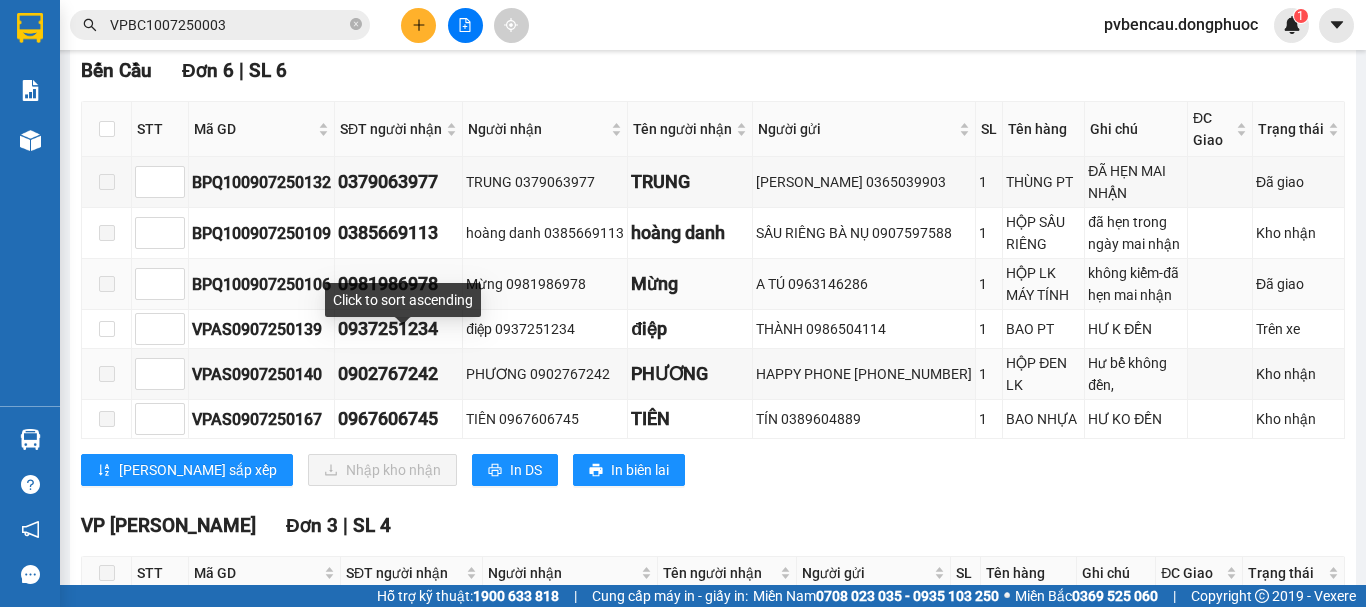 scroll, scrollTop: 200, scrollLeft: 0, axis: vertical 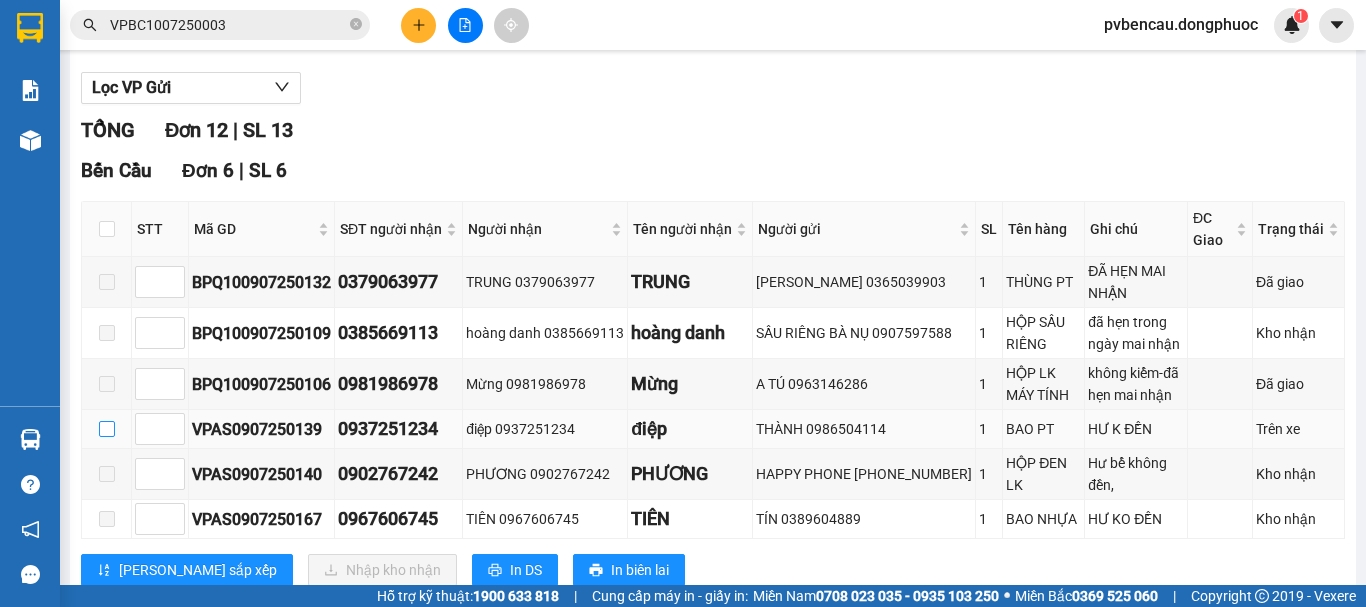 click at bounding box center [107, 429] 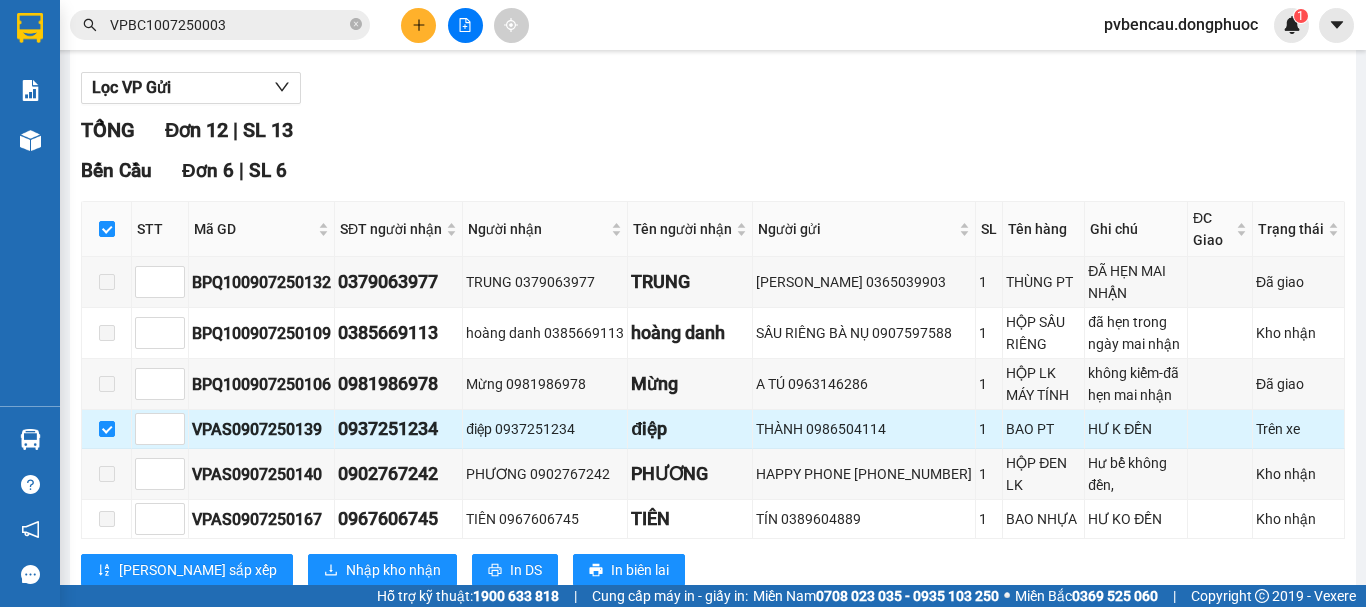 scroll, scrollTop: 300, scrollLeft: 0, axis: vertical 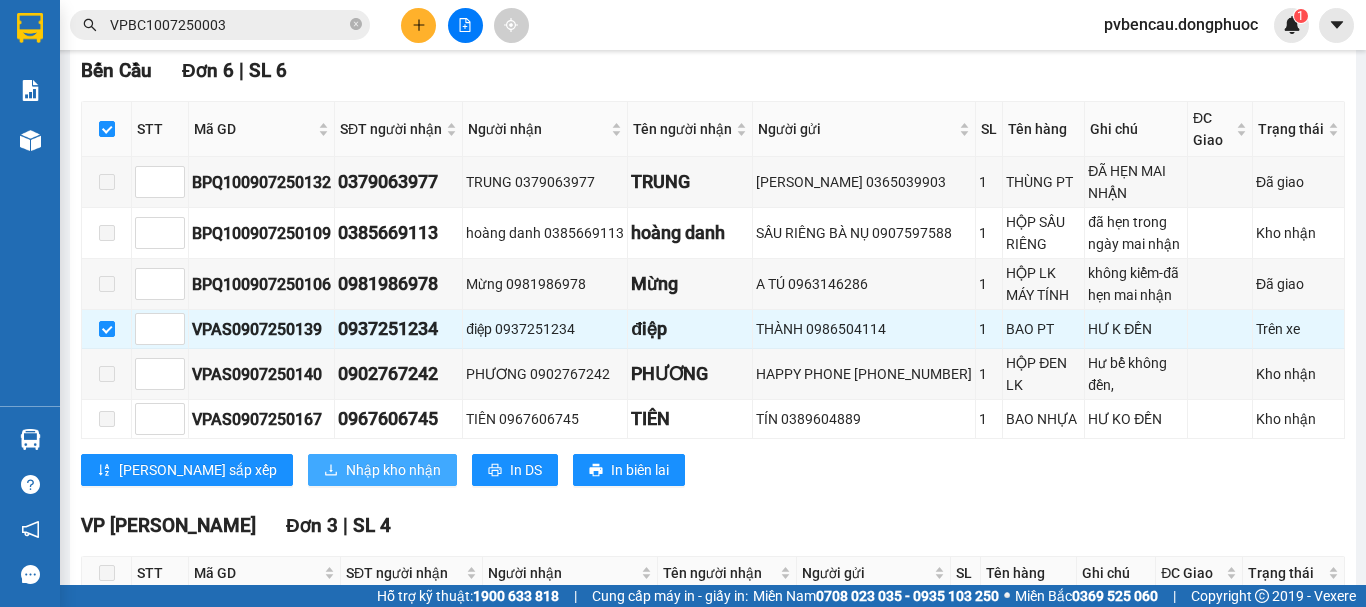 click on "Nhập kho nhận" at bounding box center [393, 470] 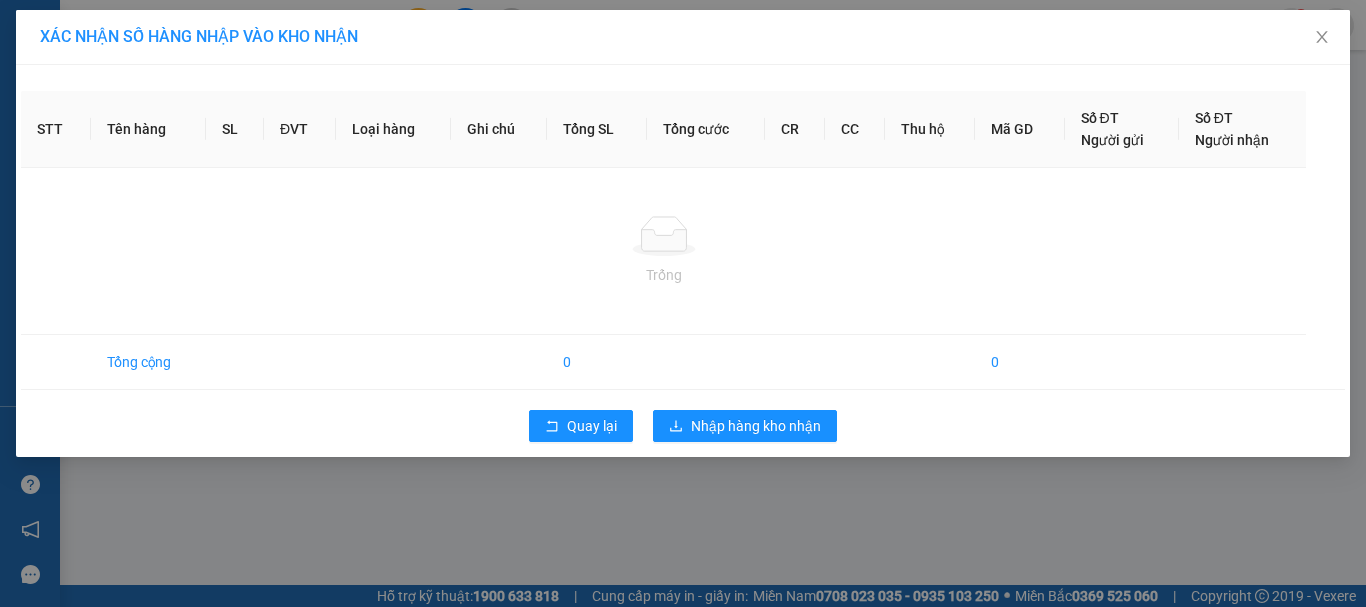 scroll, scrollTop: 0, scrollLeft: 0, axis: both 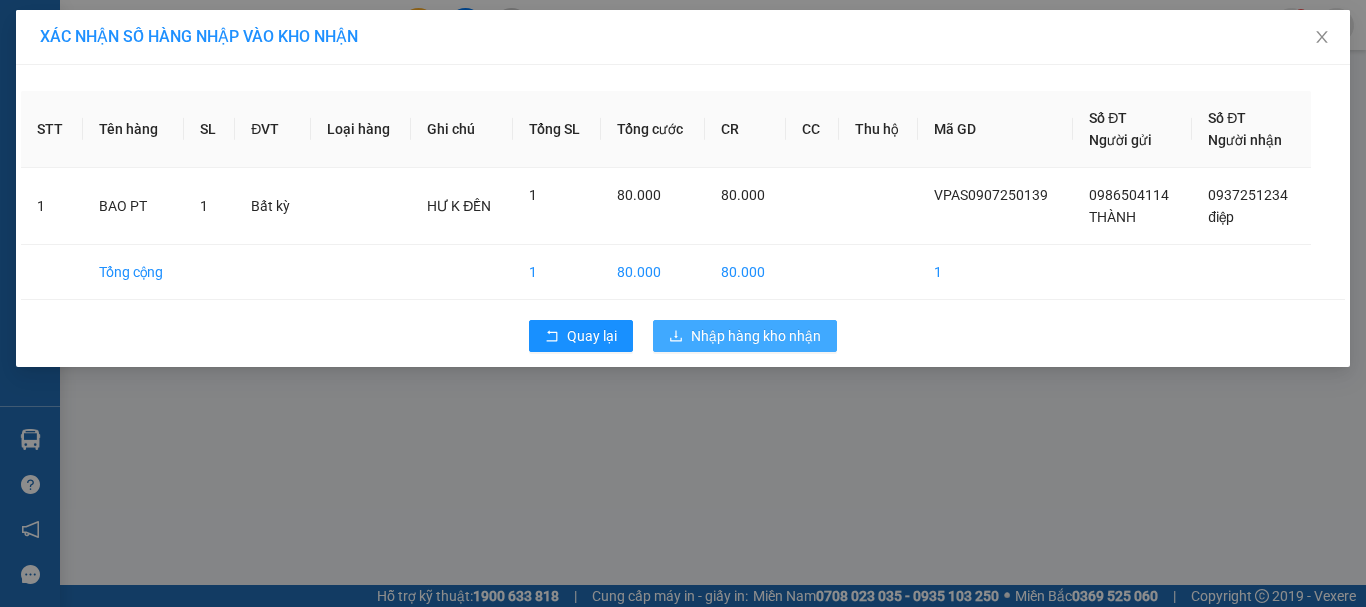 click on "Nhập hàng kho nhận" at bounding box center (756, 336) 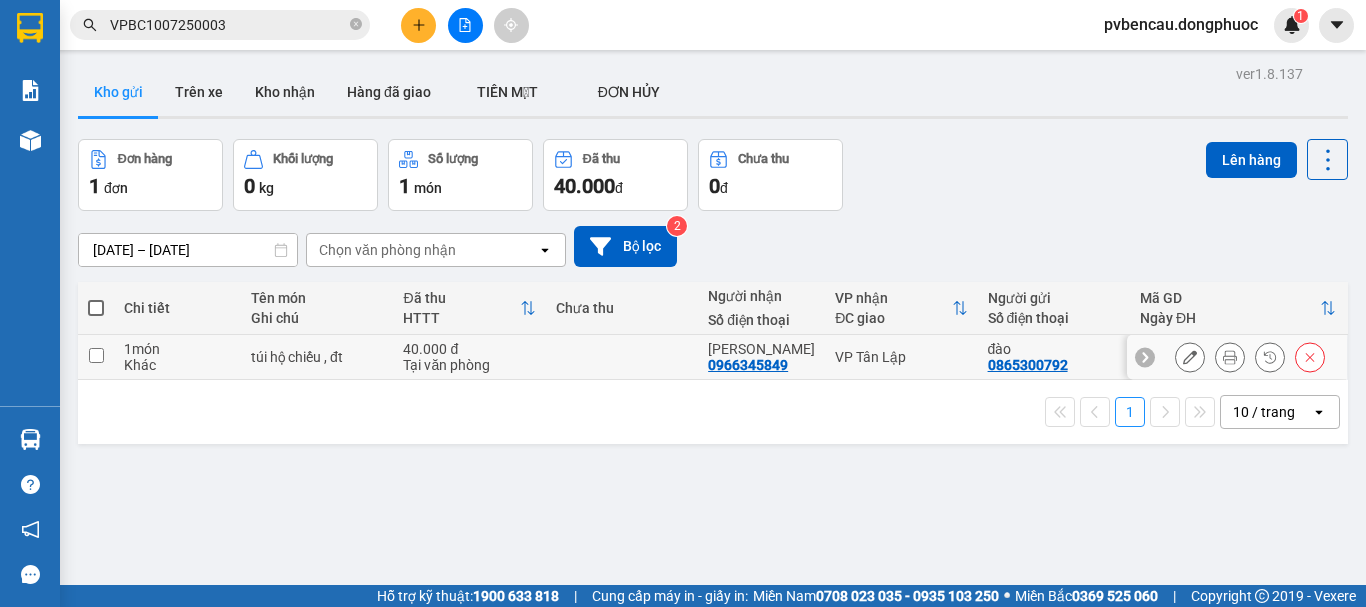 click at bounding box center [96, 355] 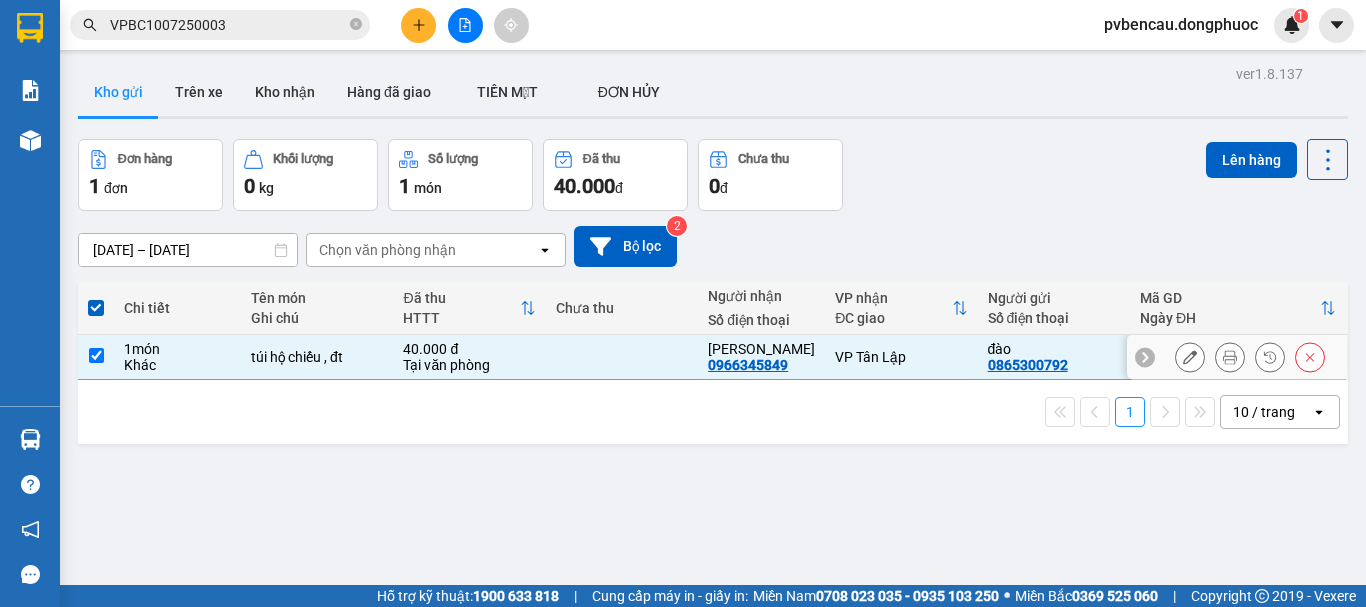 click at bounding box center [96, 357] 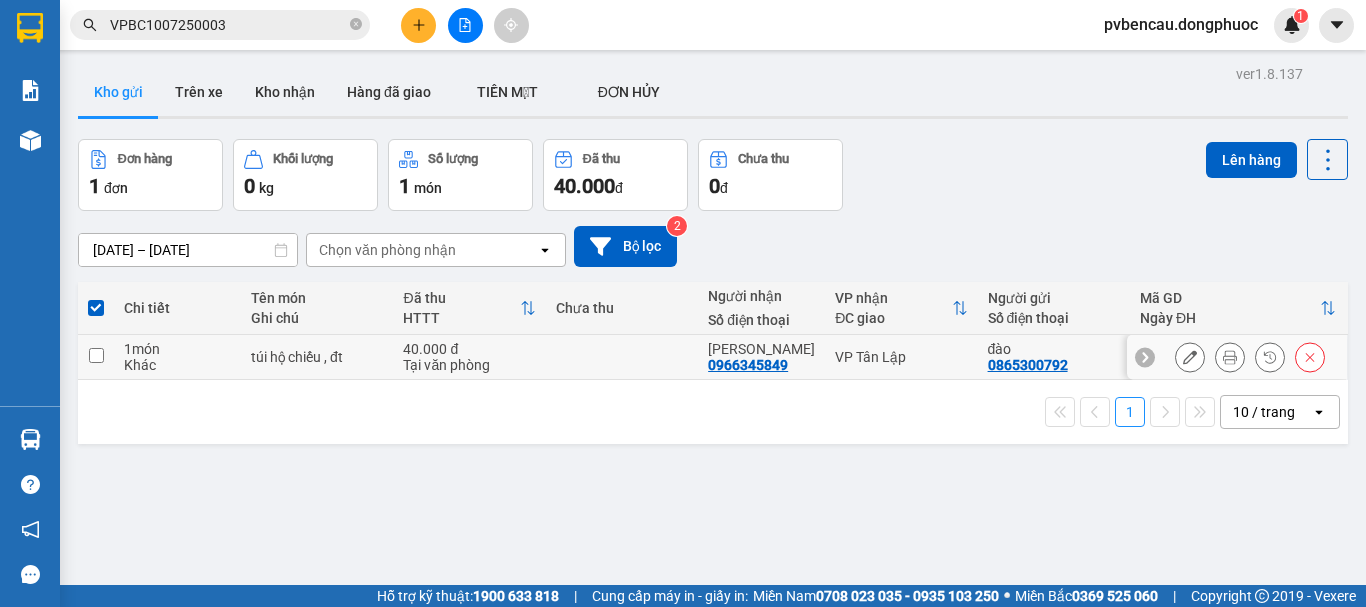 checkbox on "false" 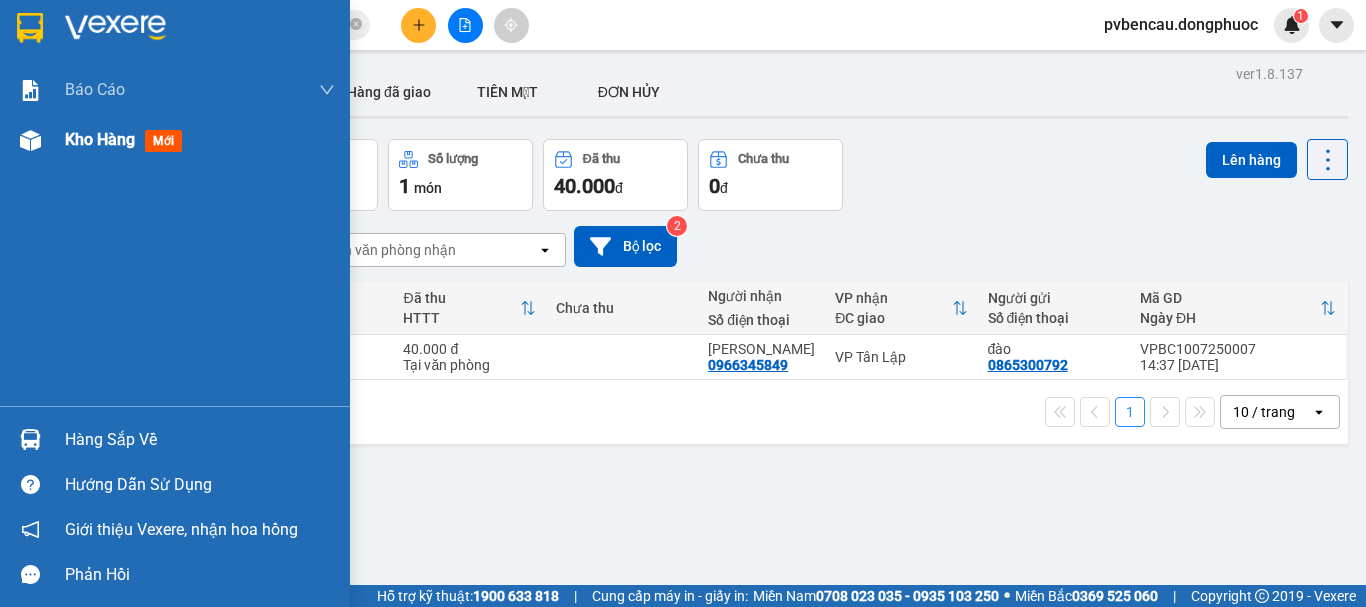 click on "Kho hàng mới" at bounding box center [200, 140] 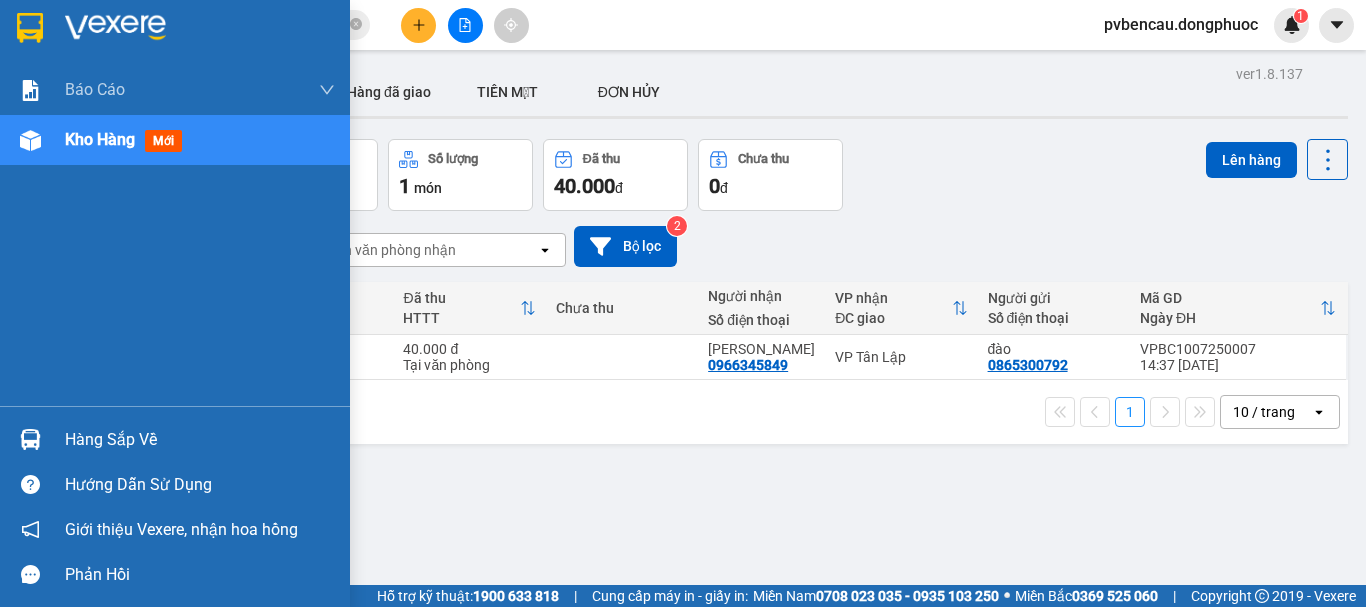 click on "mới" at bounding box center (163, 141) 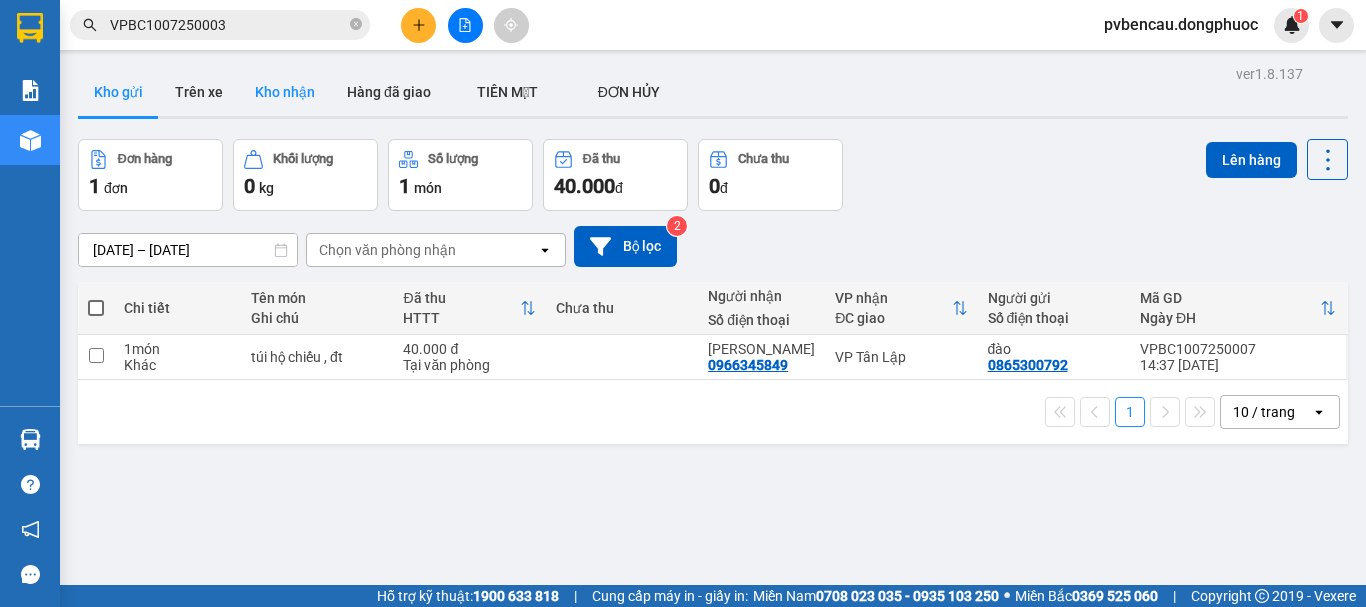 click on "Kho nhận" at bounding box center (285, 92) 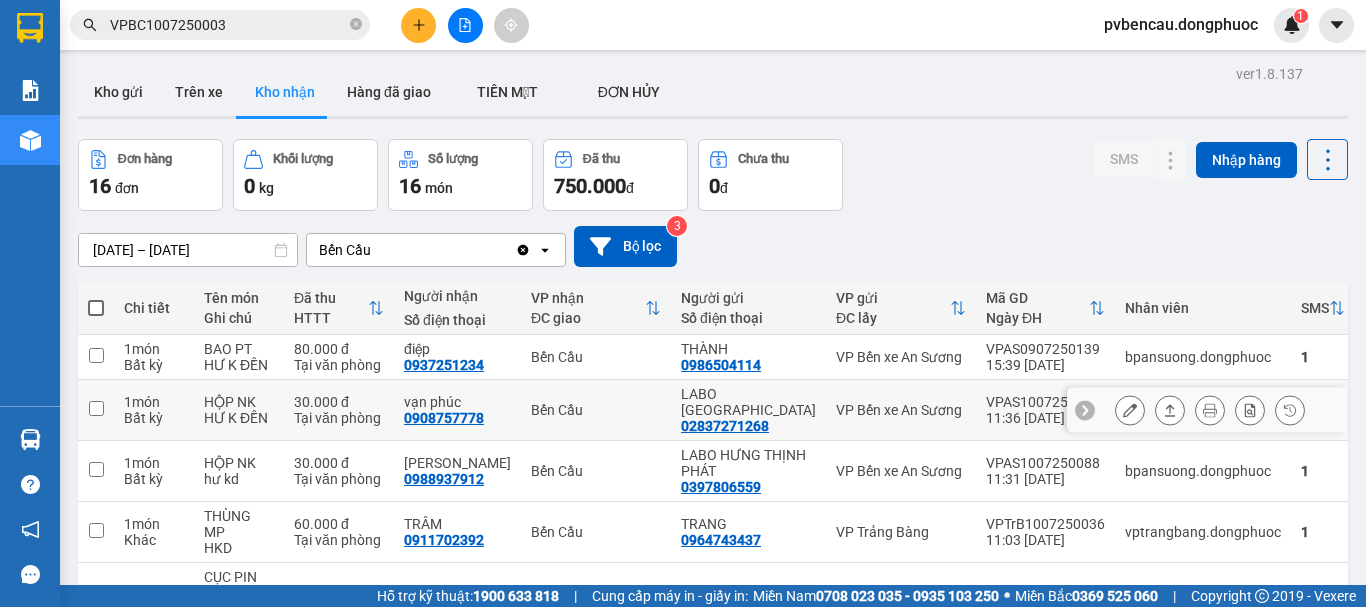 click at bounding box center (96, 408) 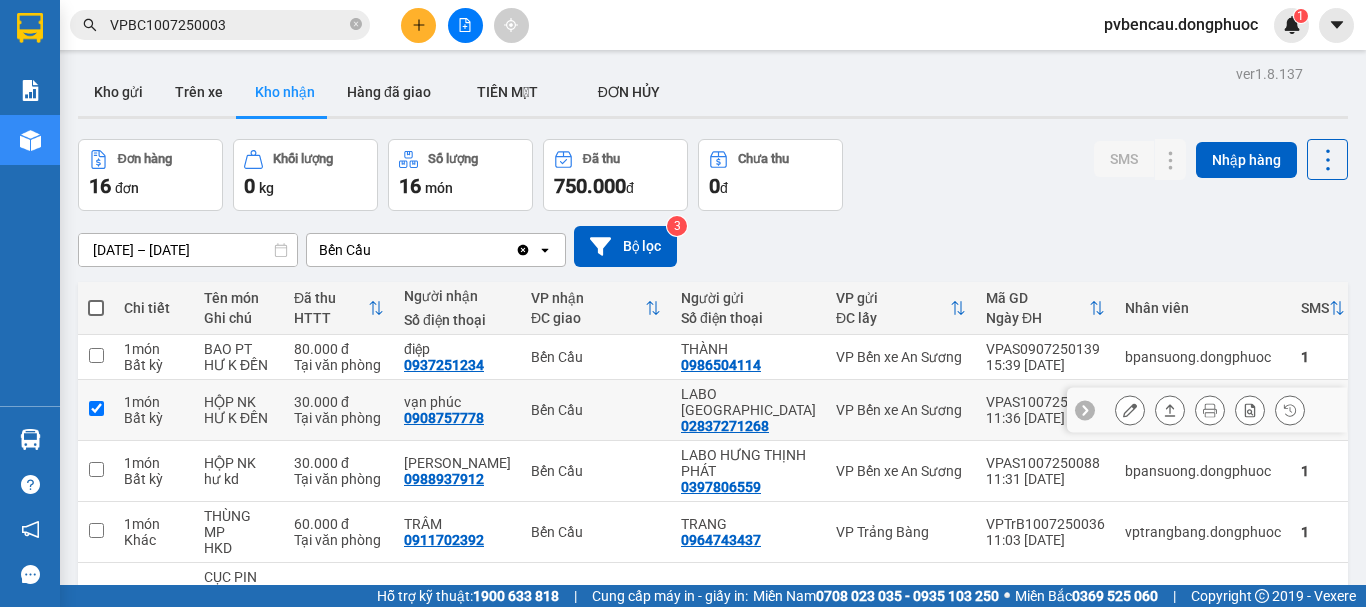 checkbox on "true" 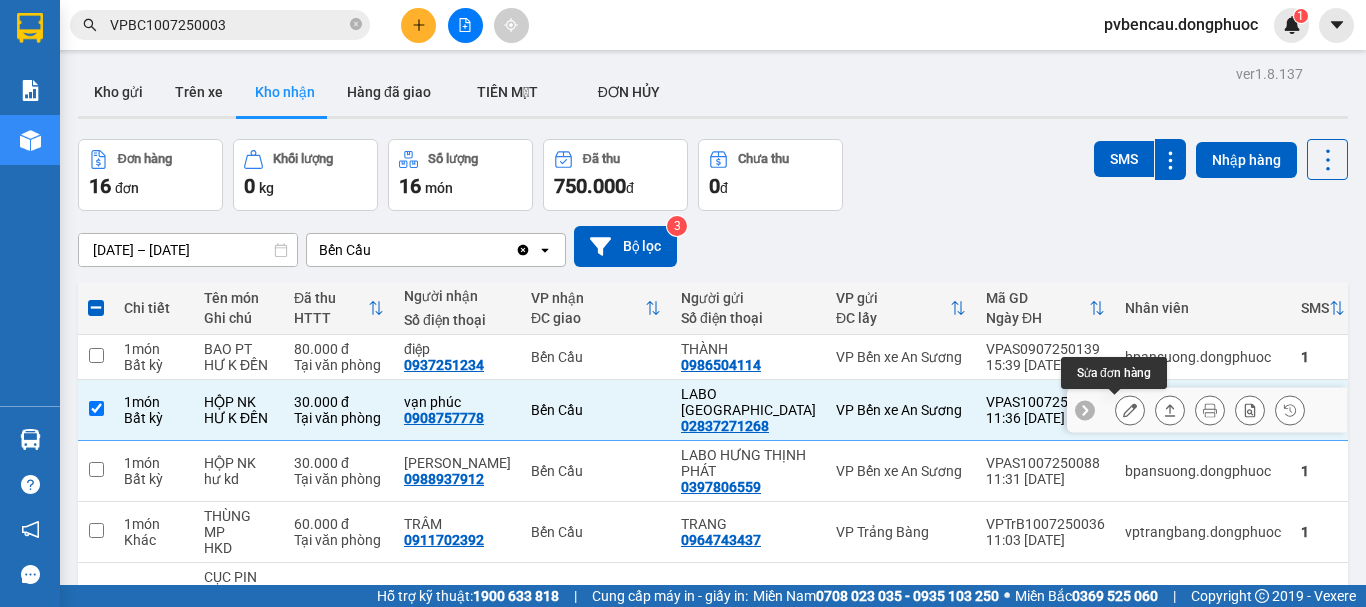click 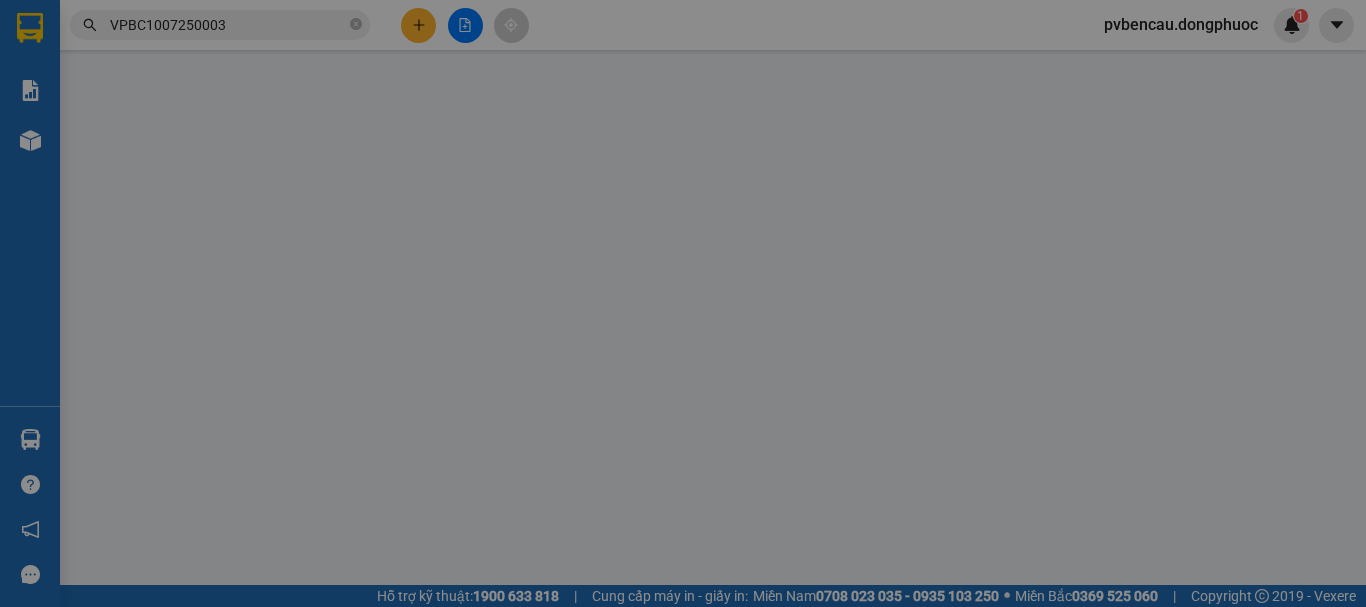 type on "02837271268" 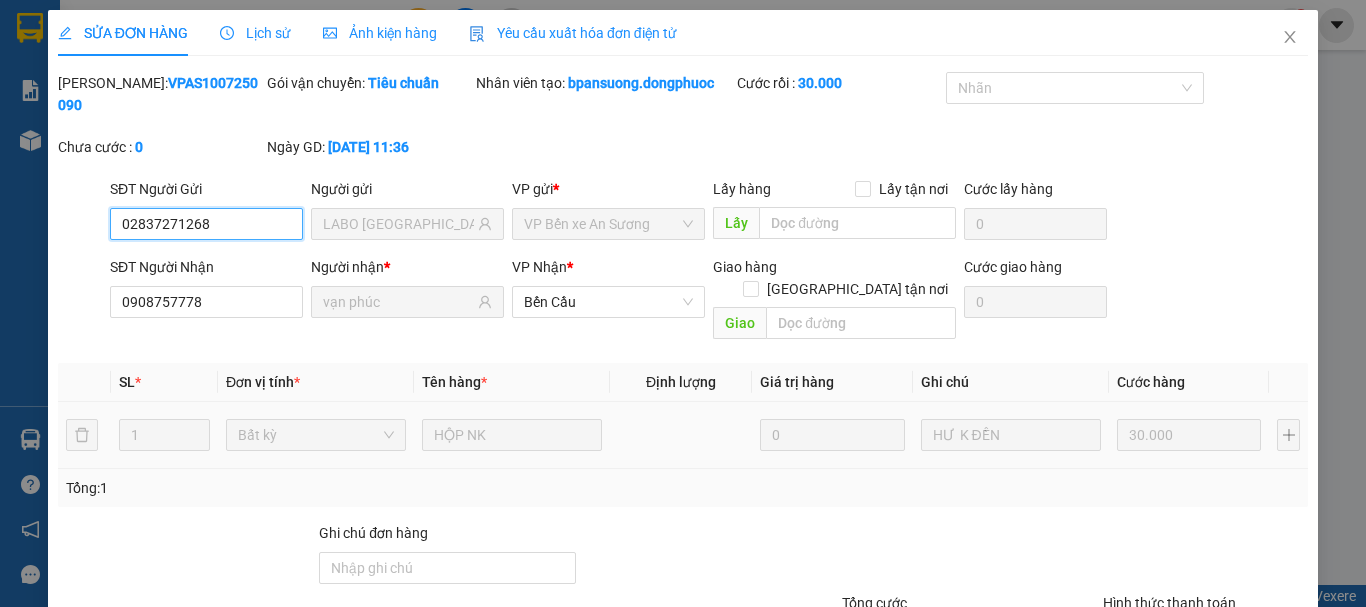 scroll, scrollTop: 137, scrollLeft: 0, axis: vertical 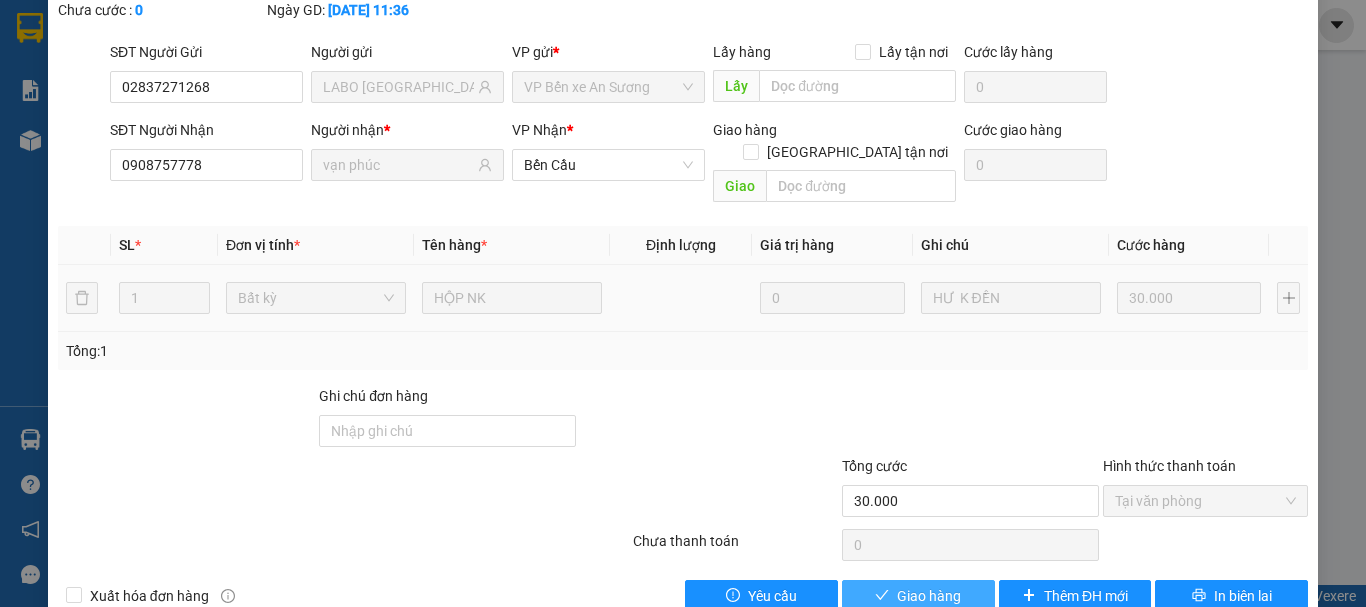 click on "Giao hàng" at bounding box center (918, 596) 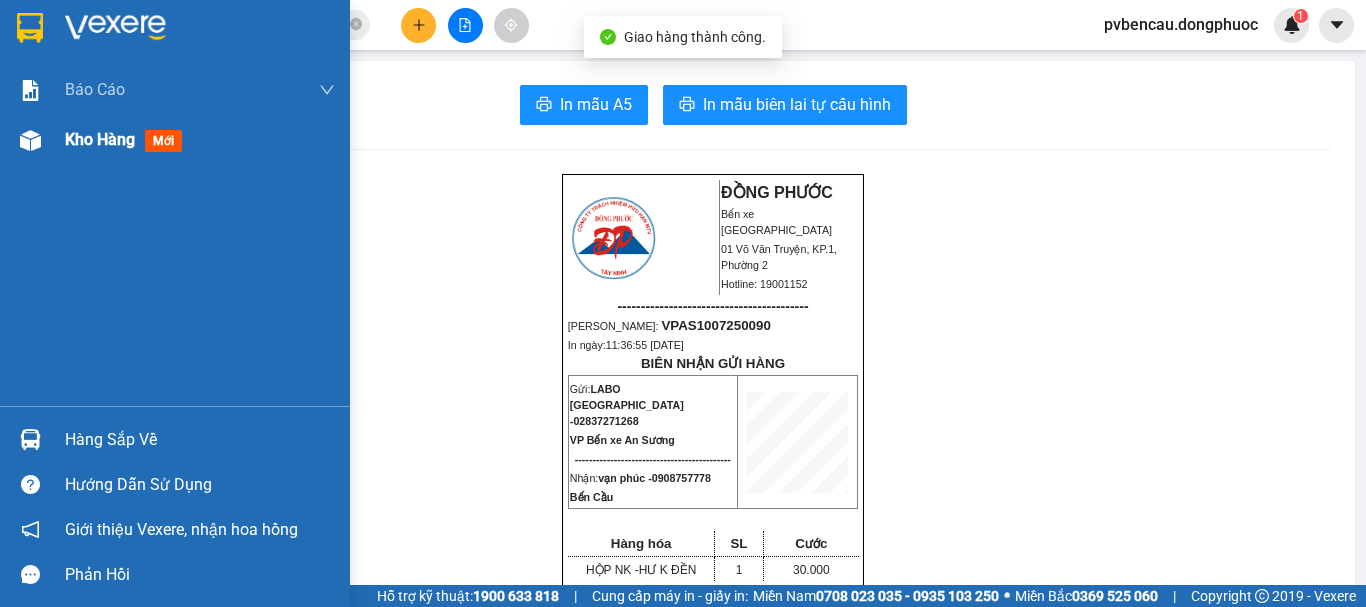 click on "Kho hàng mới" at bounding box center [200, 140] 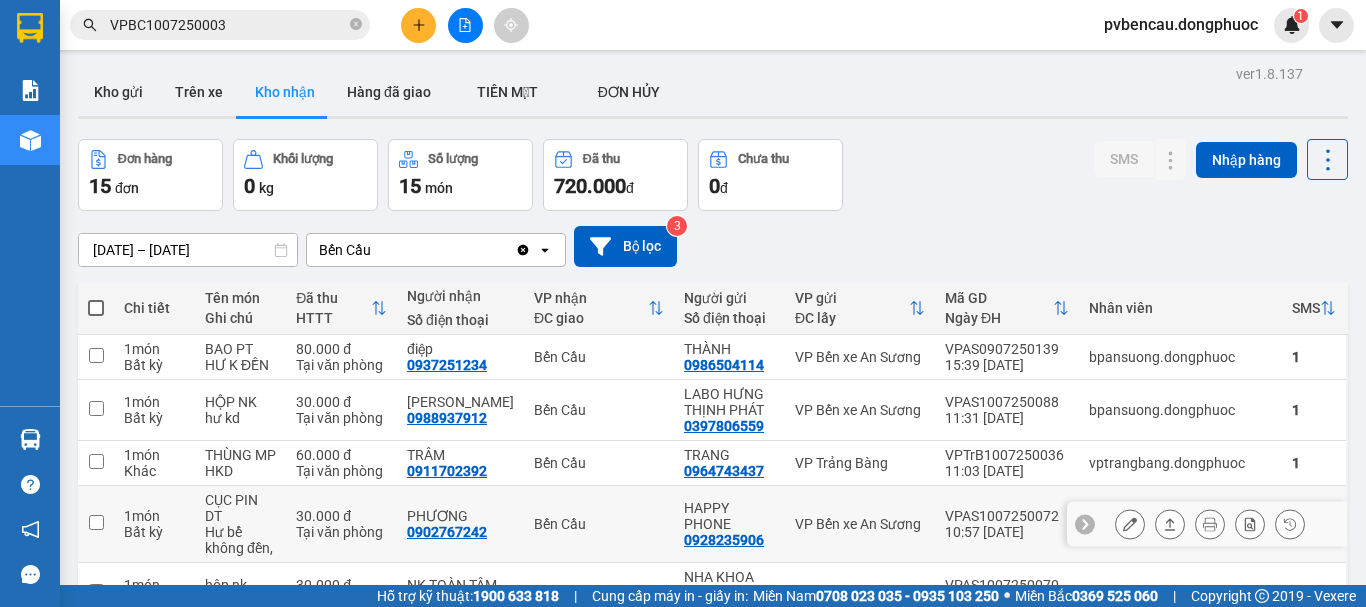 click at bounding box center [96, 522] 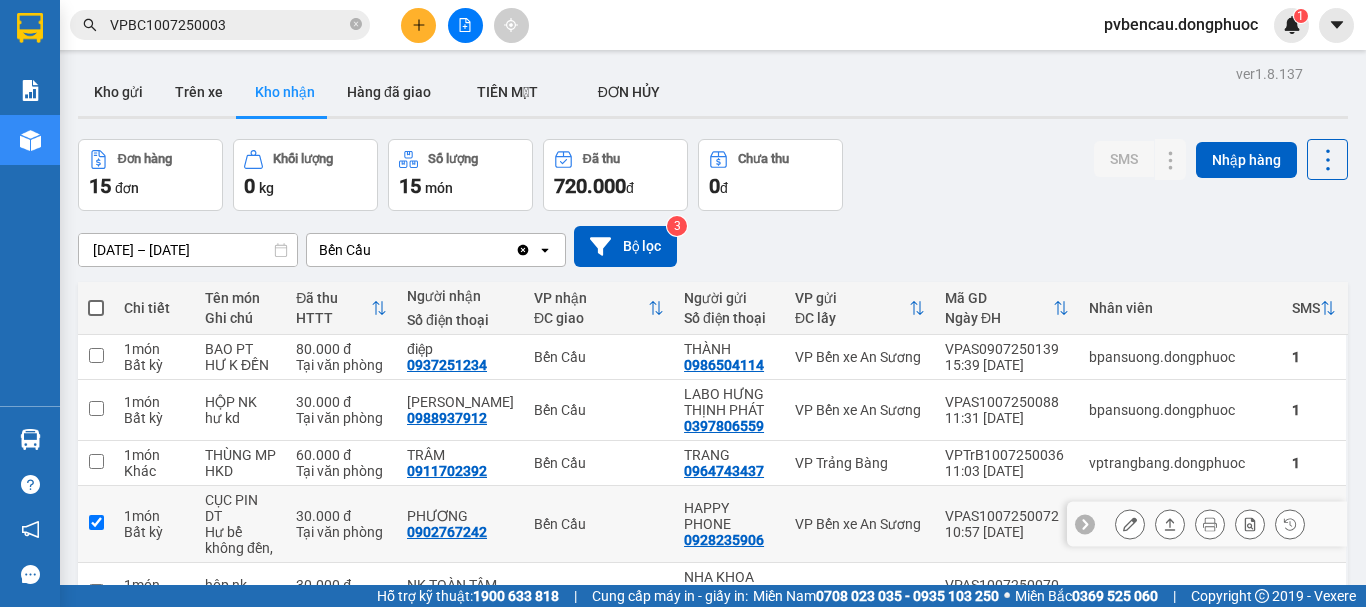 checkbox on "true" 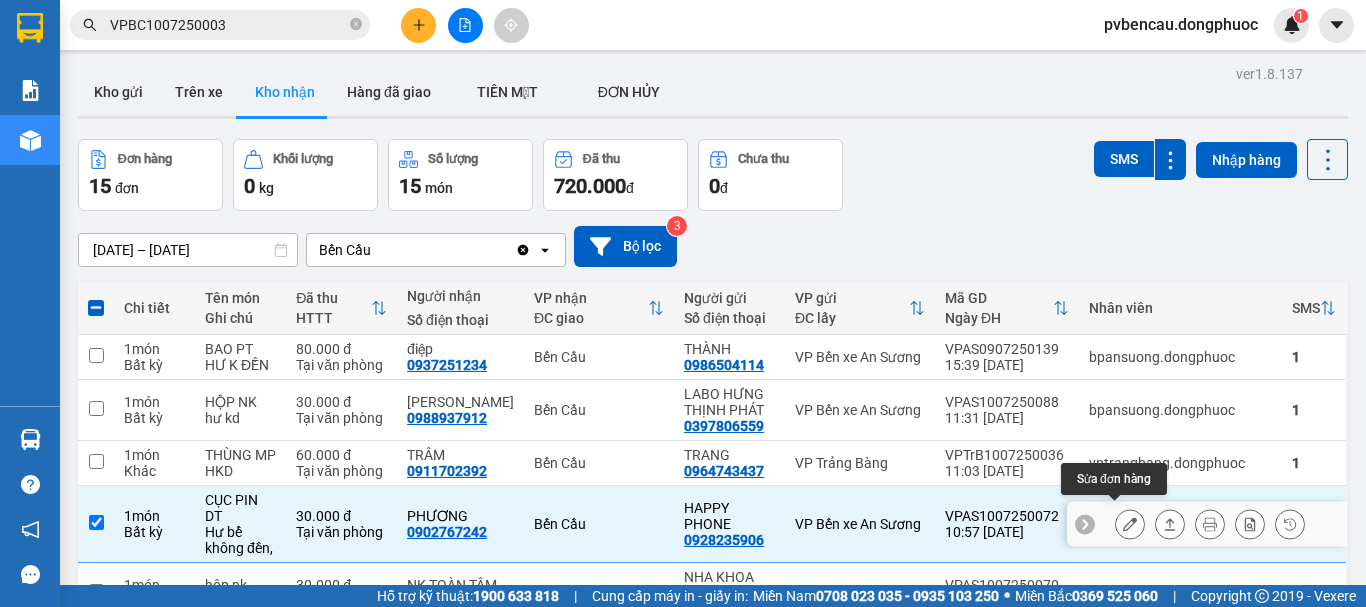 click 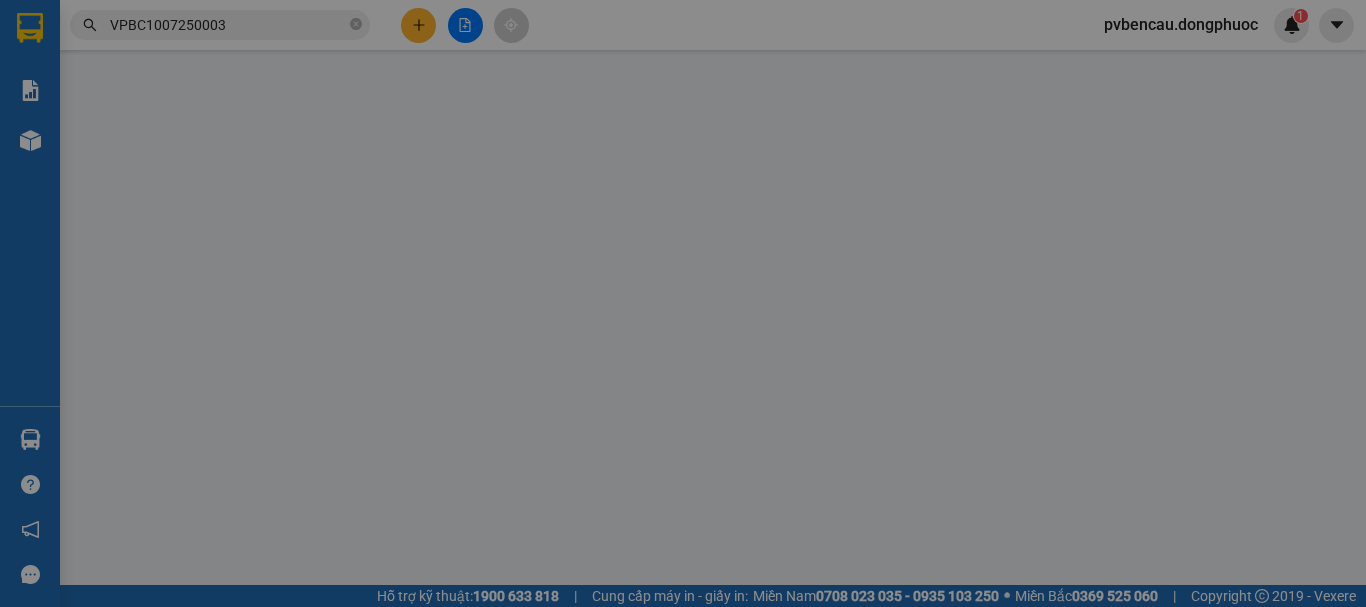 type on "0928235906" 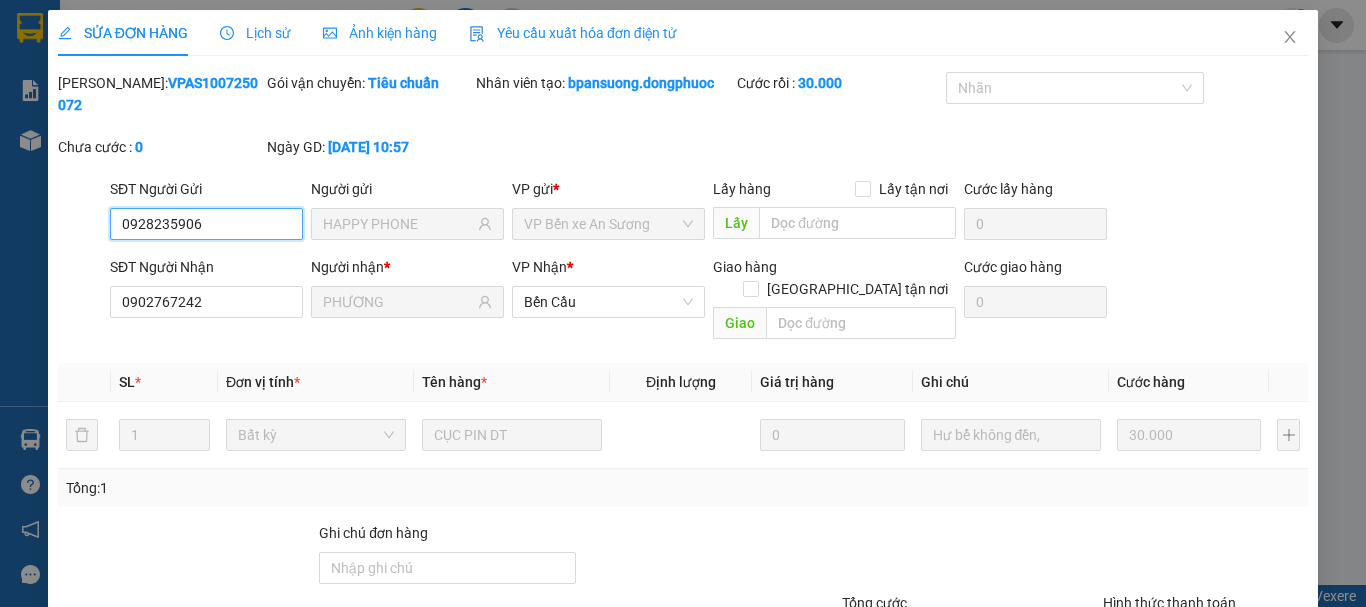 scroll, scrollTop: 137, scrollLeft: 0, axis: vertical 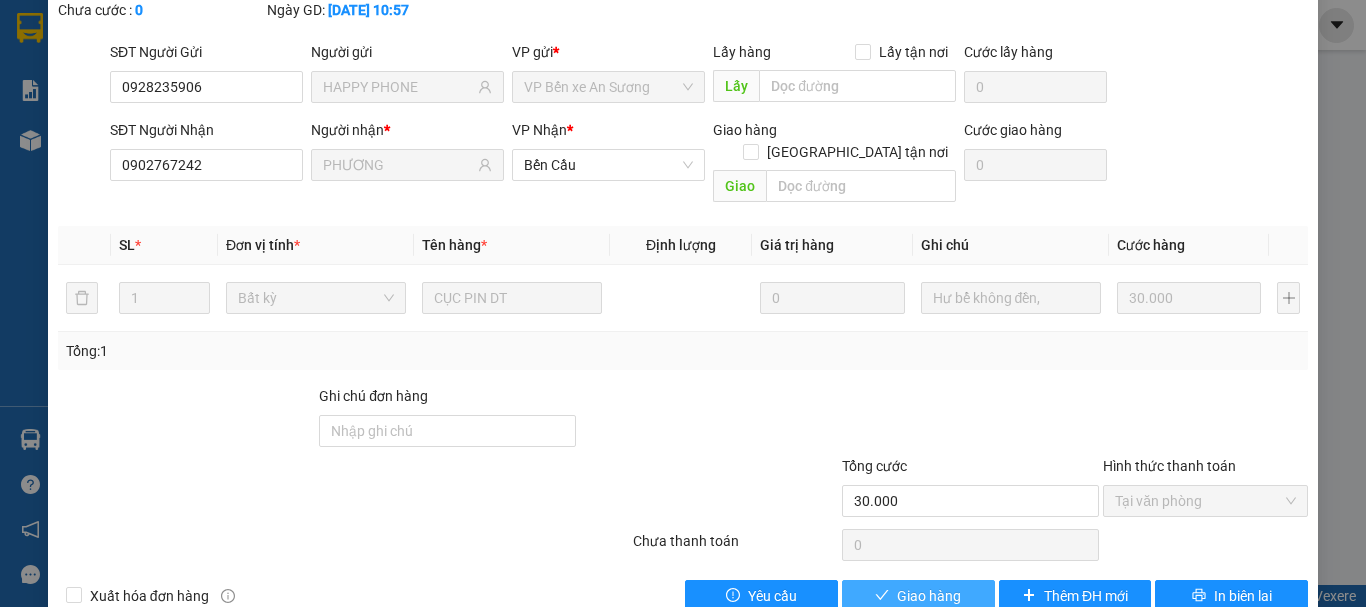 click on "Giao hàng" at bounding box center (929, 596) 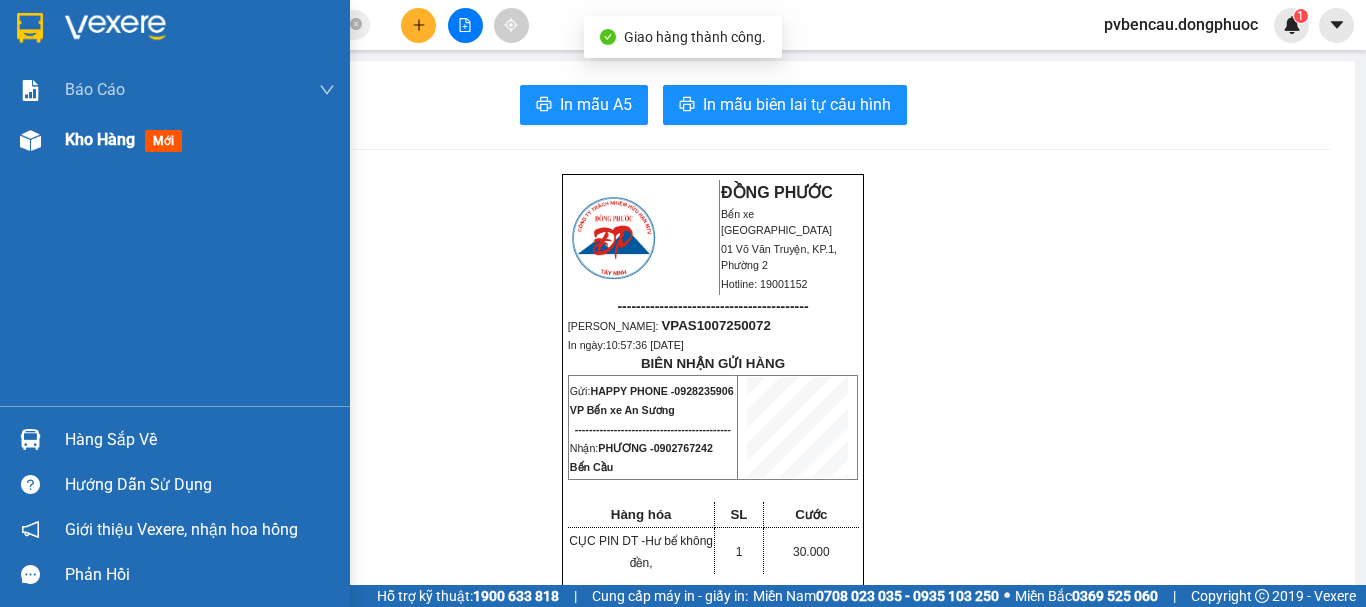 click on "Kho hàng" at bounding box center (100, 139) 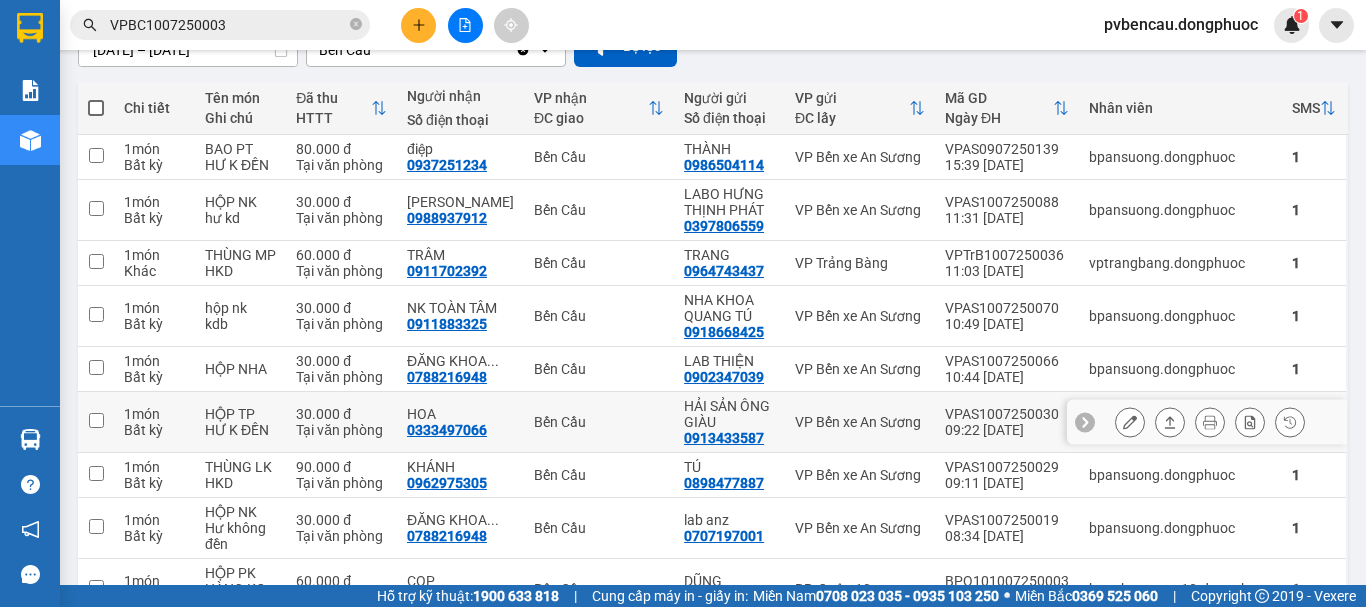 scroll, scrollTop: 300, scrollLeft: 0, axis: vertical 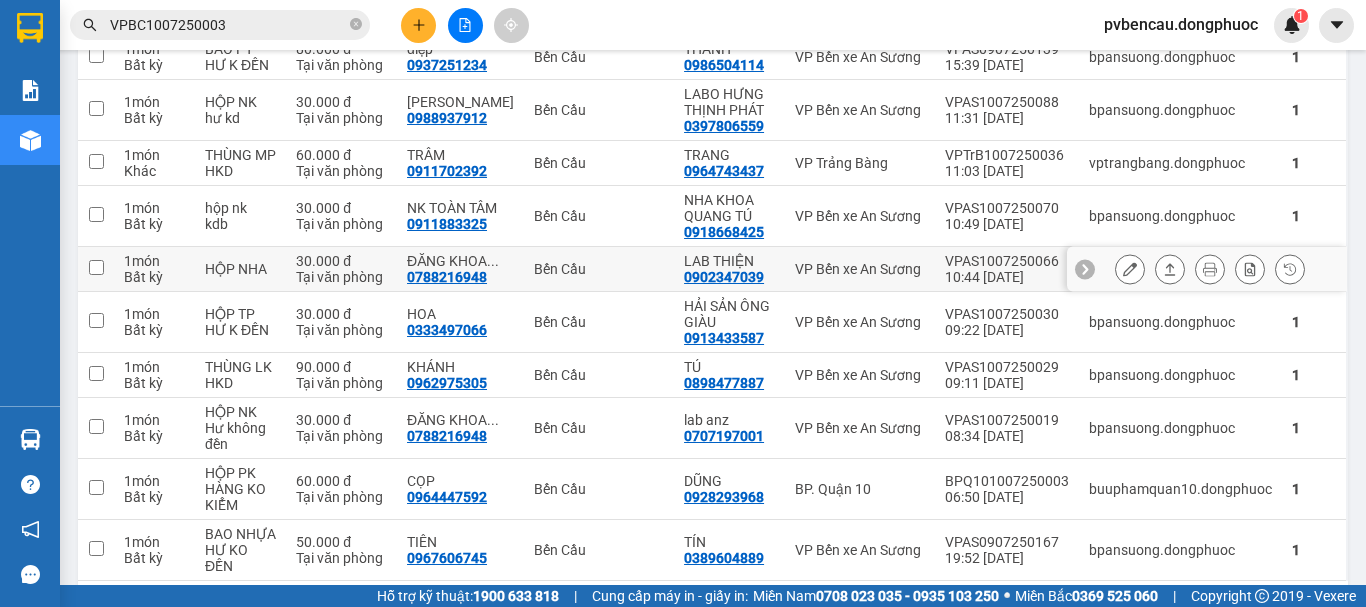 click at bounding box center [96, 267] 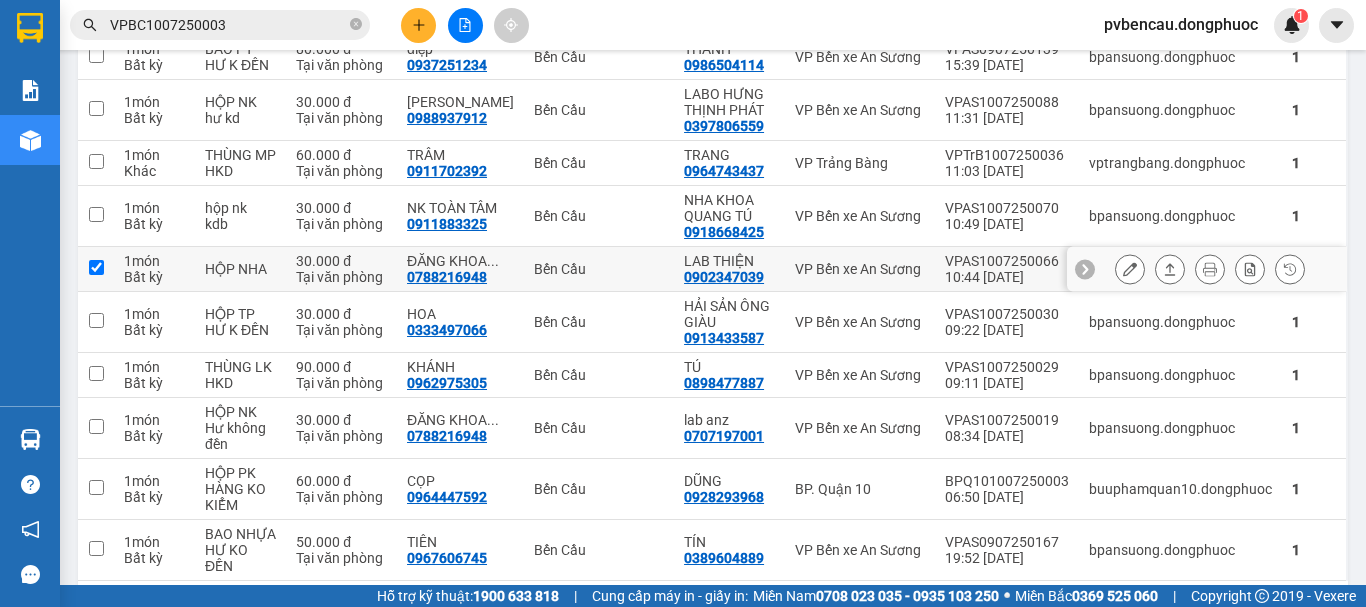 checkbox on "true" 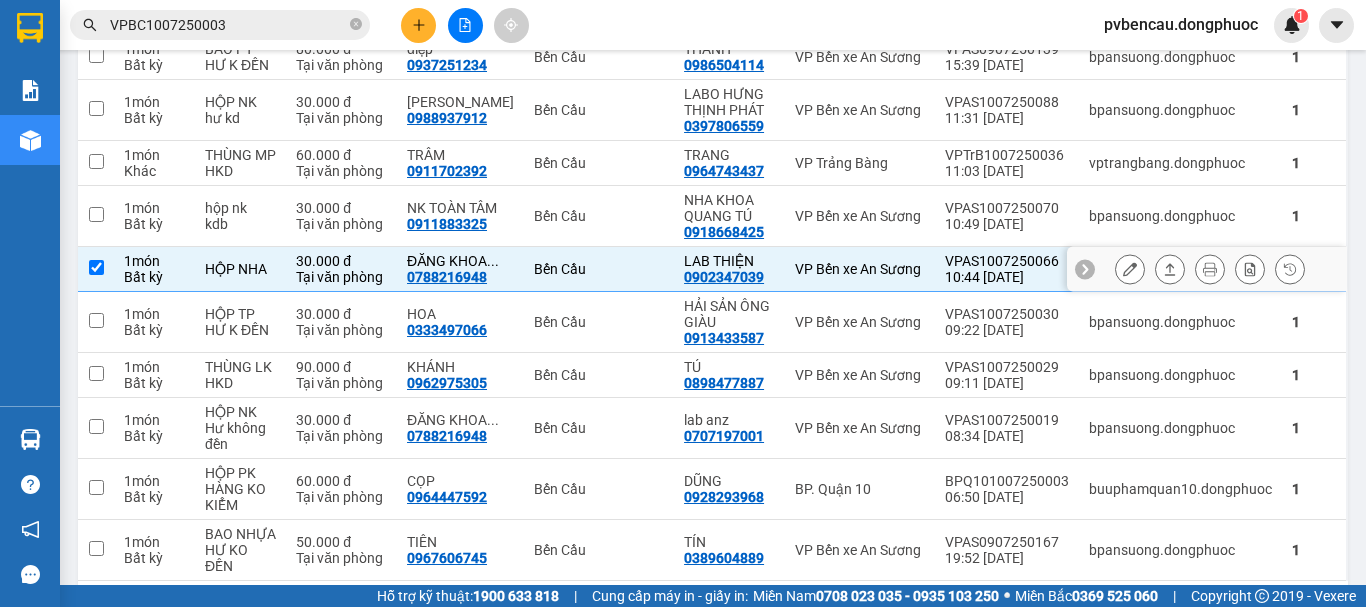 click 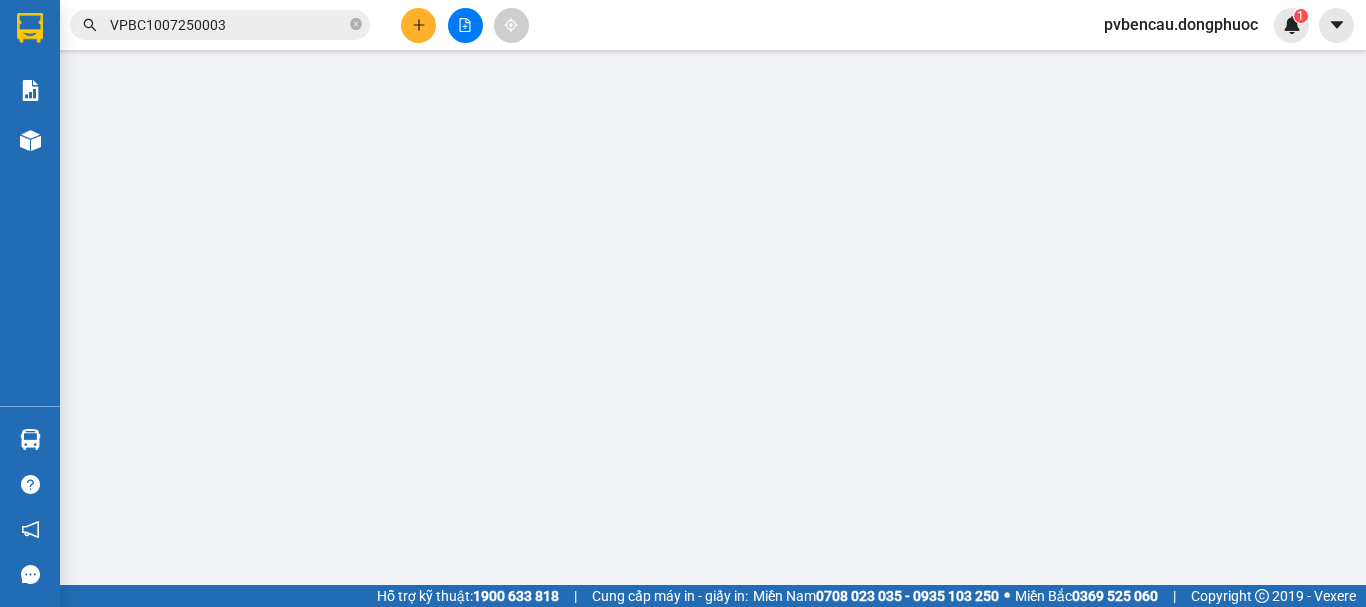 type on "0902347039" 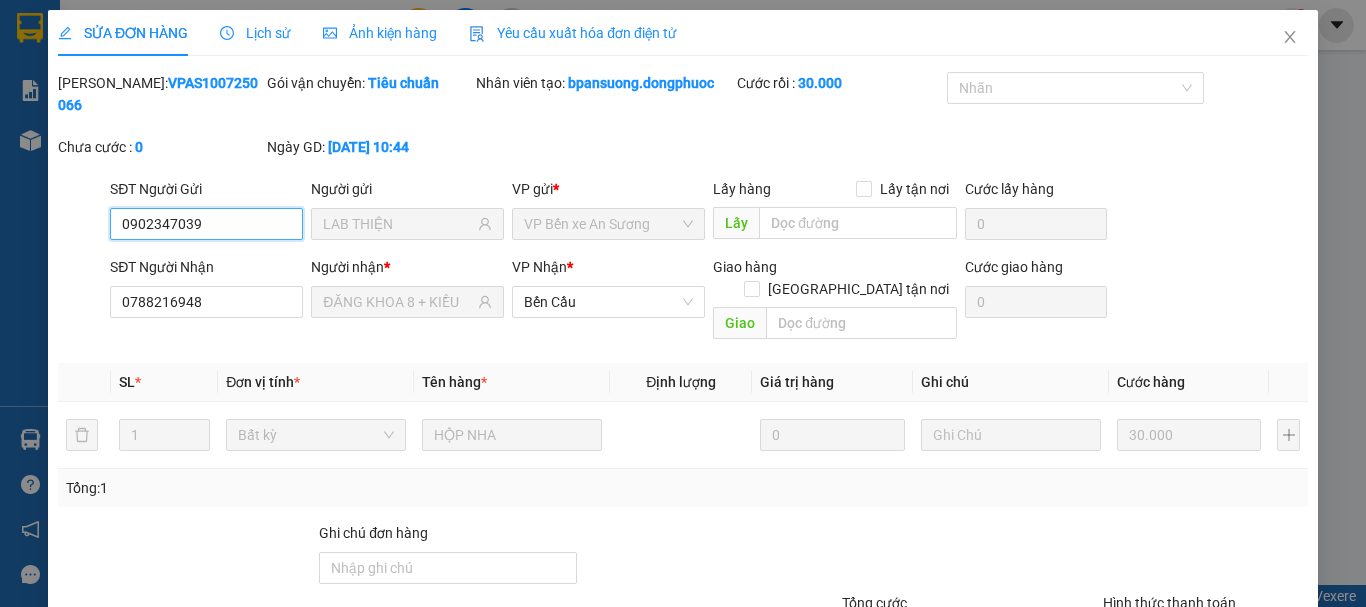 scroll, scrollTop: 0, scrollLeft: 0, axis: both 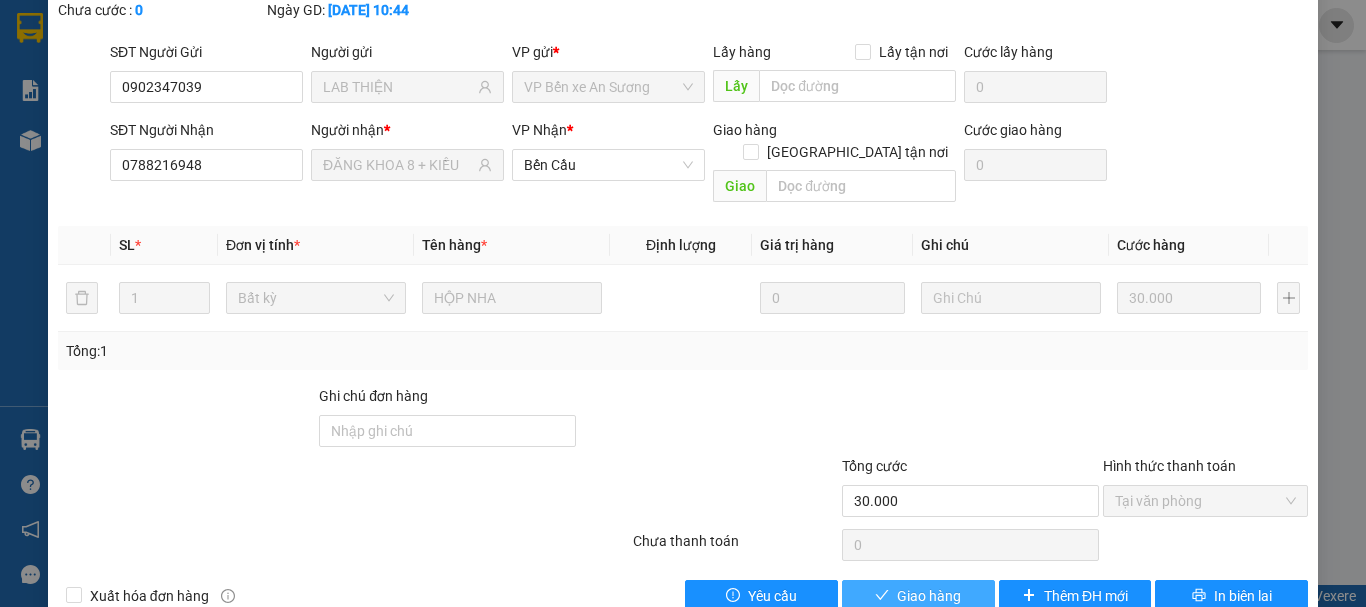 click on "Giao hàng" at bounding box center (918, 596) 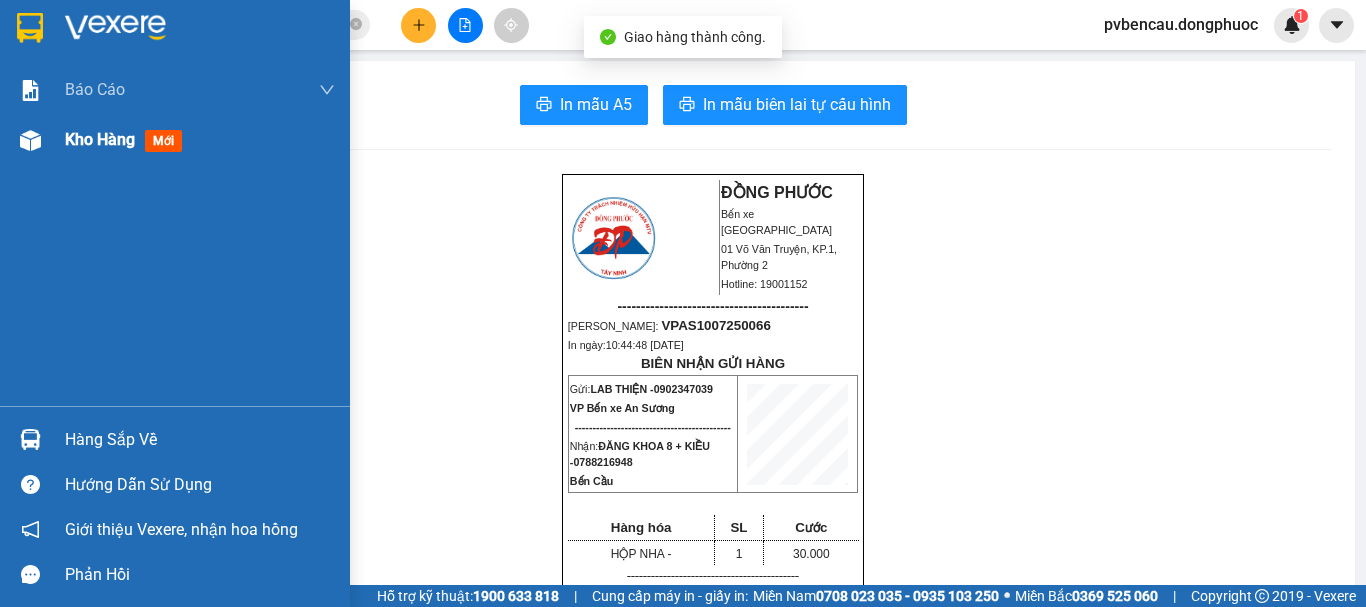 click at bounding box center (30, 140) 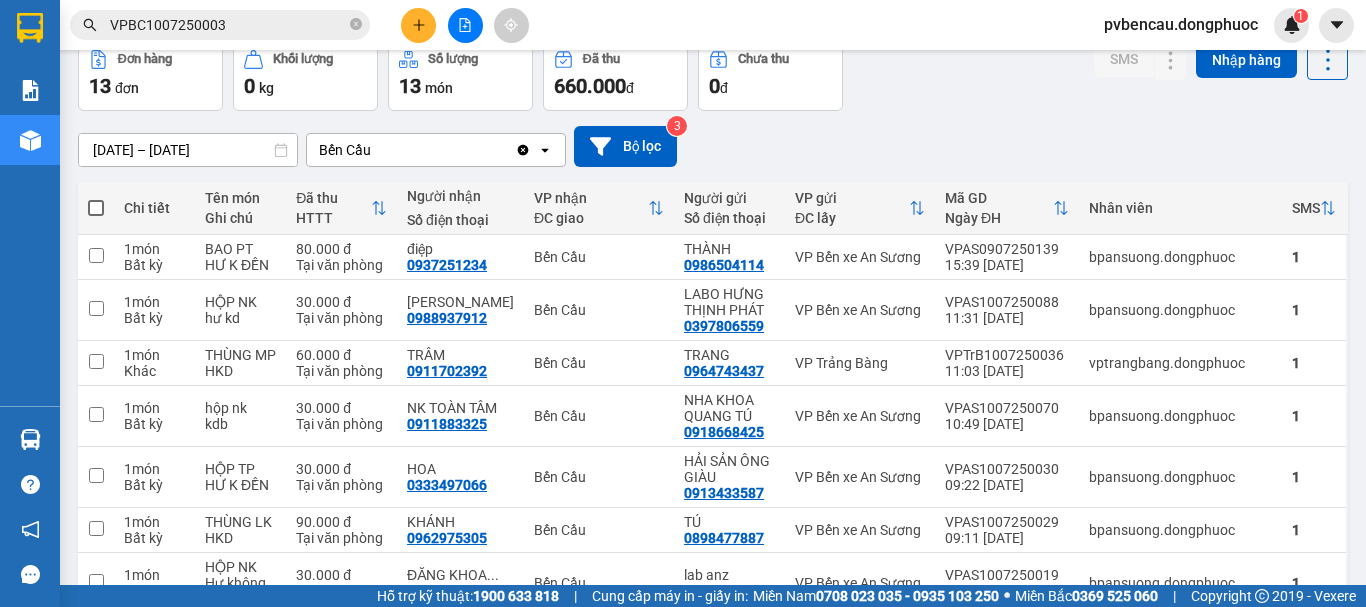 scroll, scrollTop: 300, scrollLeft: 0, axis: vertical 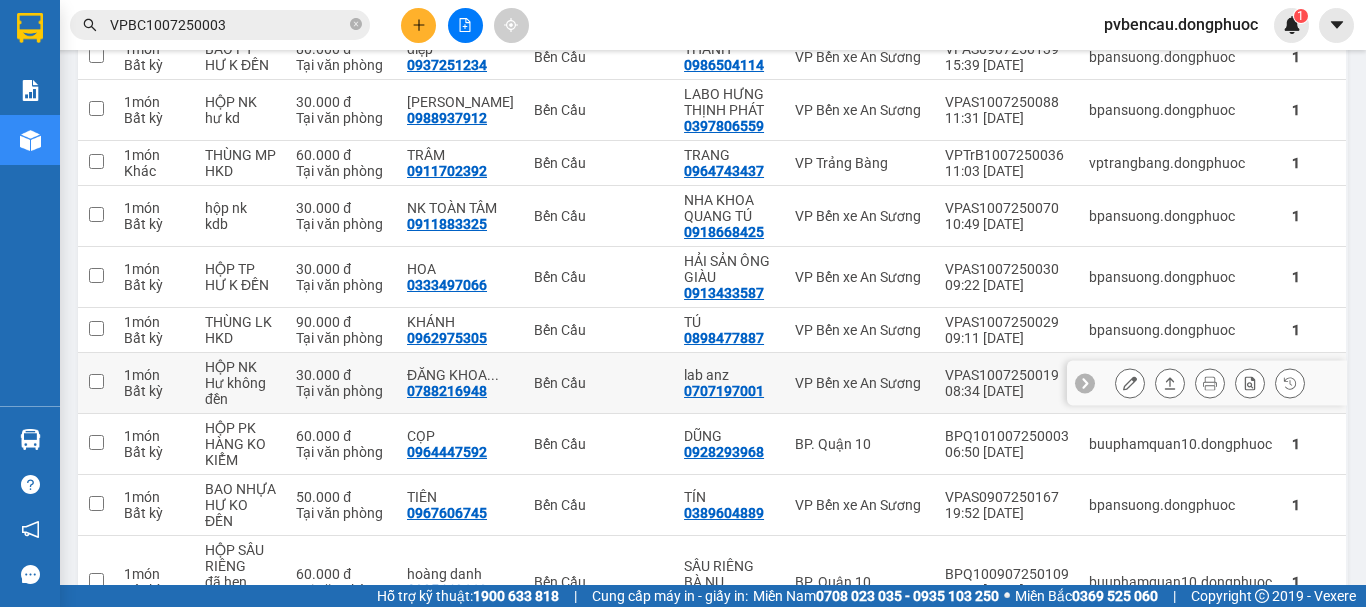 click at bounding box center (96, 381) 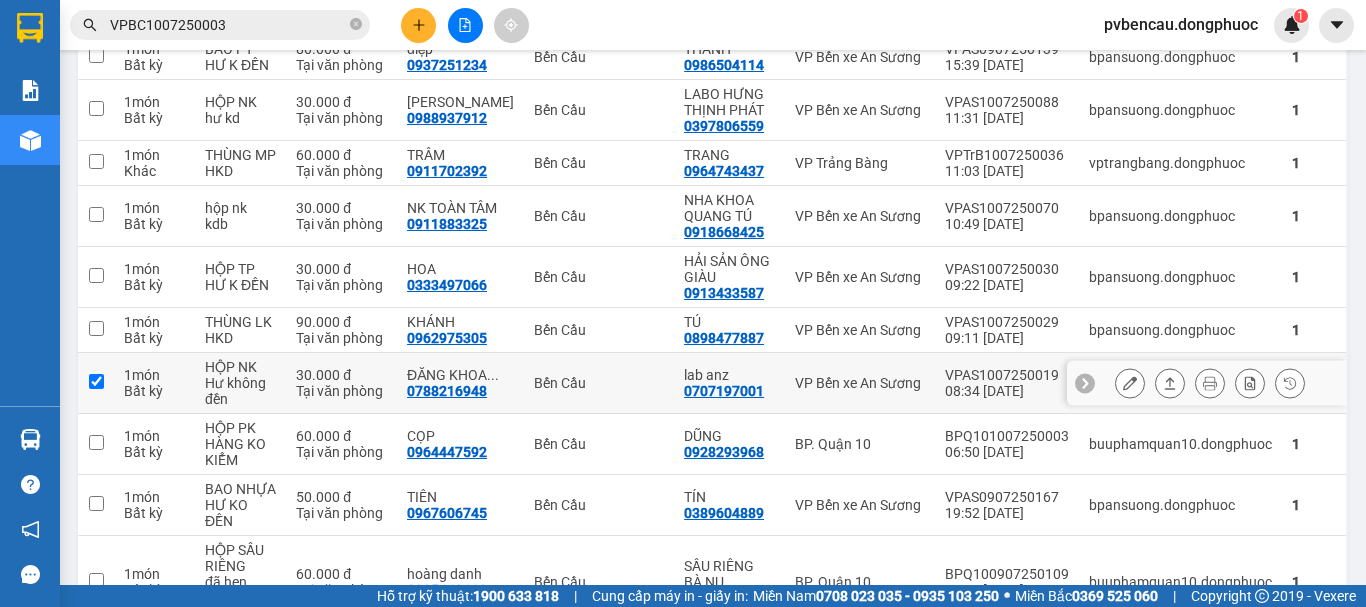 checkbox on "true" 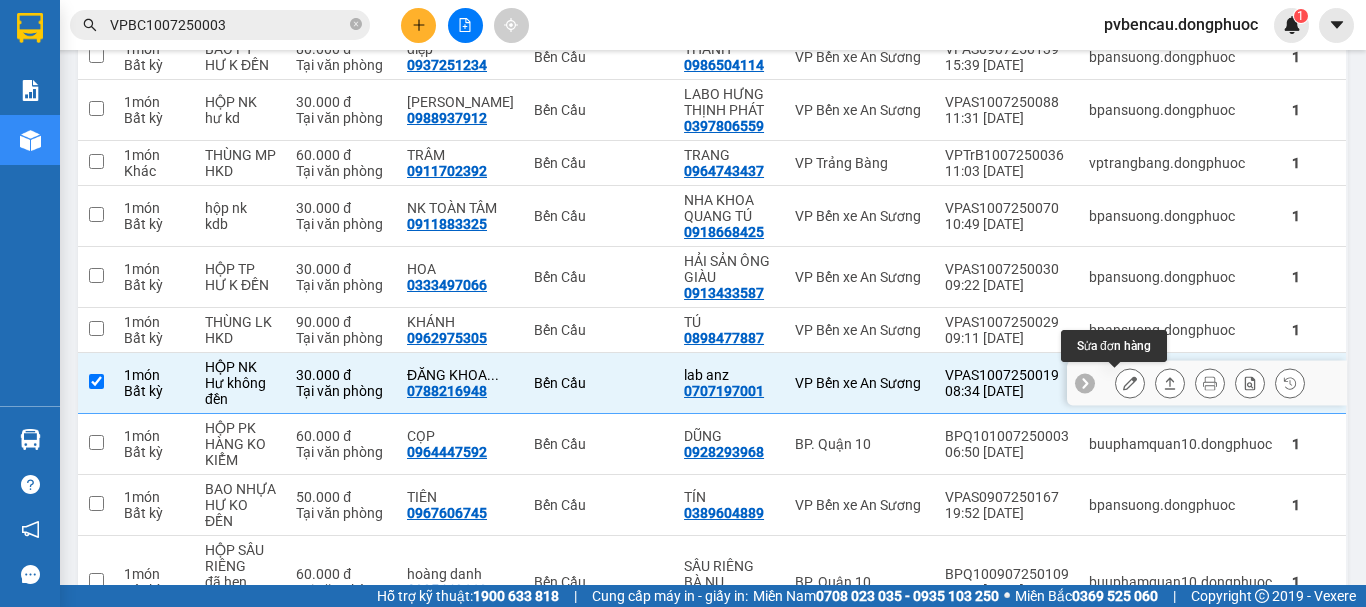 click at bounding box center [1130, 383] 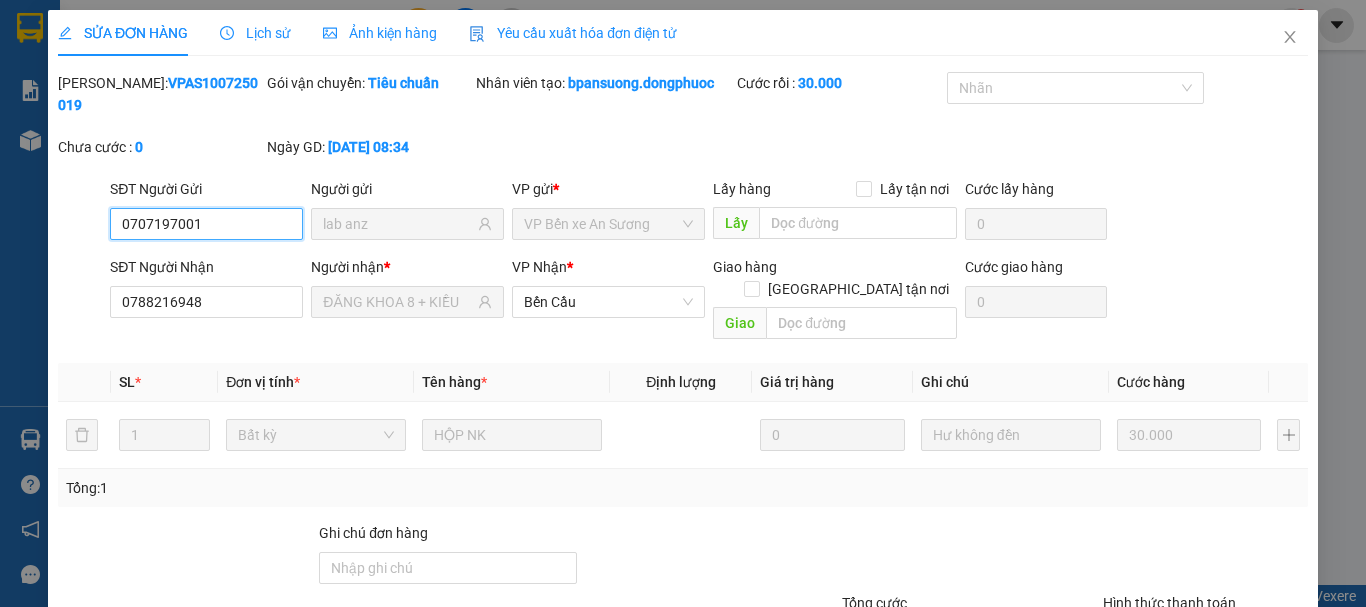 scroll, scrollTop: 0, scrollLeft: 0, axis: both 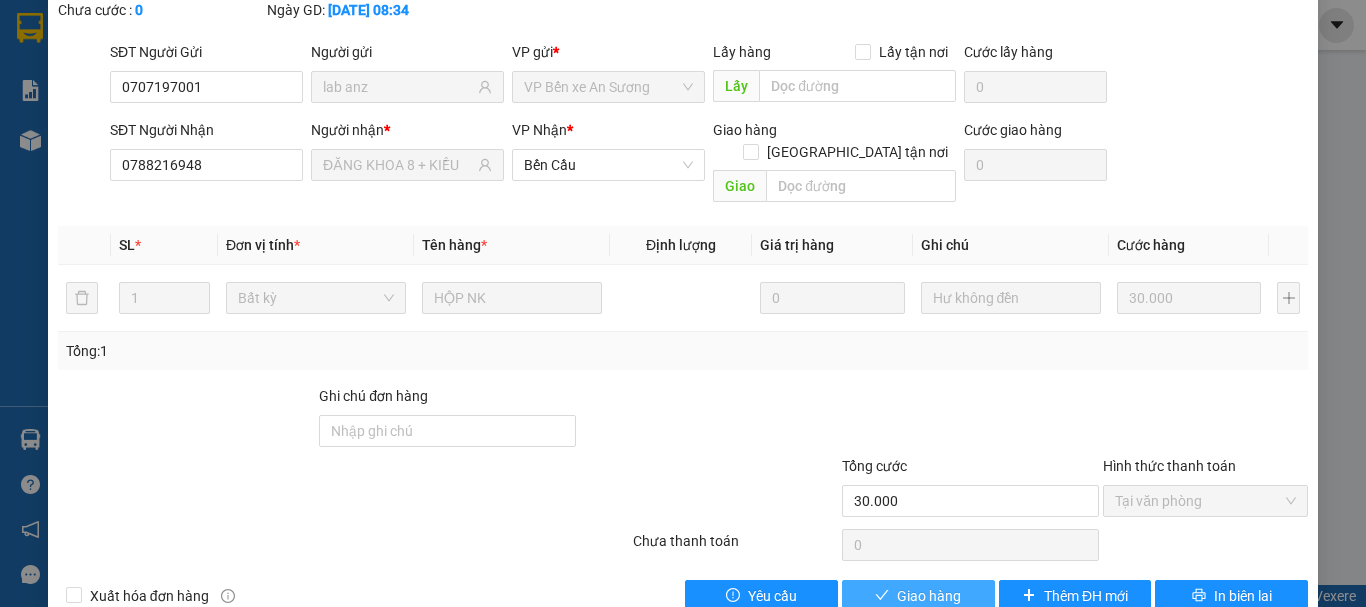 click on "Giao hàng" at bounding box center (929, 596) 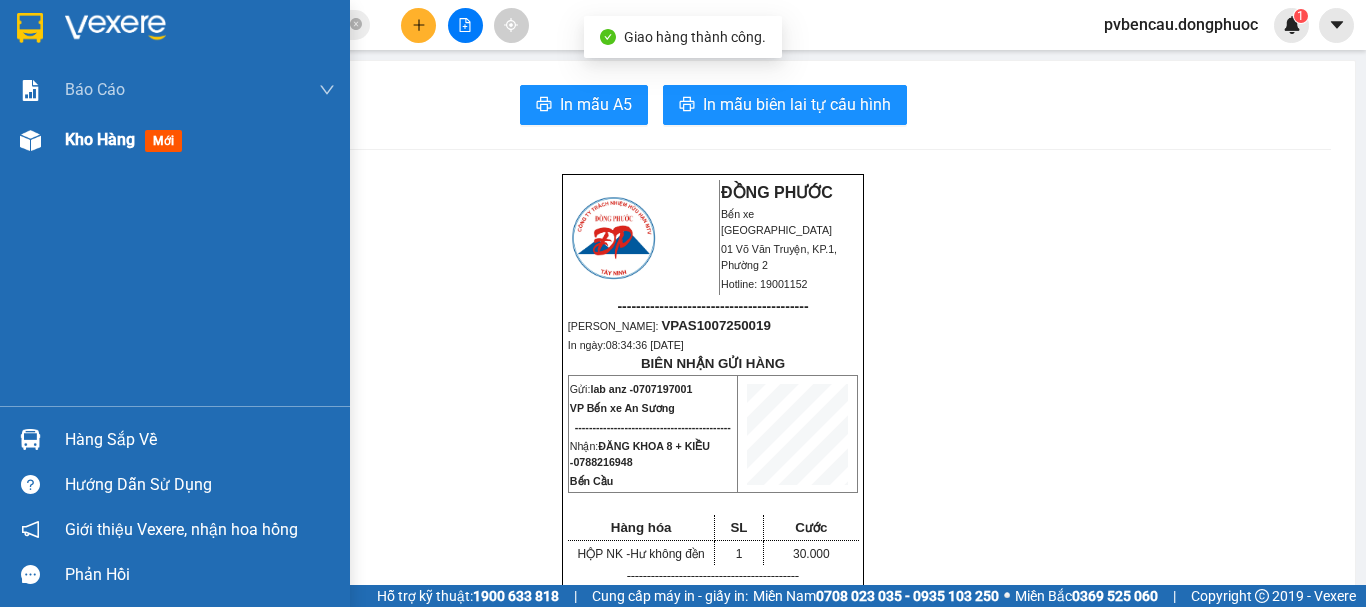 click on "Kho hàng" at bounding box center (100, 139) 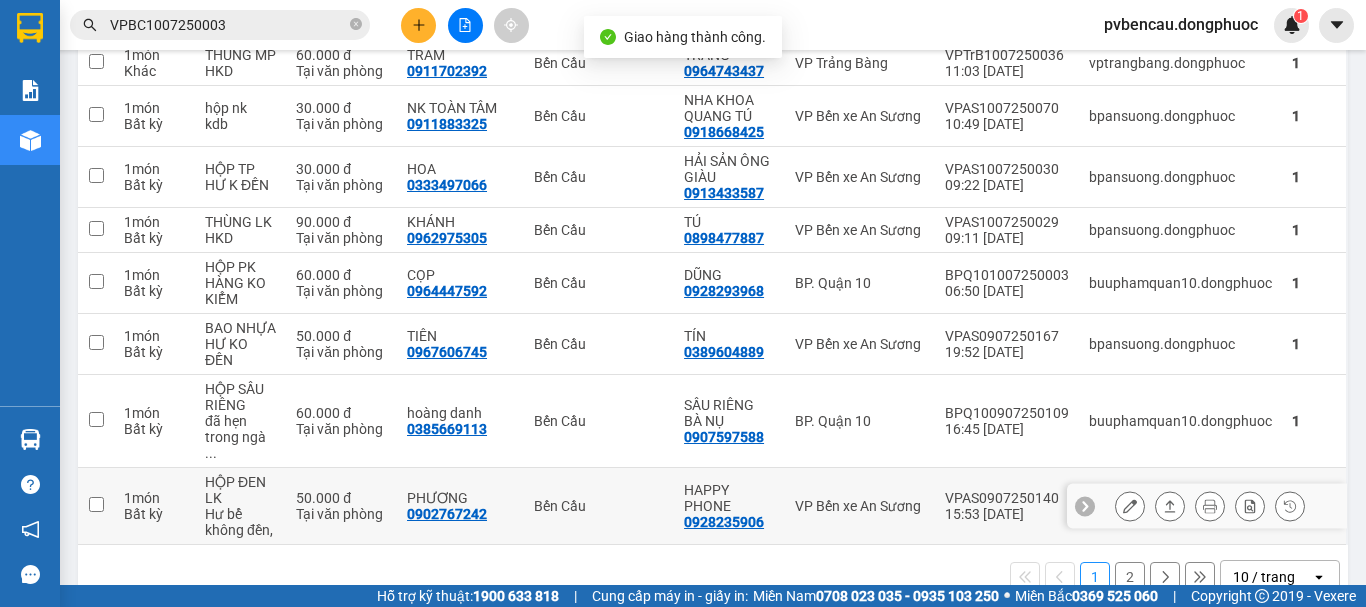 scroll, scrollTop: 410, scrollLeft: 0, axis: vertical 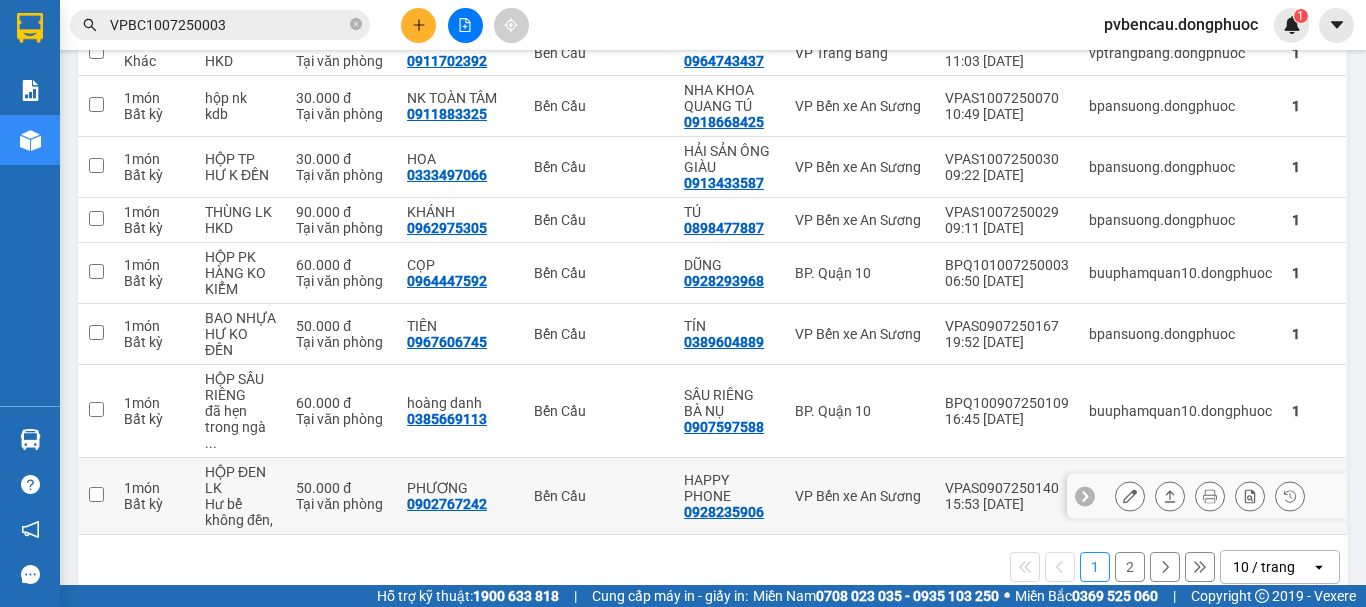 click at bounding box center (96, 494) 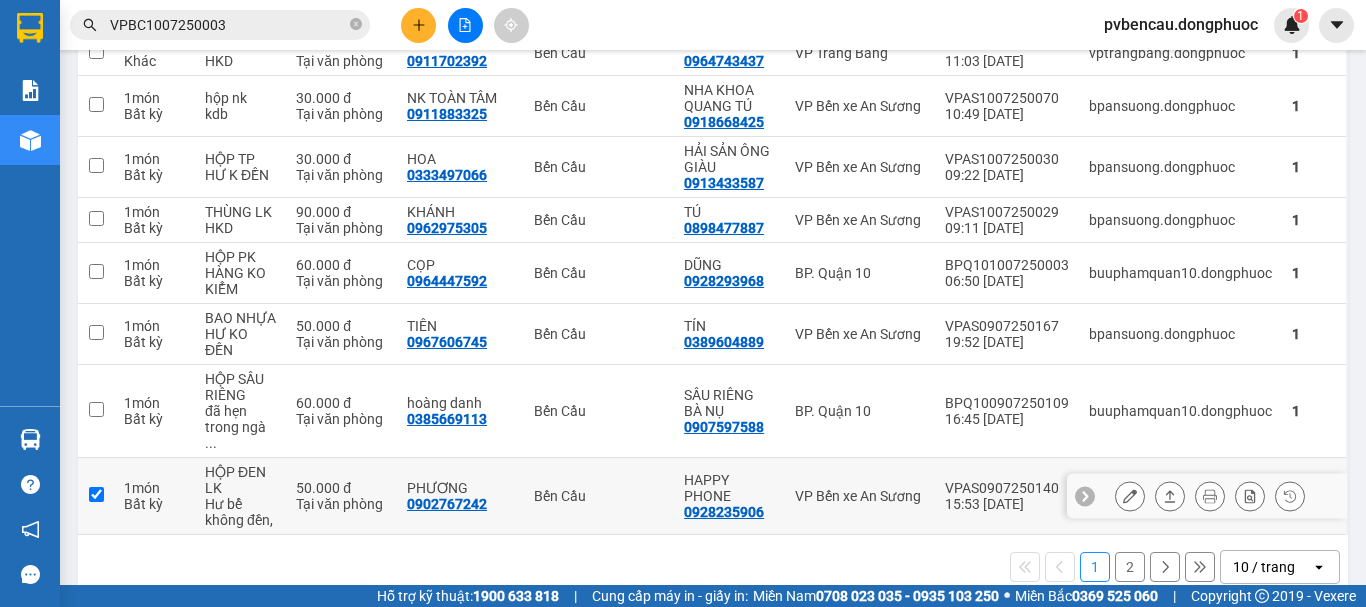 checkbox on "true" 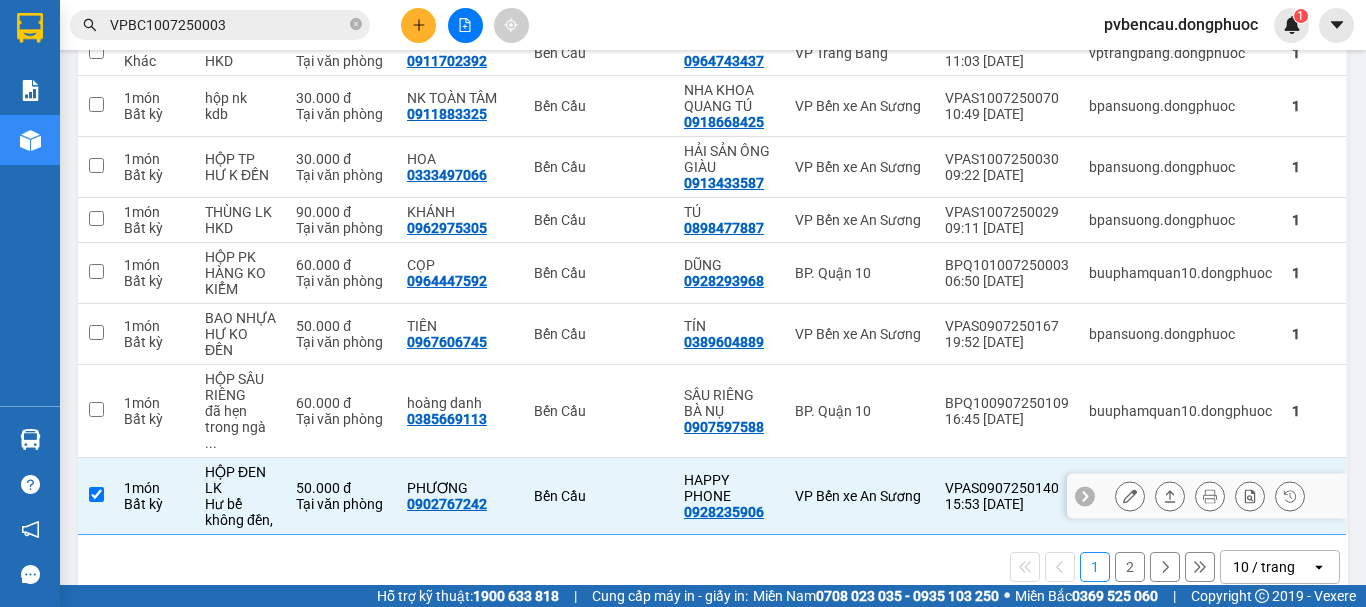 click 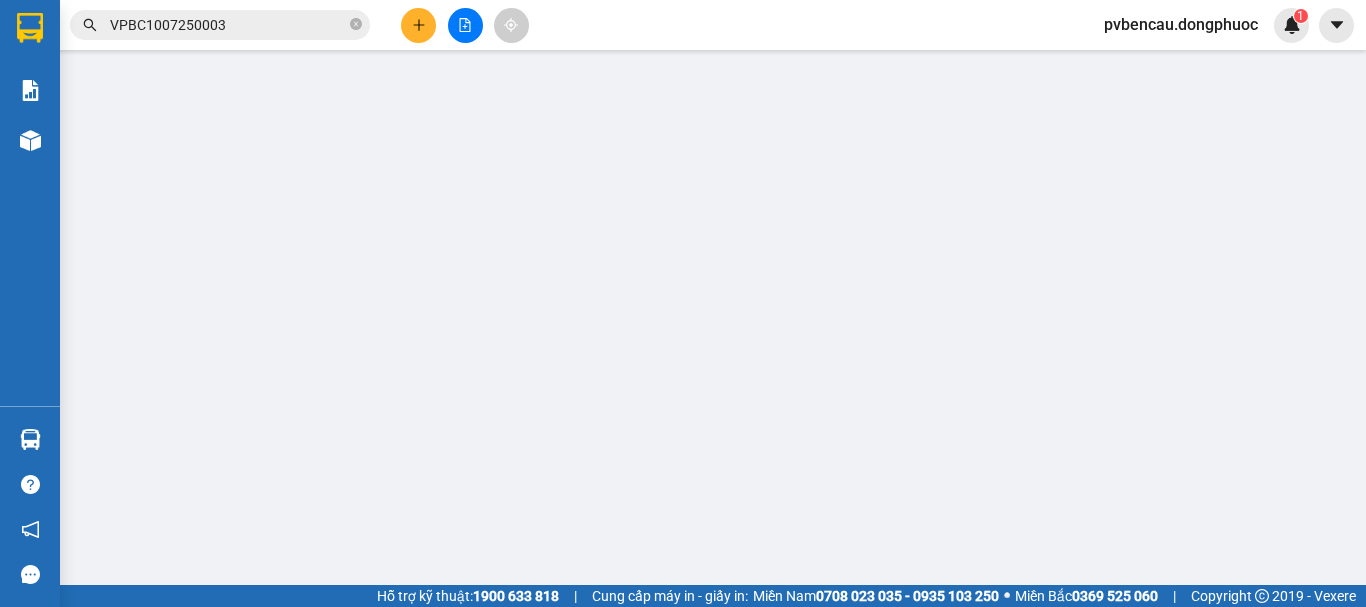 type on "0928235906" 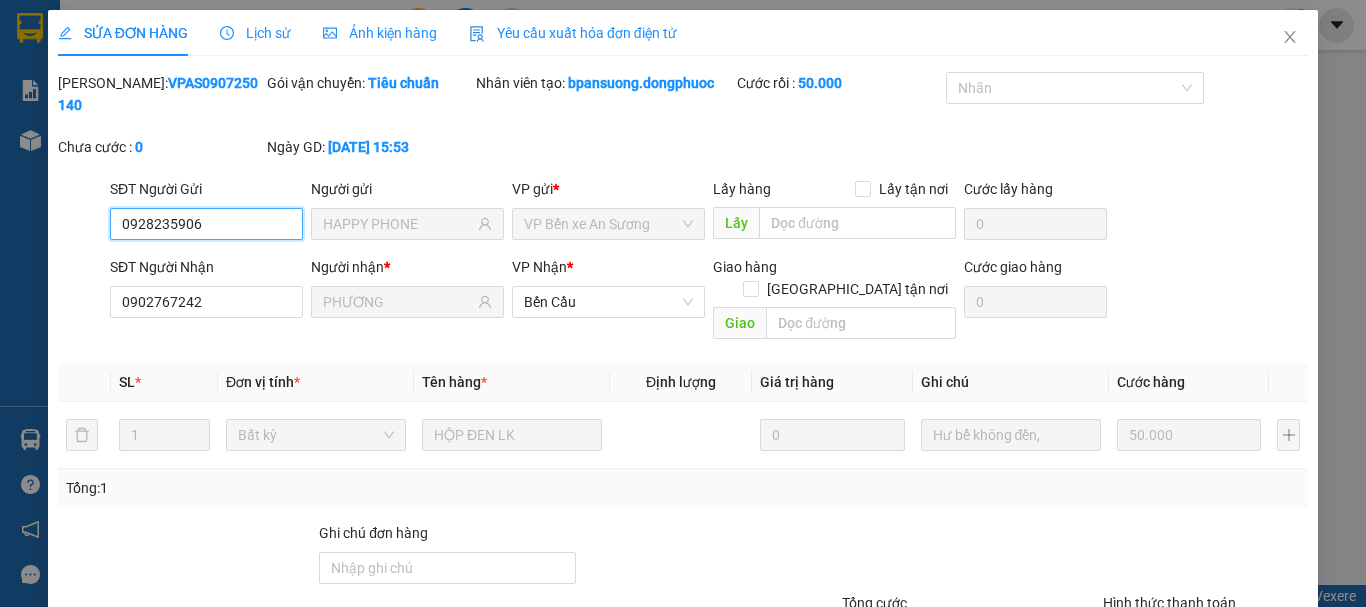scroll, scrollTop: 0, scrollLeft: 0, axis: both 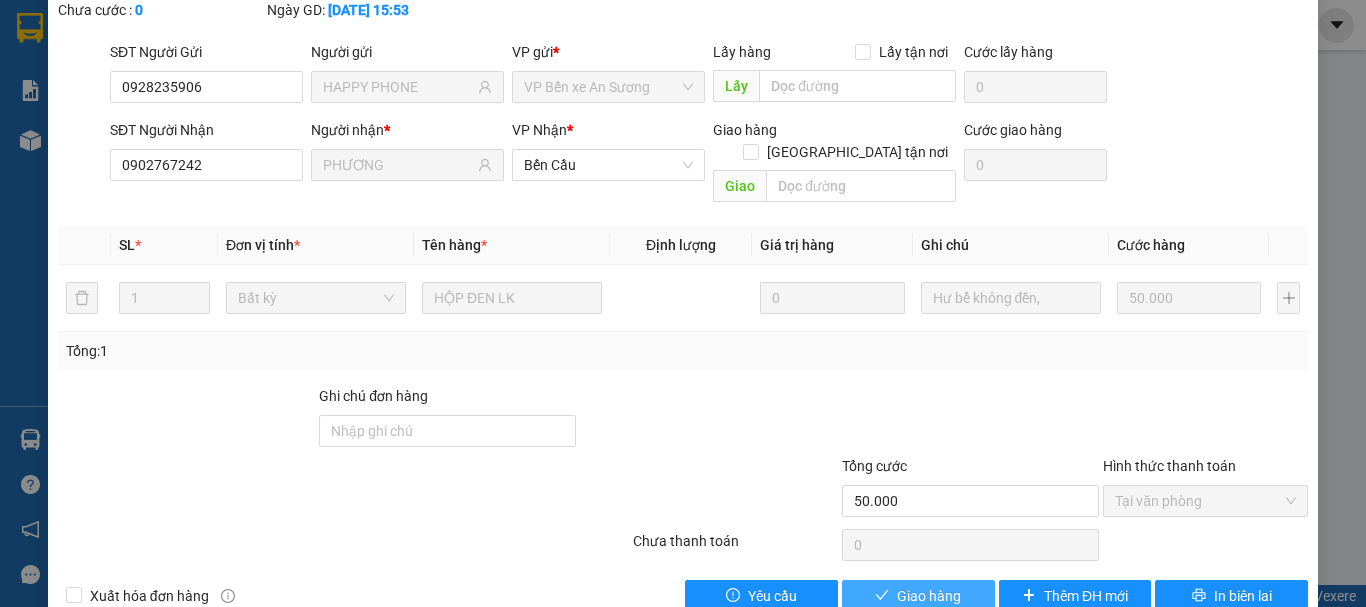 click on "Giao hàng" at bounding box center [918, 596] 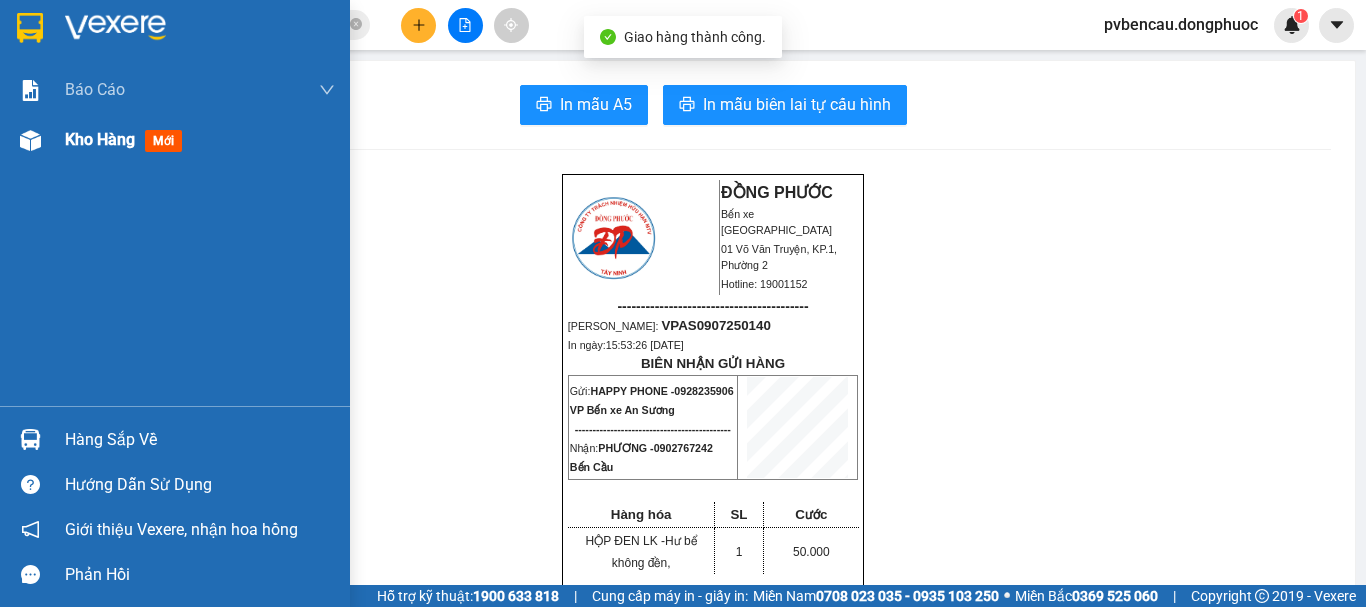 click at bounding box center (30, 140) 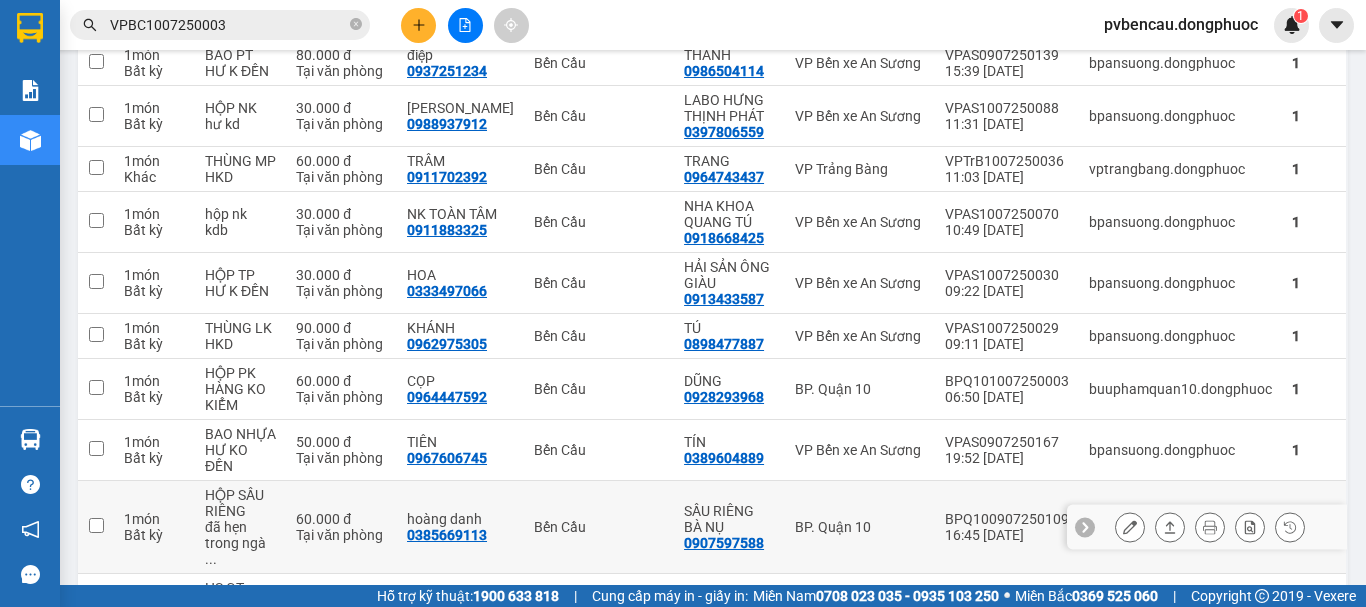 scroll, scrollTop: 394, scrollLeft: 0, axis: vertical 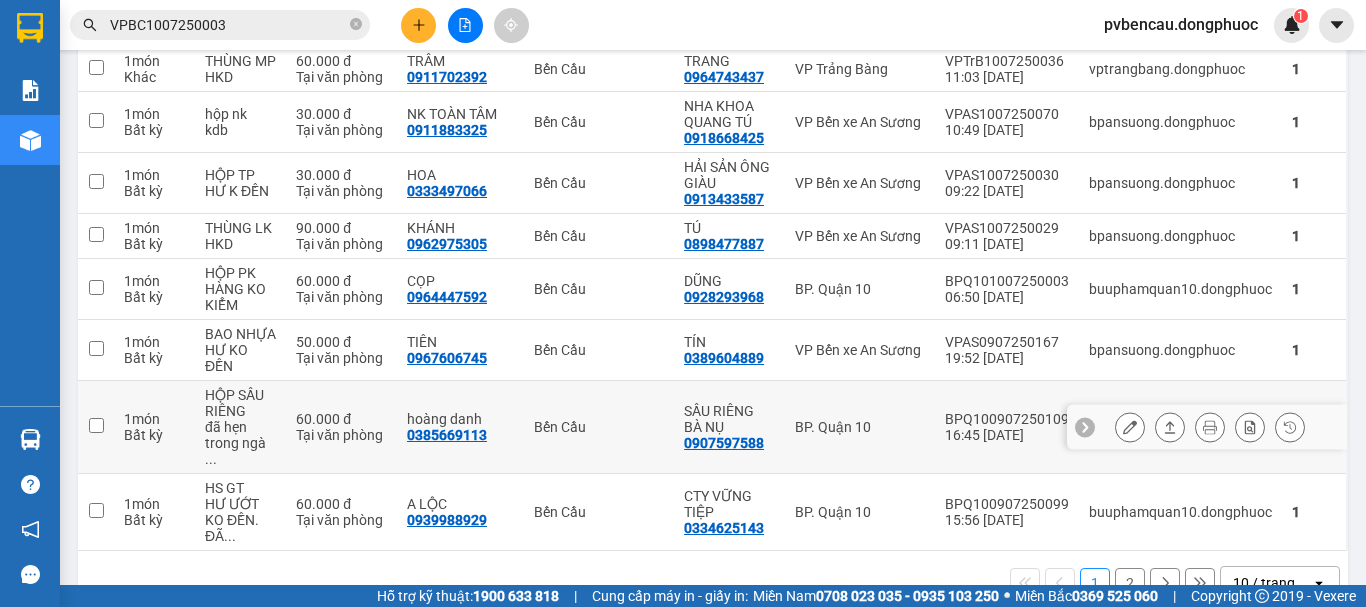 click at bounding box center [96, 425] 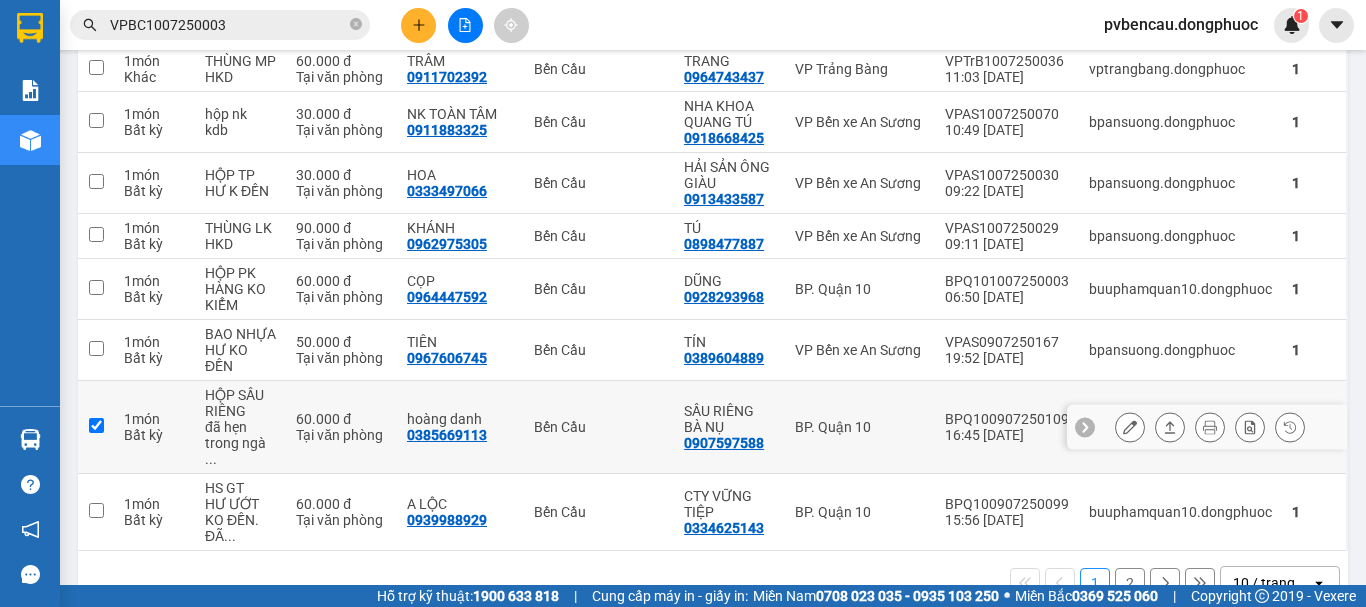 checkbox on "true" 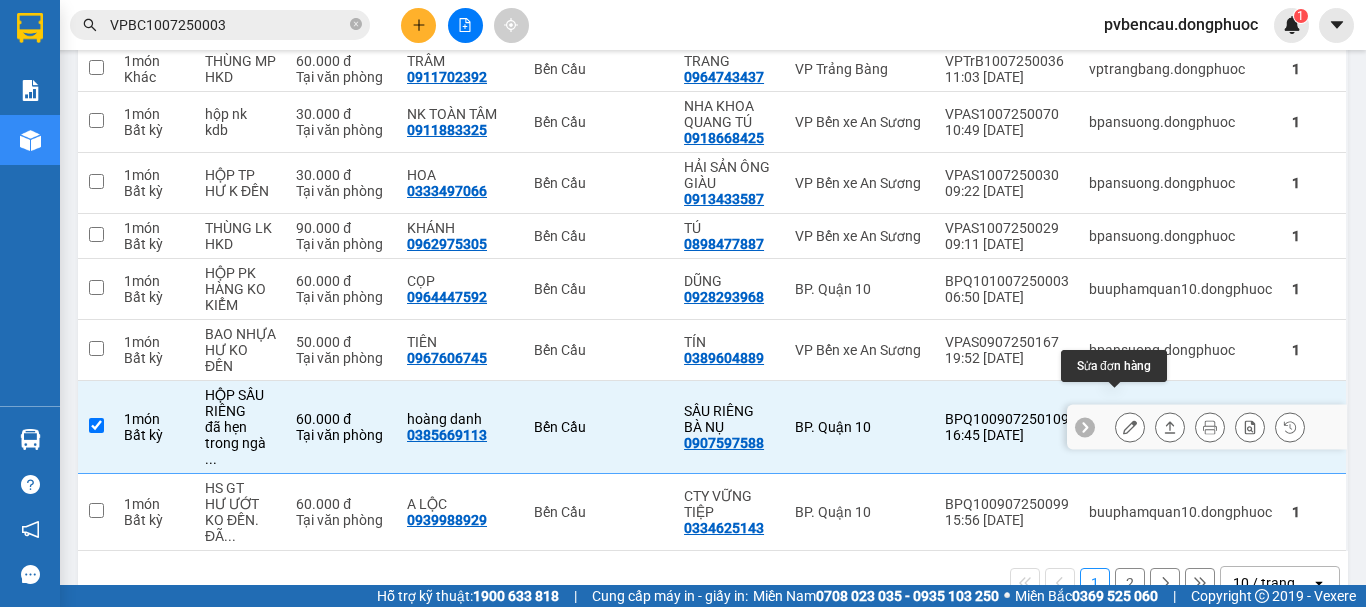 click at bounding box center [1130, 427] 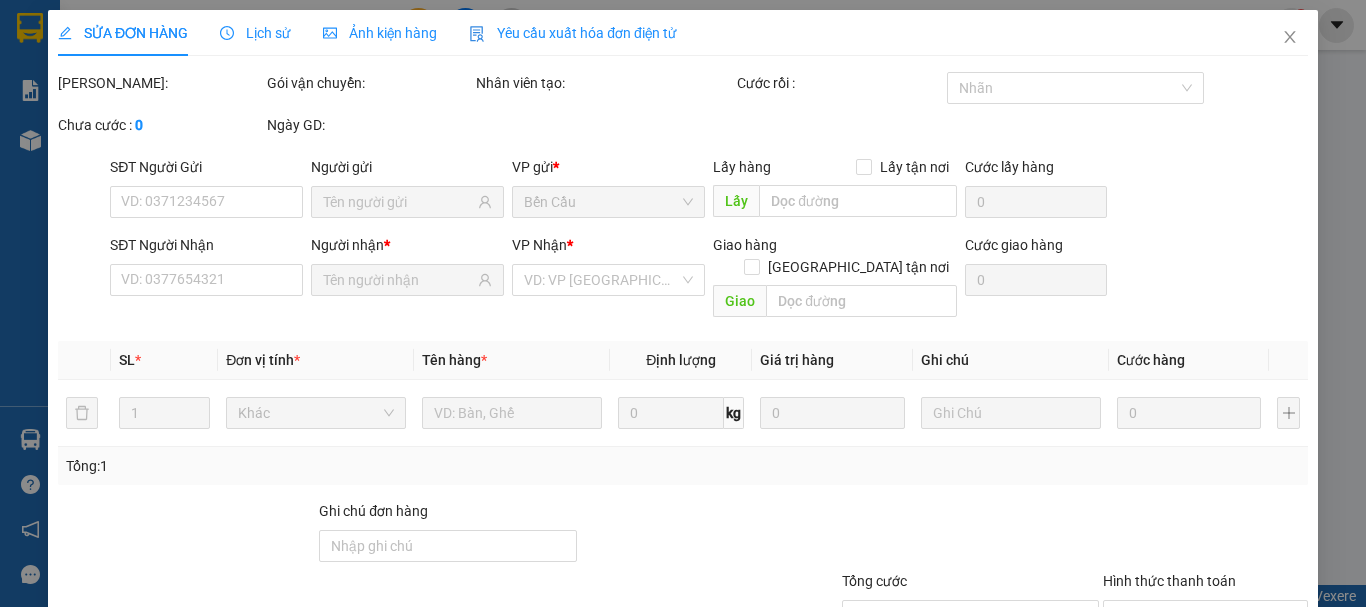 type on "0907597588" 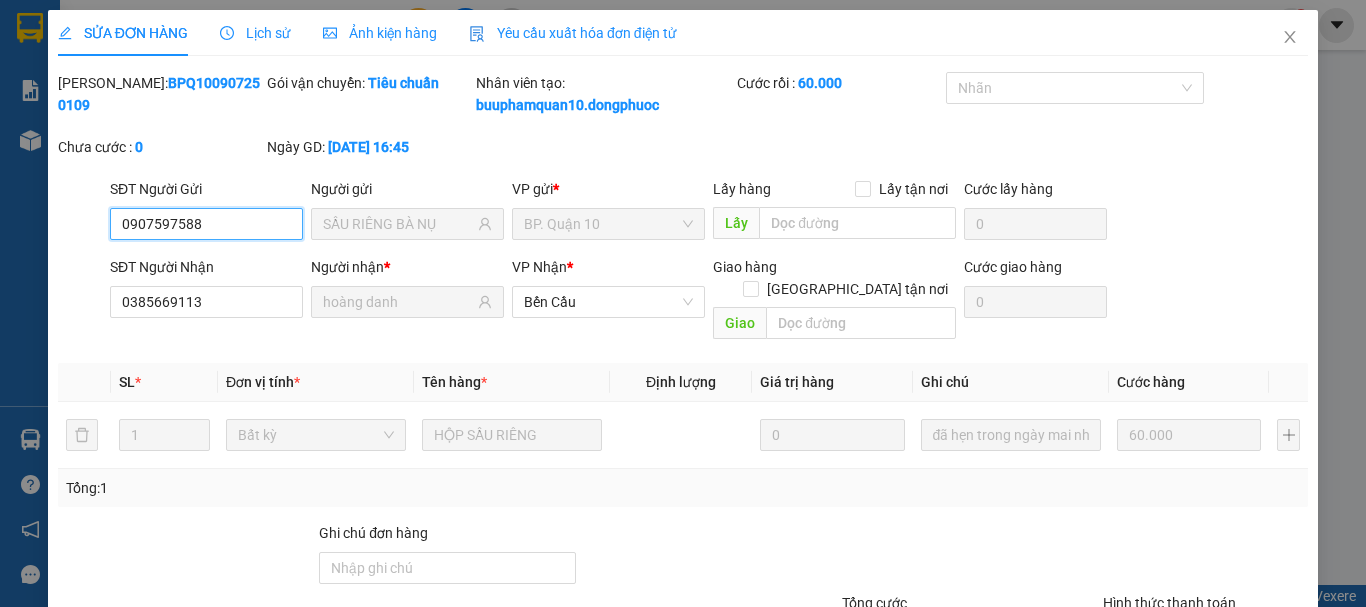 scroll, scrollTop: 0, scrollLeft: 0, axis: both 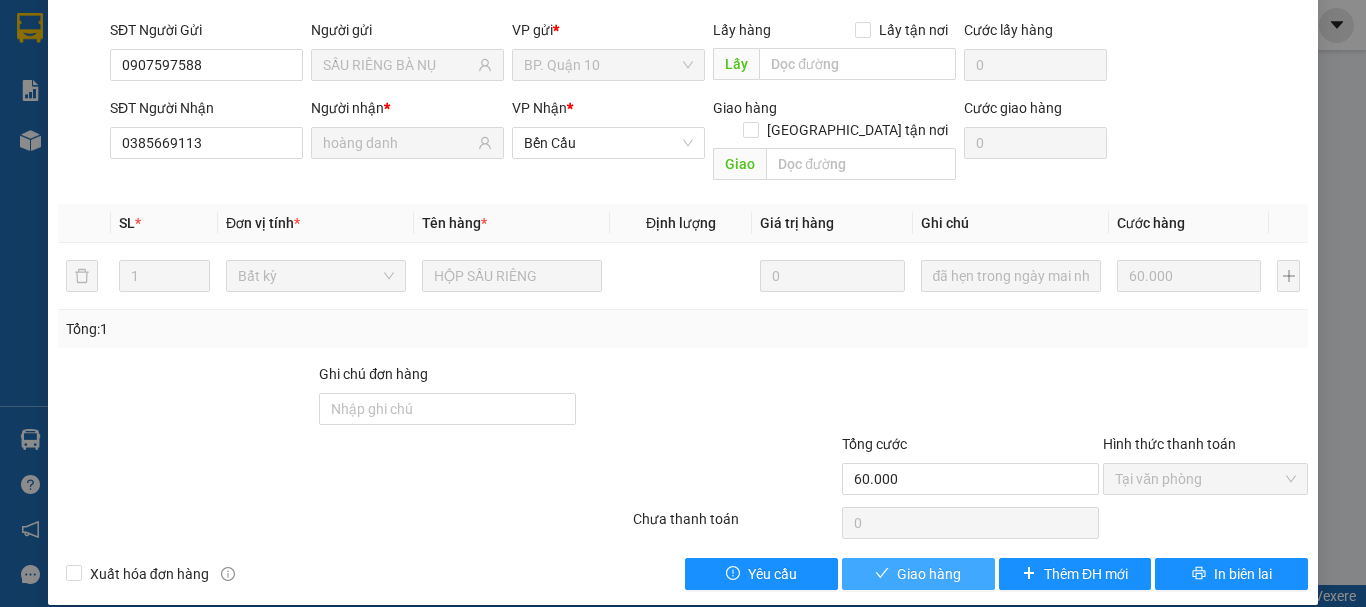 click on "Giao hàng" at bounding box center [918, 574] 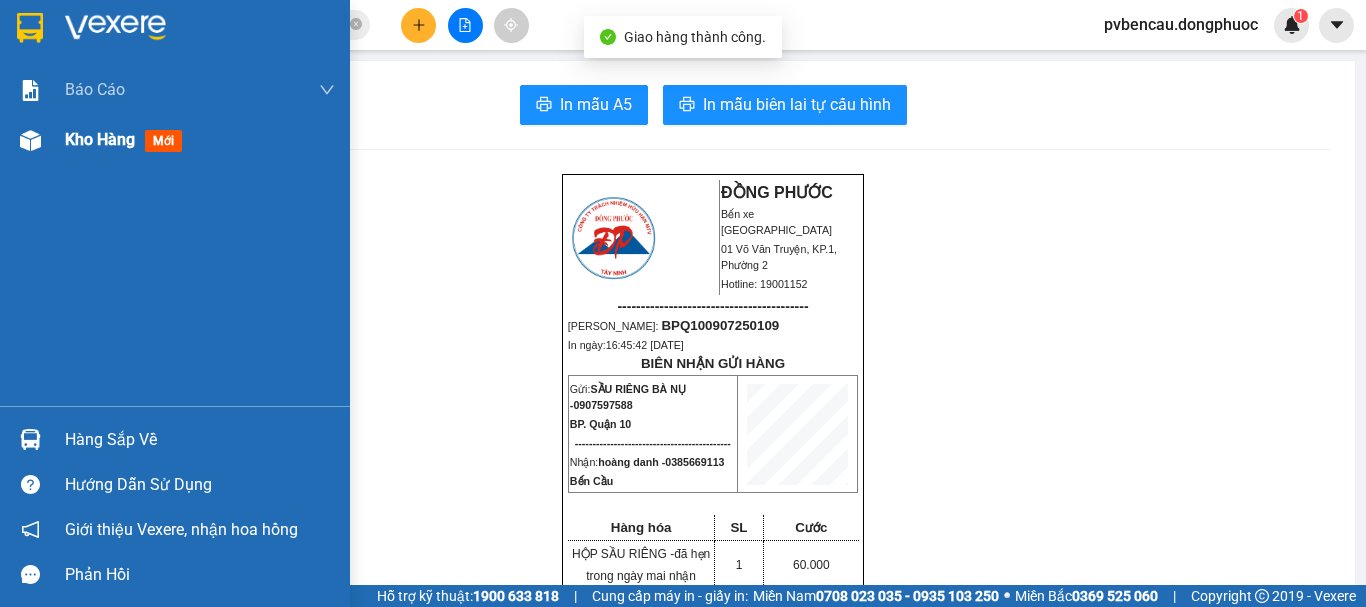click at bounding box center (30, 140) 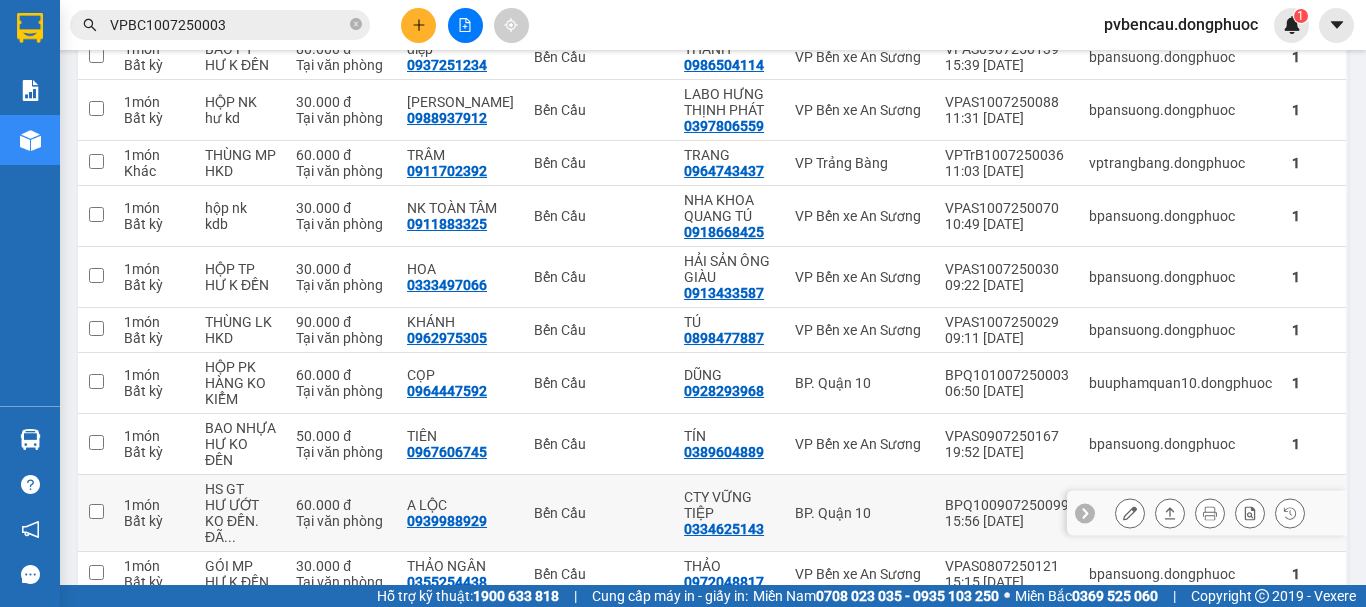 scroll, scrollTop: 362, scrollLeft: 0, axis: vertical 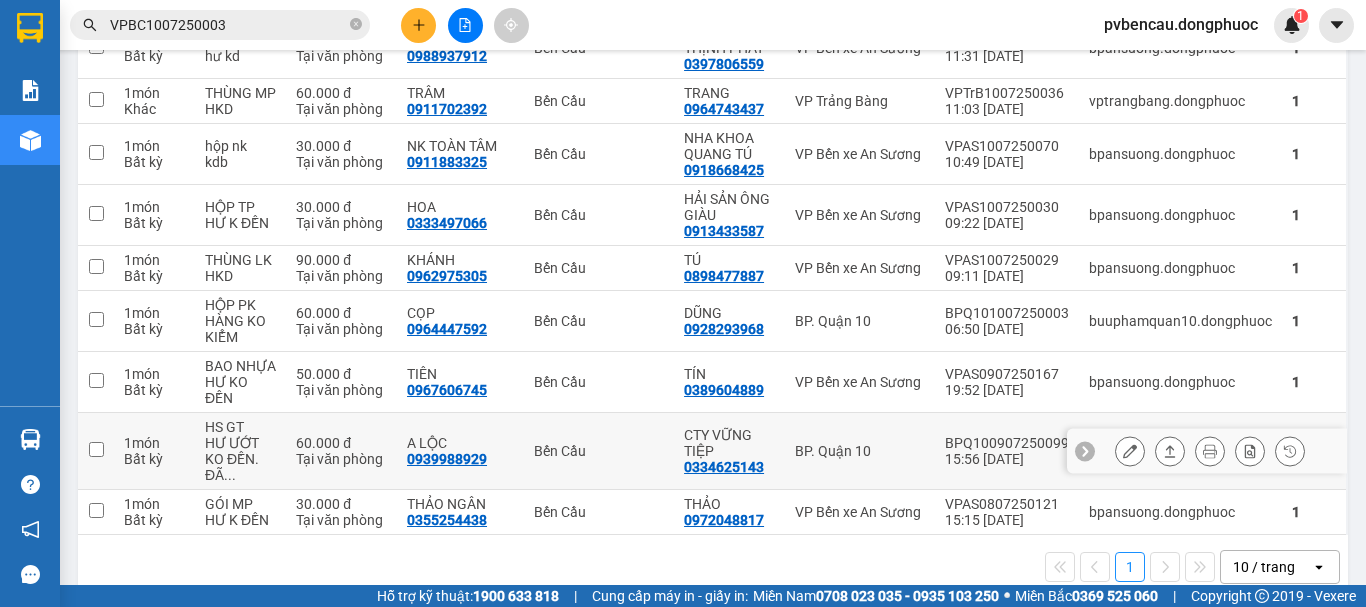 click at bounding box center (96, 451) 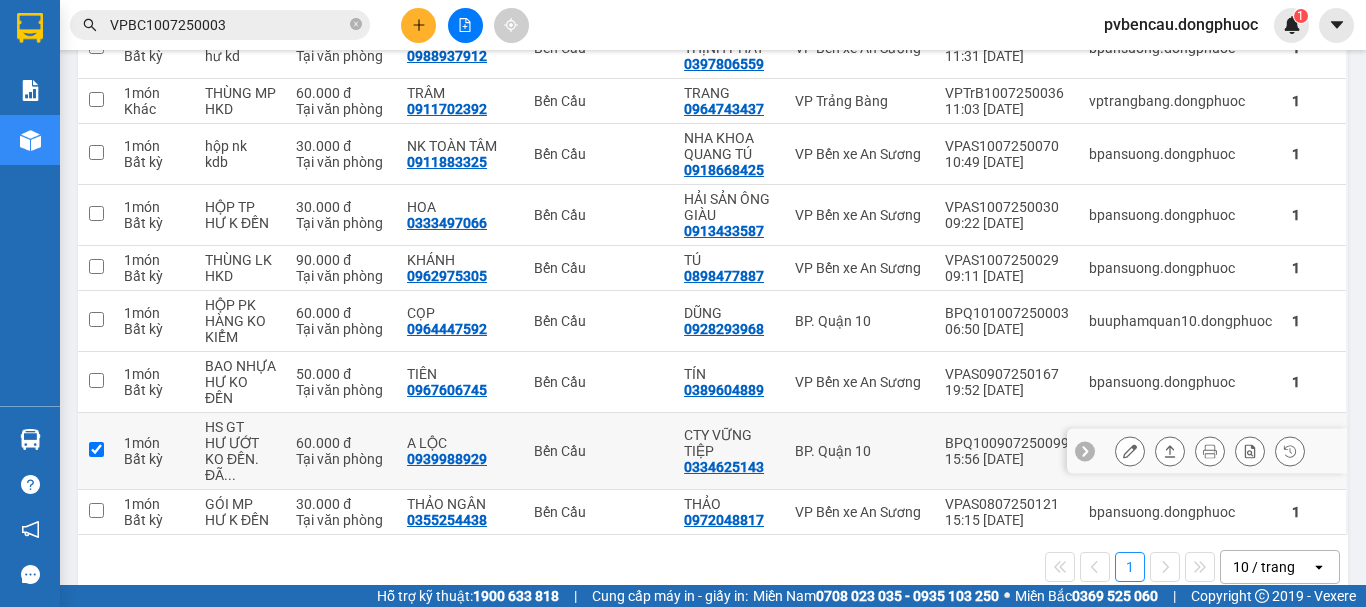 checkbox on "true" 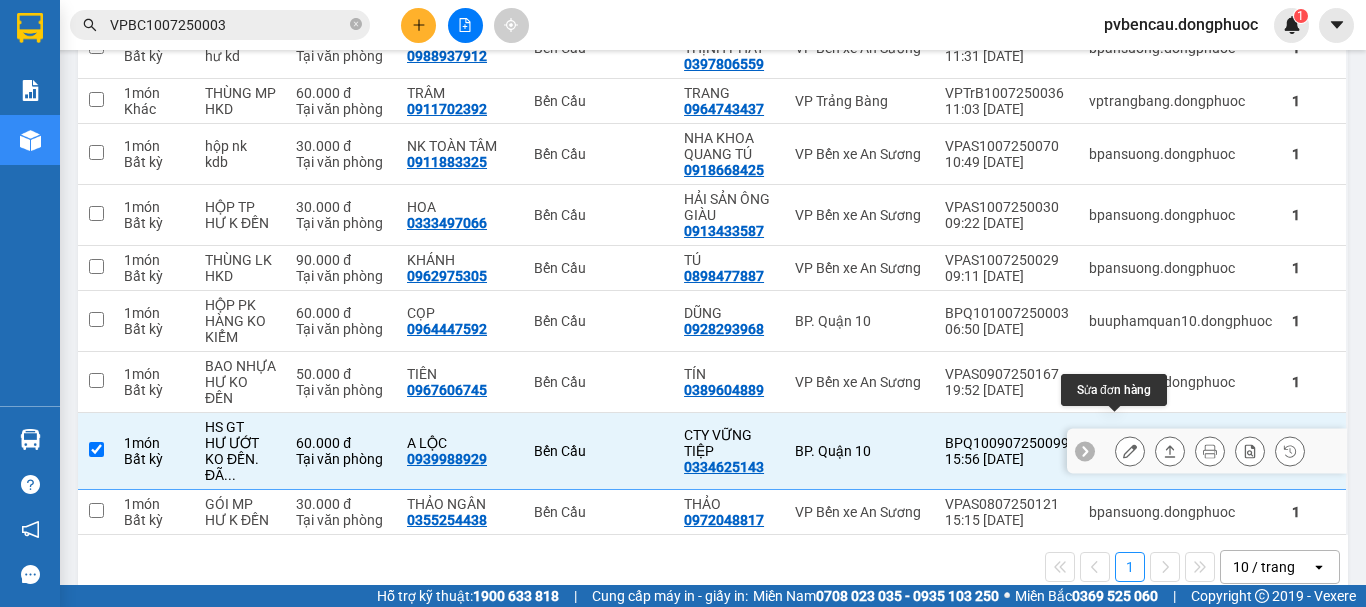 click 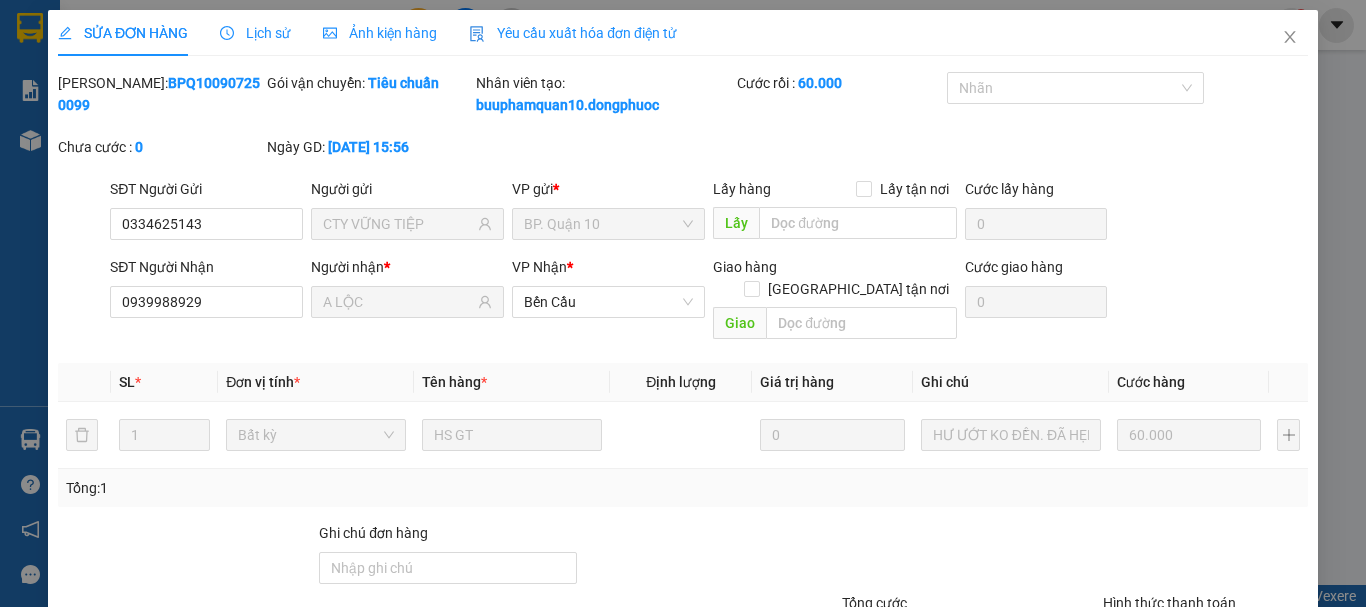 scroll, scrollTop: 0, scrollLeft: 0, axis: both 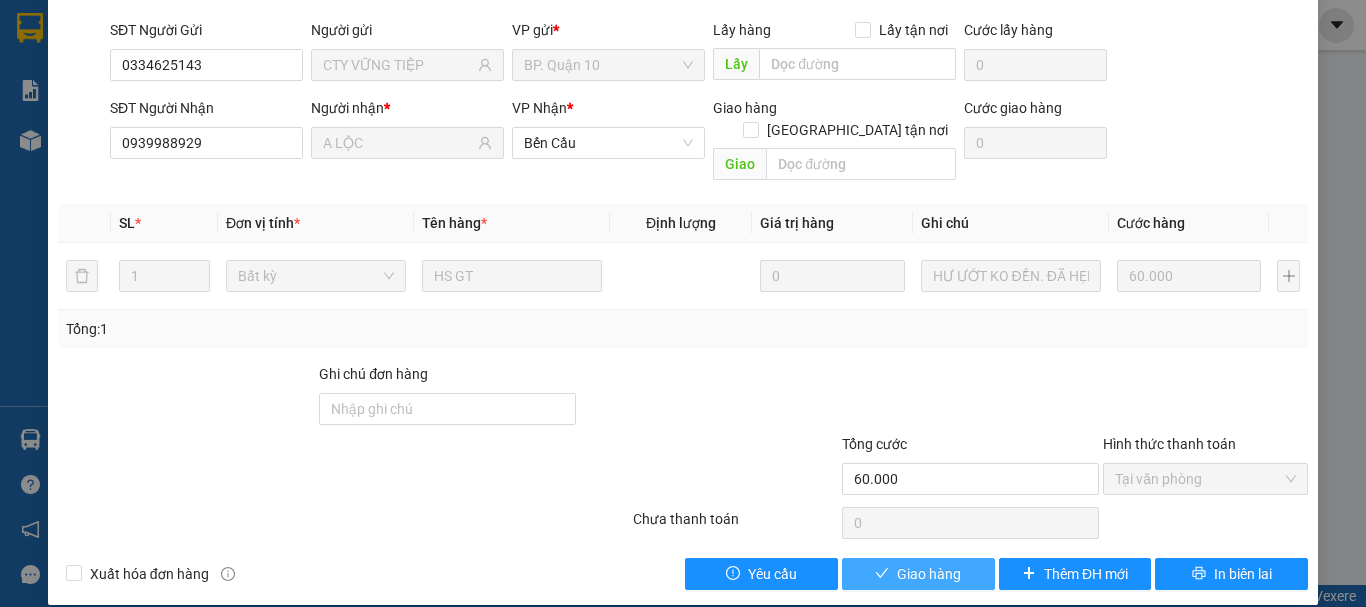 click on "Giao hàng" at bounding box center (929, 574) 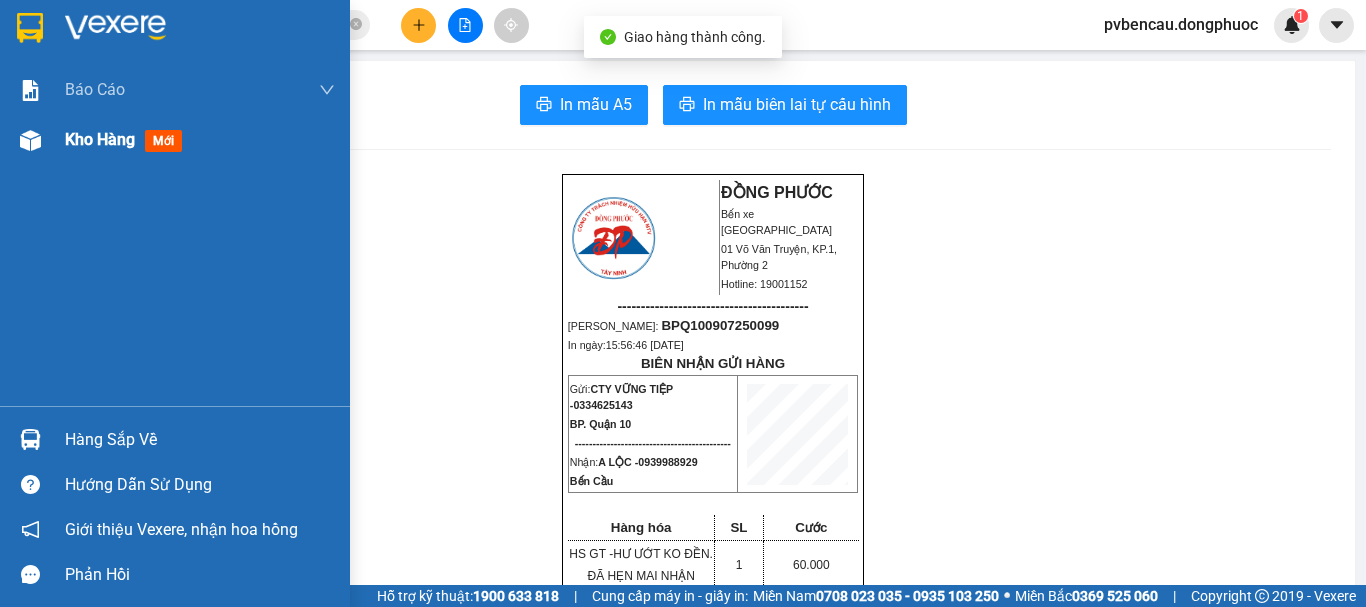 click on "Kho hàng" at bounding box center (100, 139) 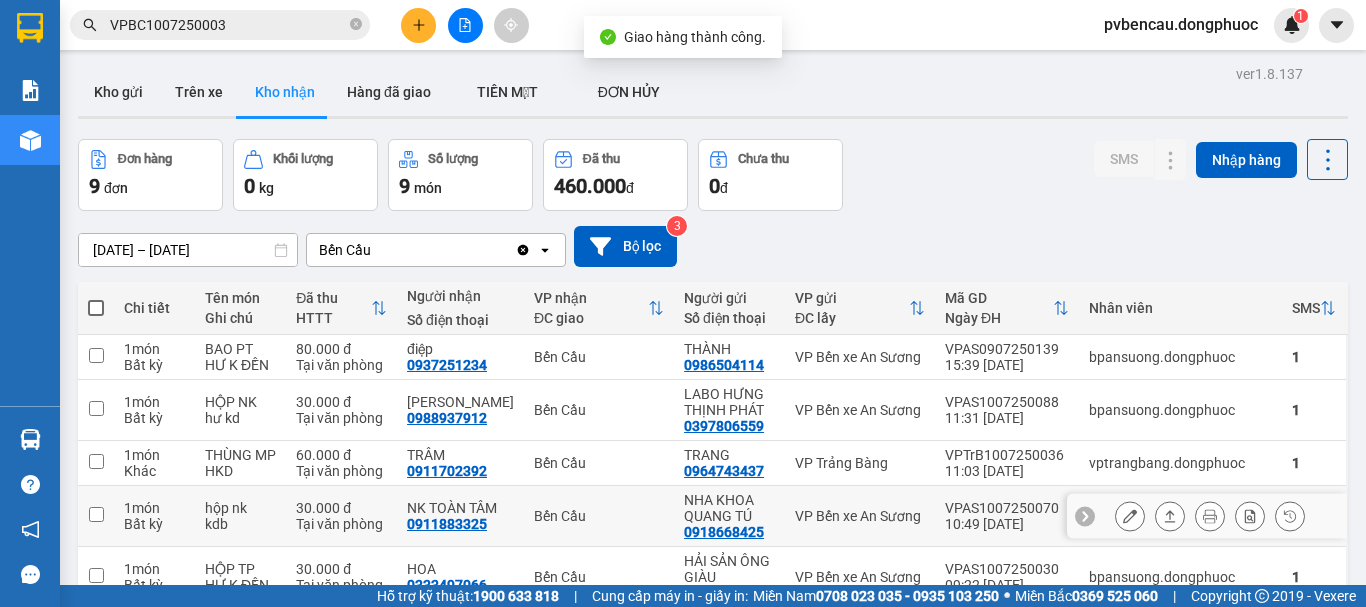 scroll, scrollTop: 200, scrollLeft: 0, axis: vertical 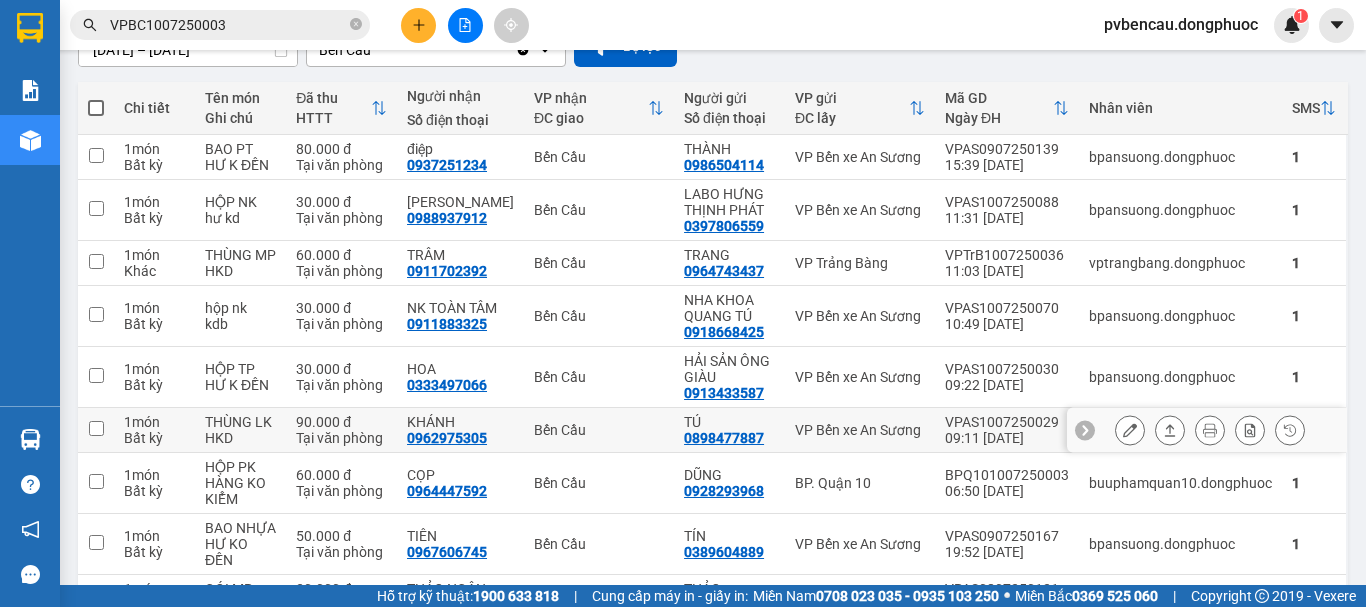 click at bounding box center [96, 428] 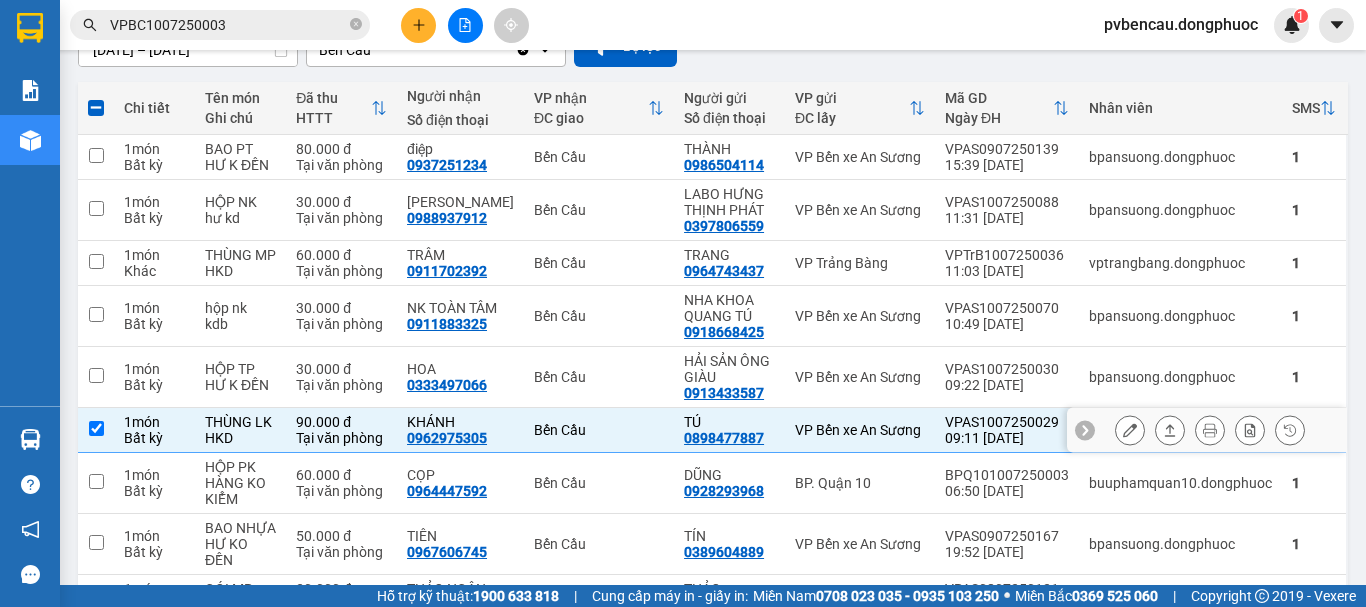 click at bounding box center [96, 428] 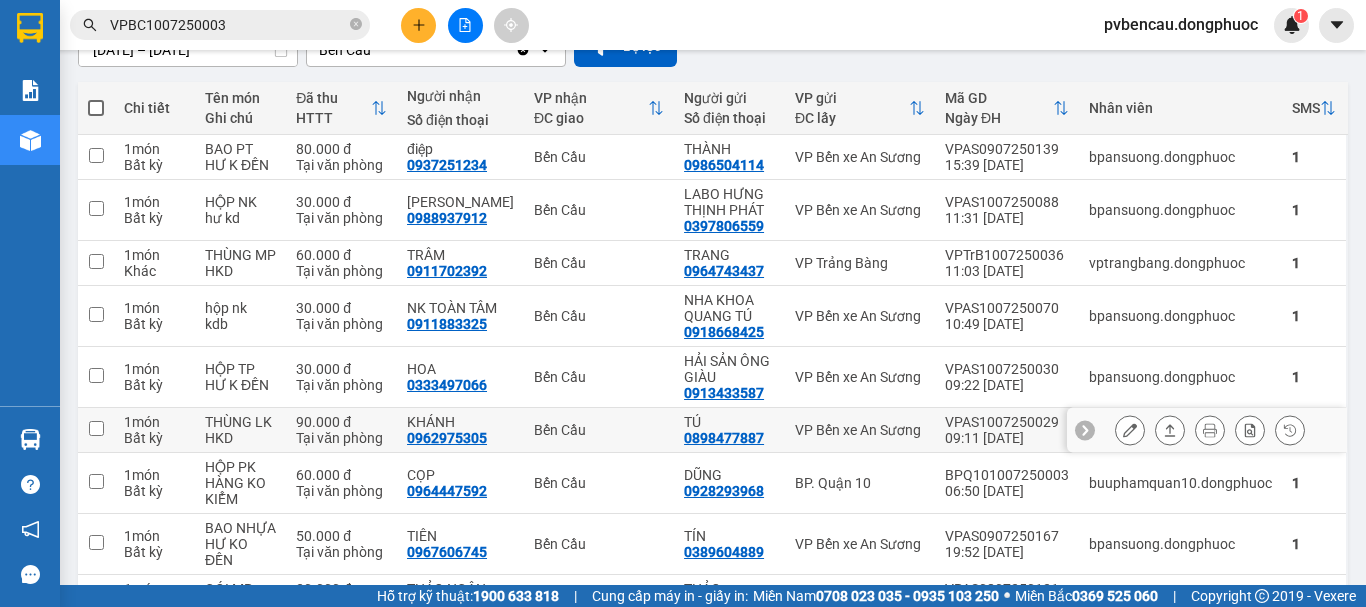 click at bounding box center (96, 428) 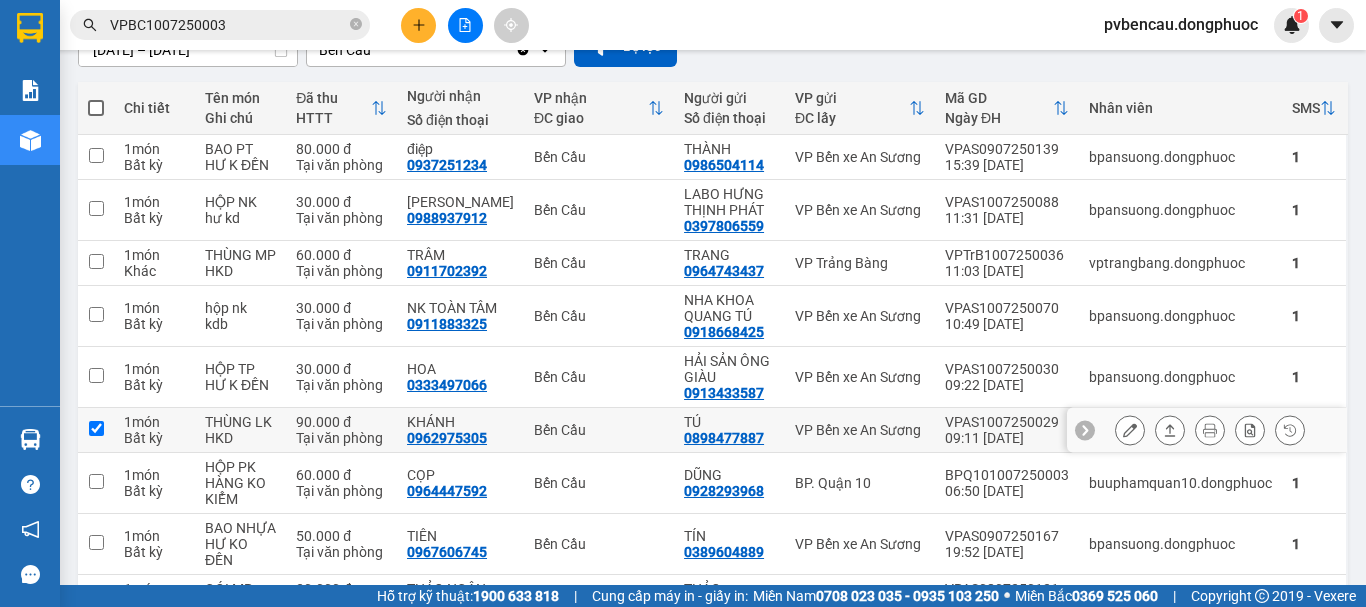 checkbox on "true" 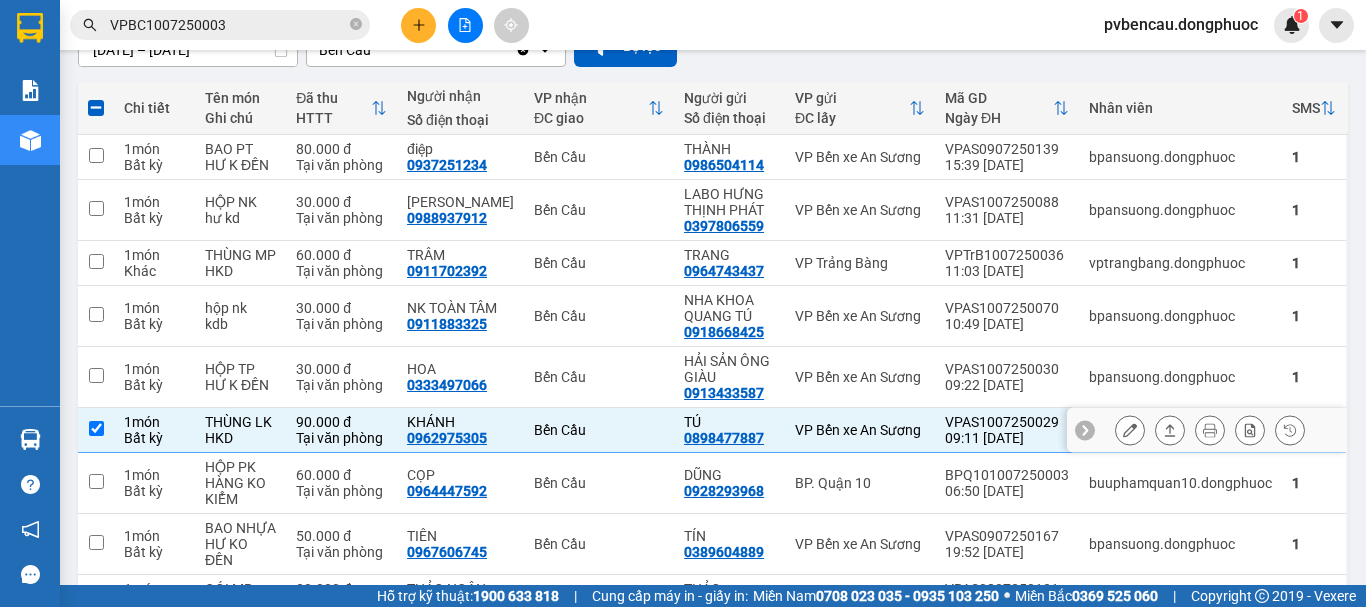 click at bounding box center (1130, 430) 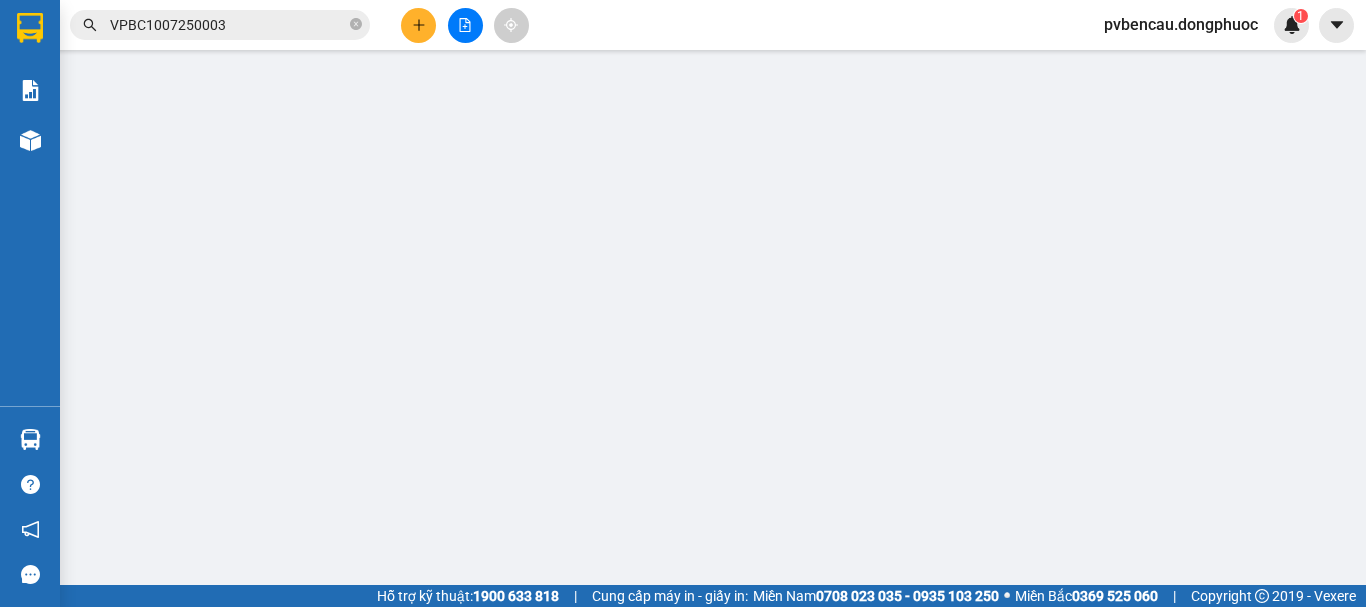 type on "0898477887" 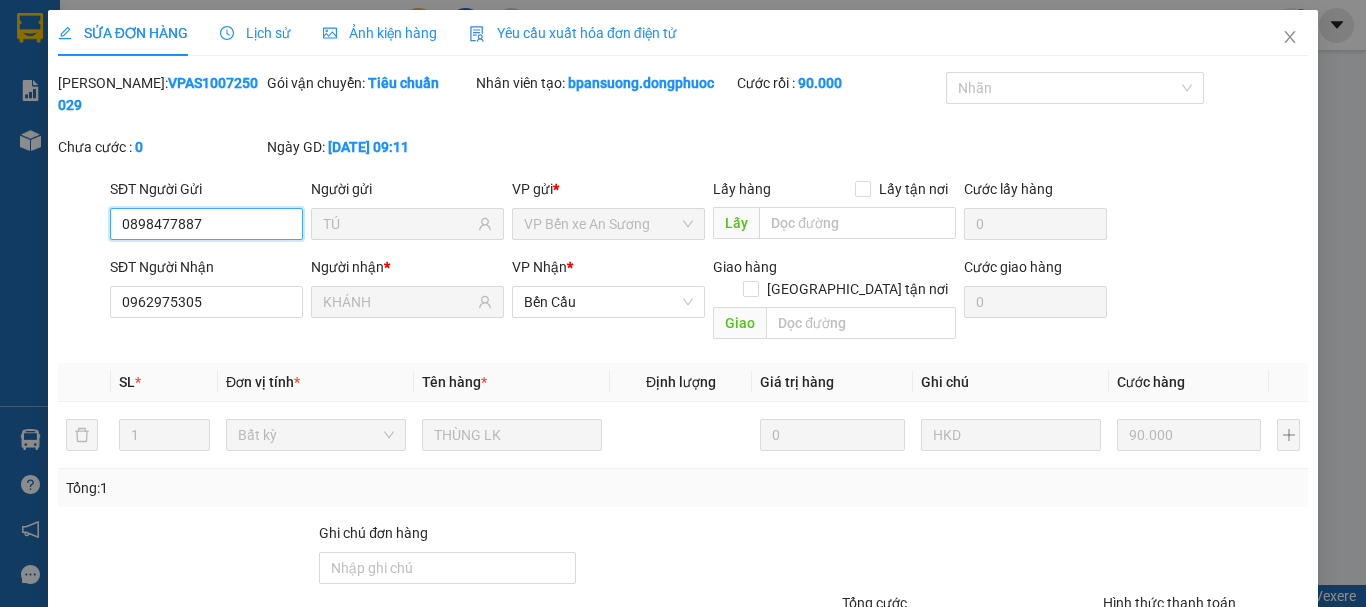 scroll, scrollTop: 0, scrollLeft: 0, axis: both 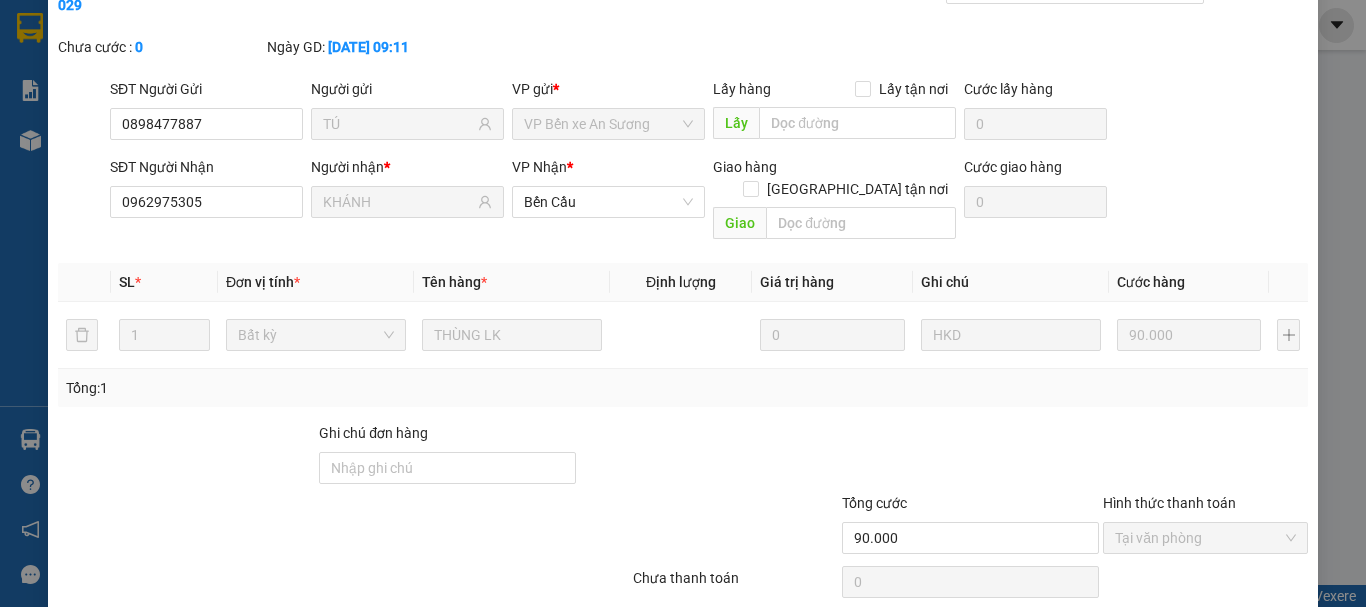 click on "Giao hàng" at bounding box center [918, 633] 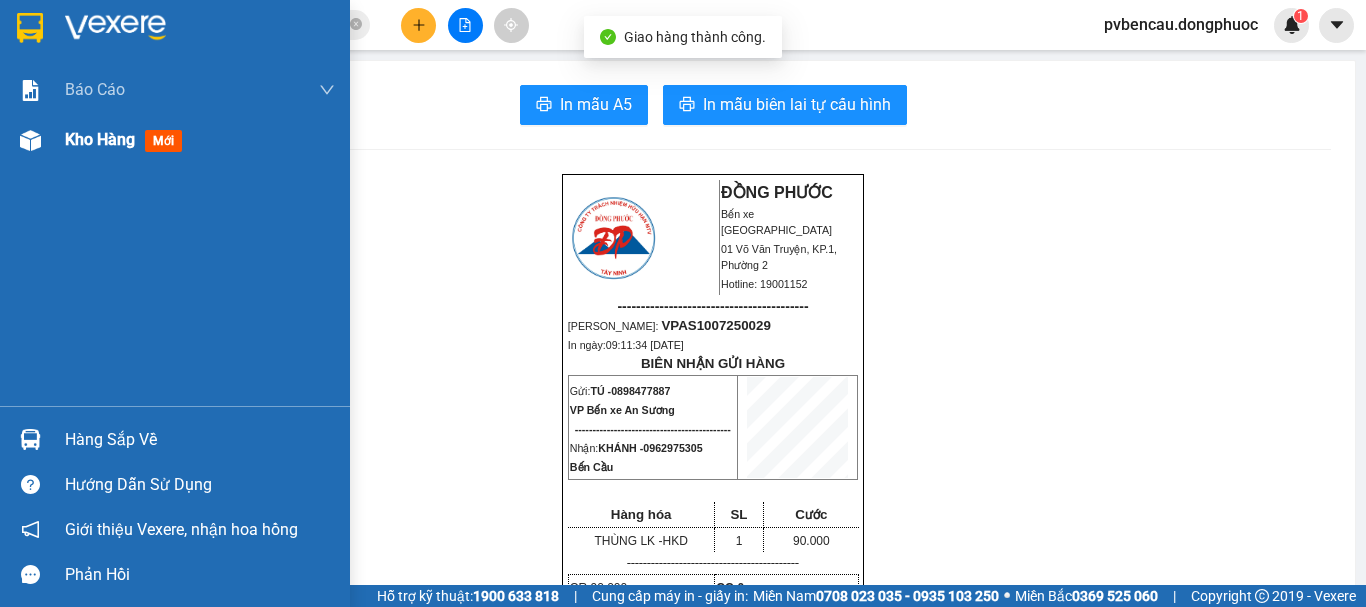 click on "Kho hàng" at bounding box center [100, 139] 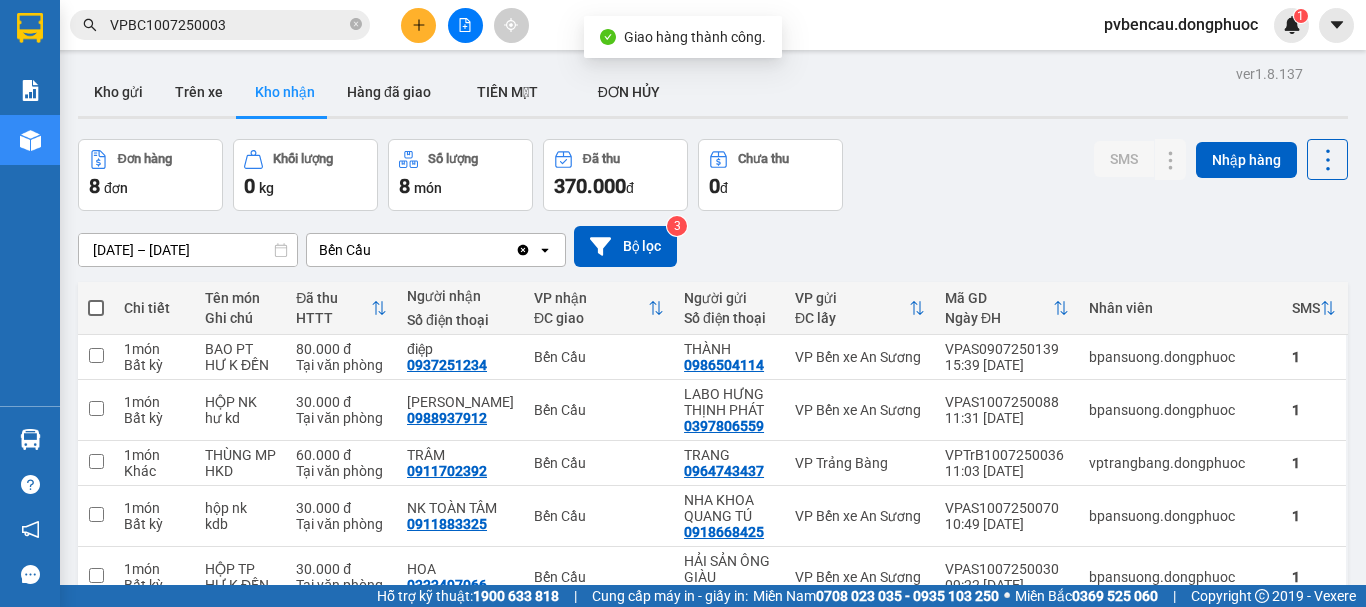 scroll, scrollTop: 256, scrollLeft: 0, axis: vertical 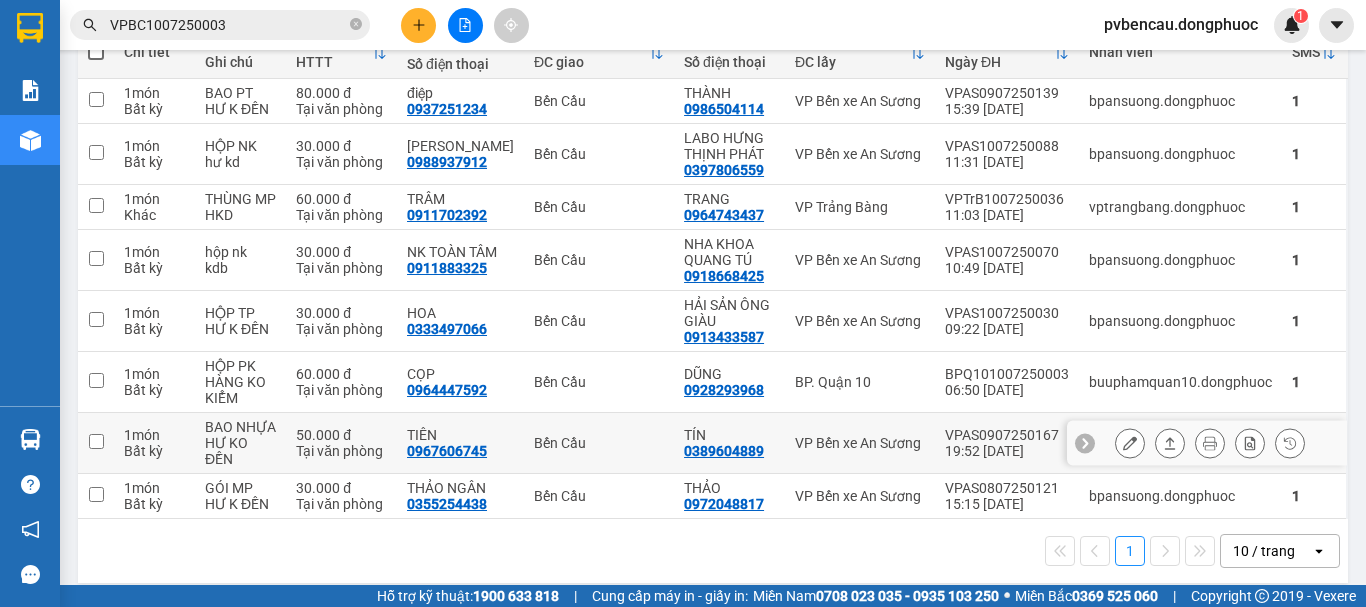 click at bounding box center (96, 441) 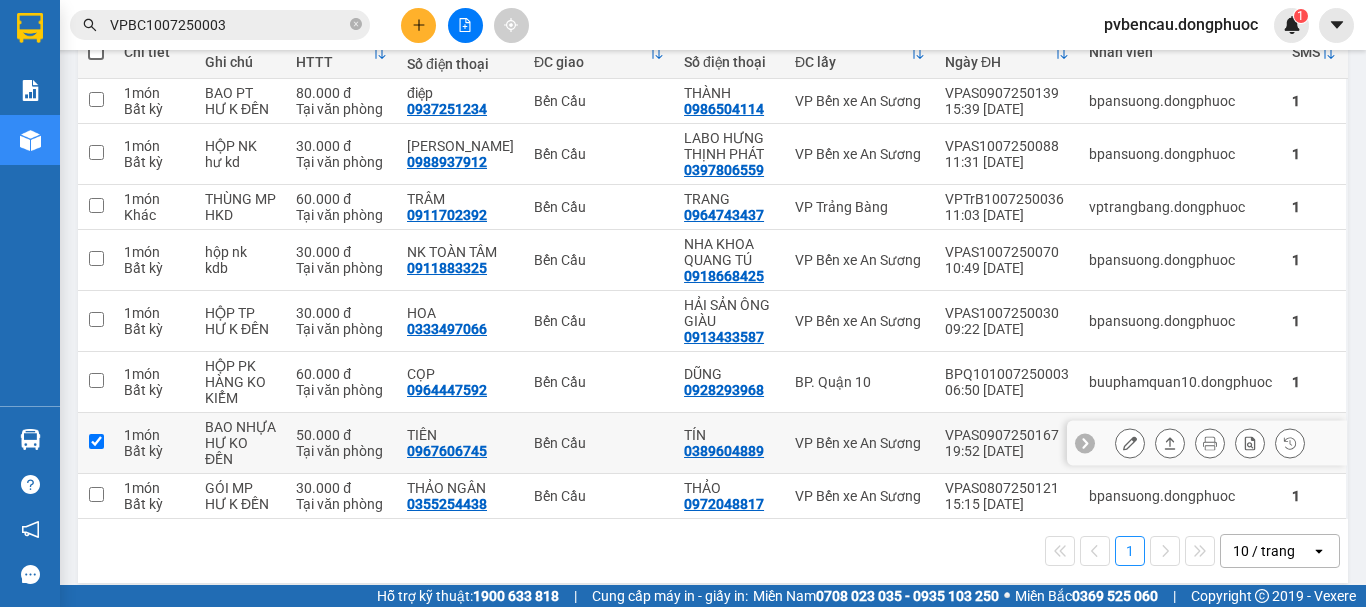 checkbox on "true" 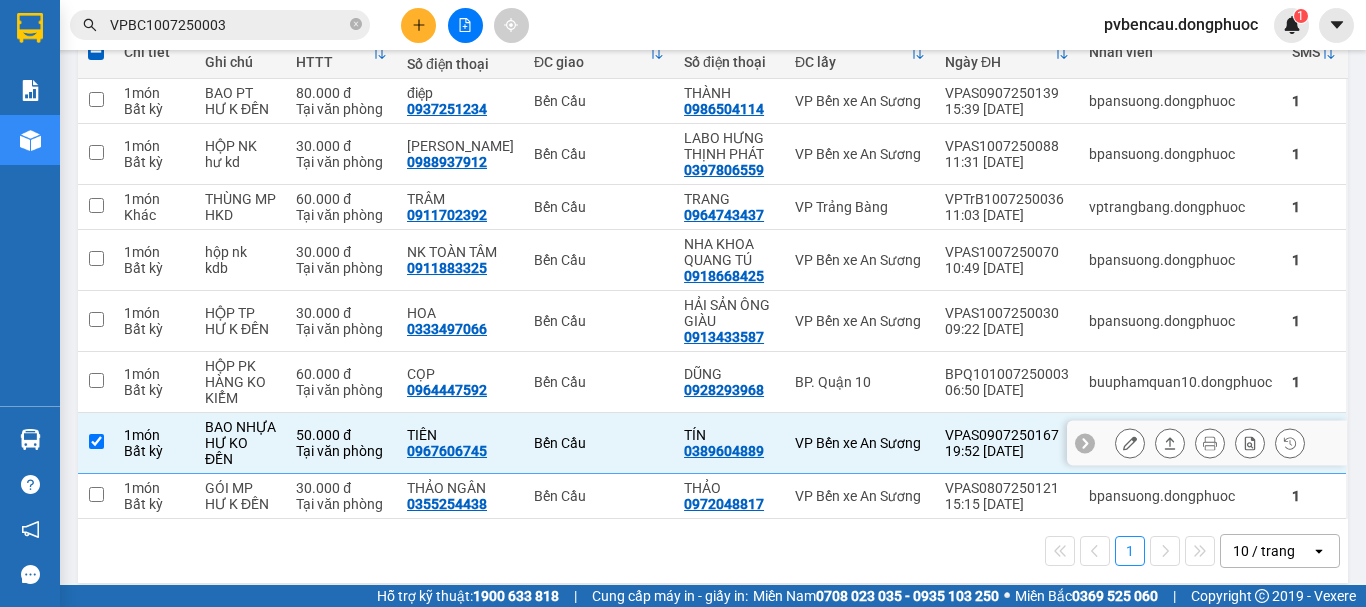 click 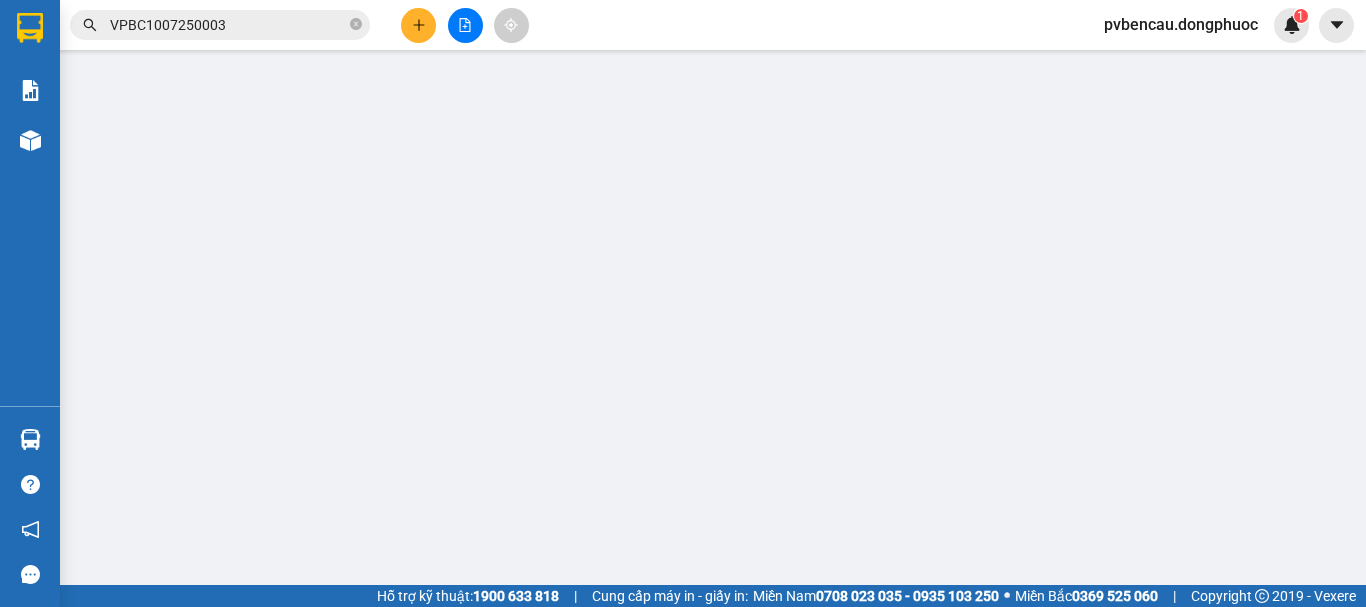 scroll, scrollTop: 0, scrollLeft: 0, axis: both 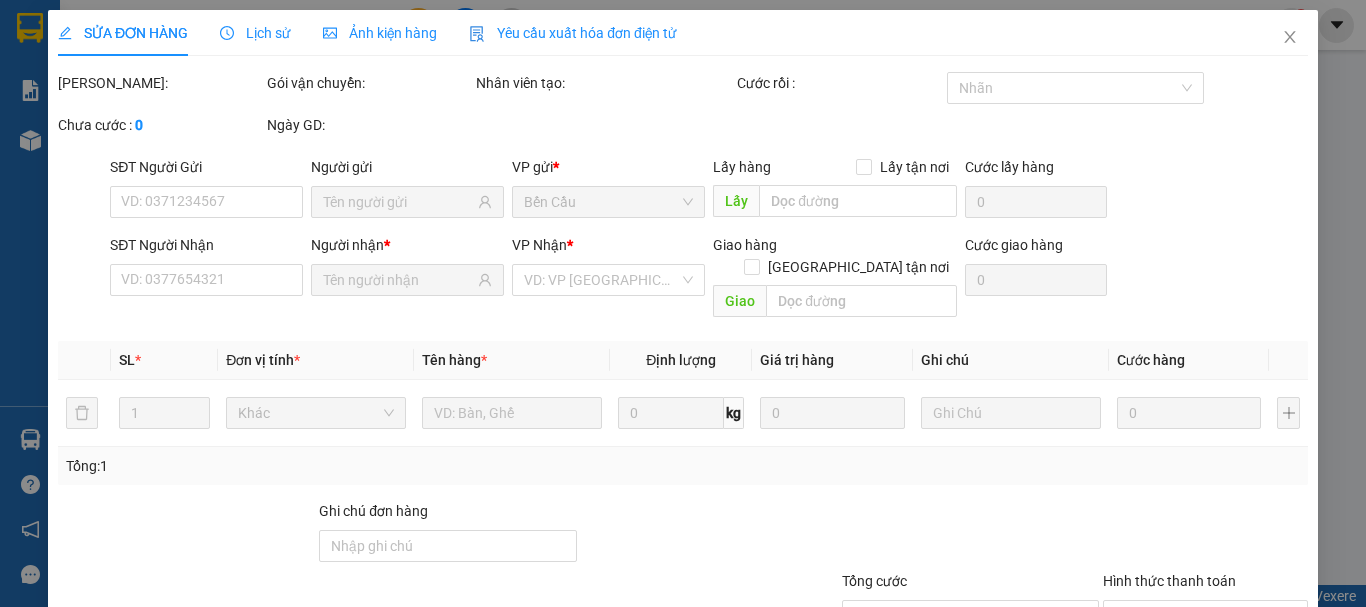 type on "0389604889" 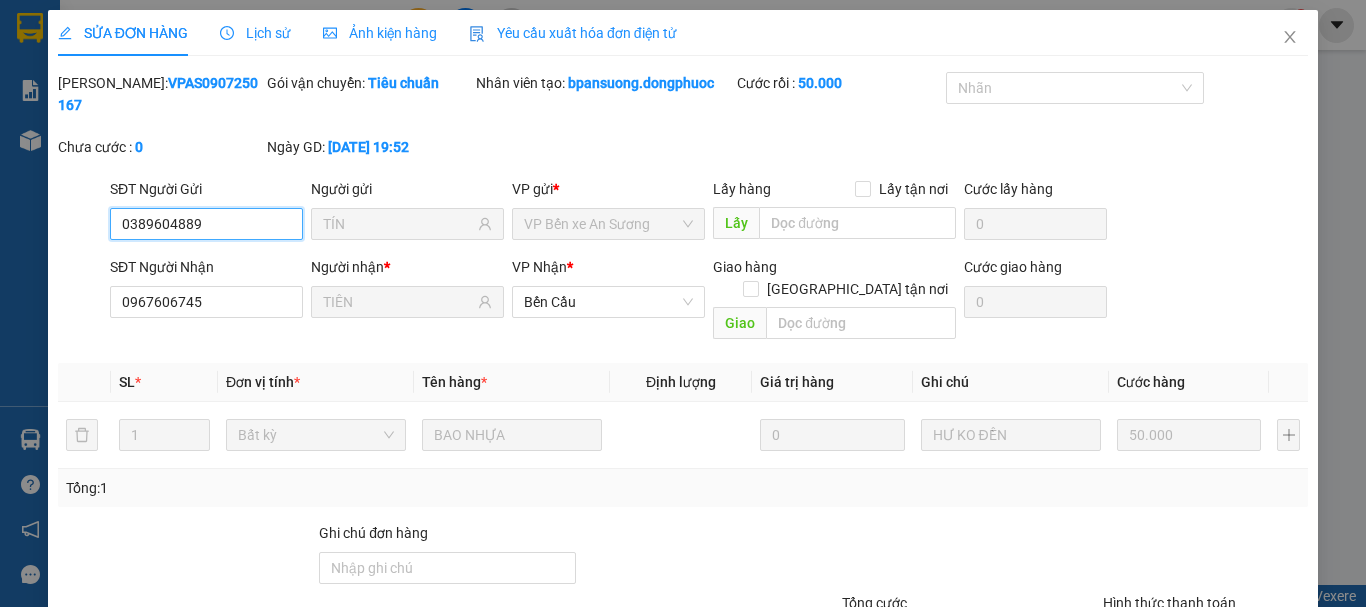 scroll, scrollTop: 137, scrollLeft: 0, axis: vertical 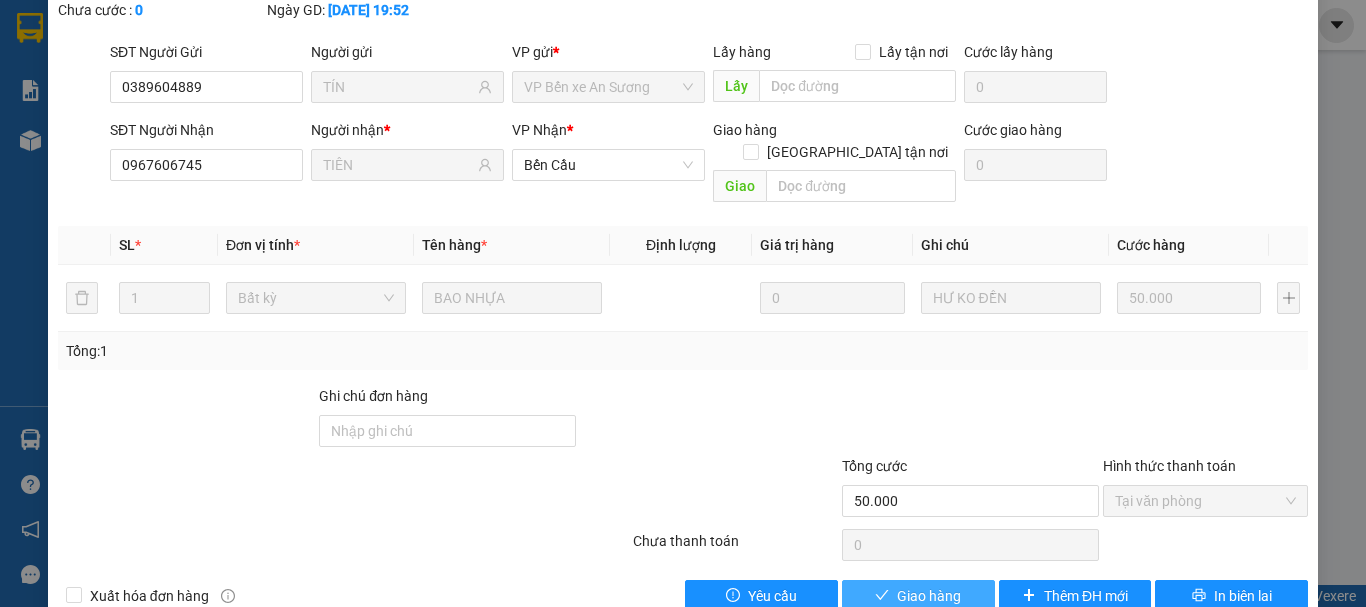 click on "Giao hàng" at bounding box center (929, 596) 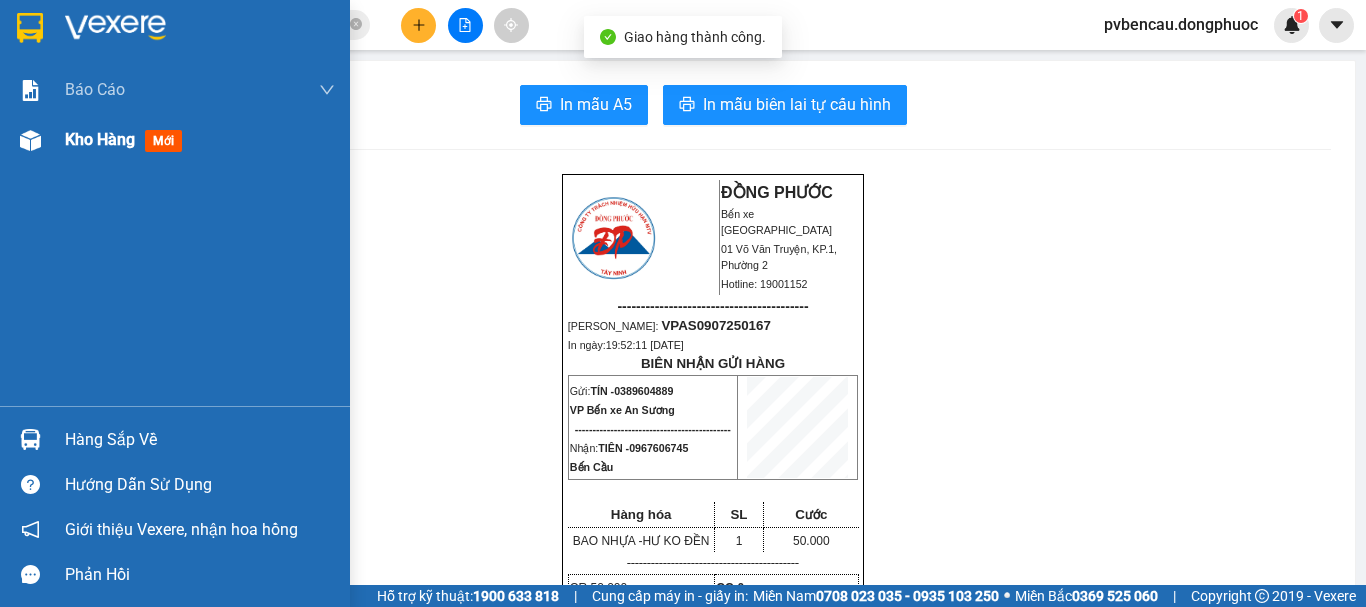 drag, startPoint x: 77, startPoint y: 140, endPoint x: 251, endPoint y: 240, distance: 200.68881 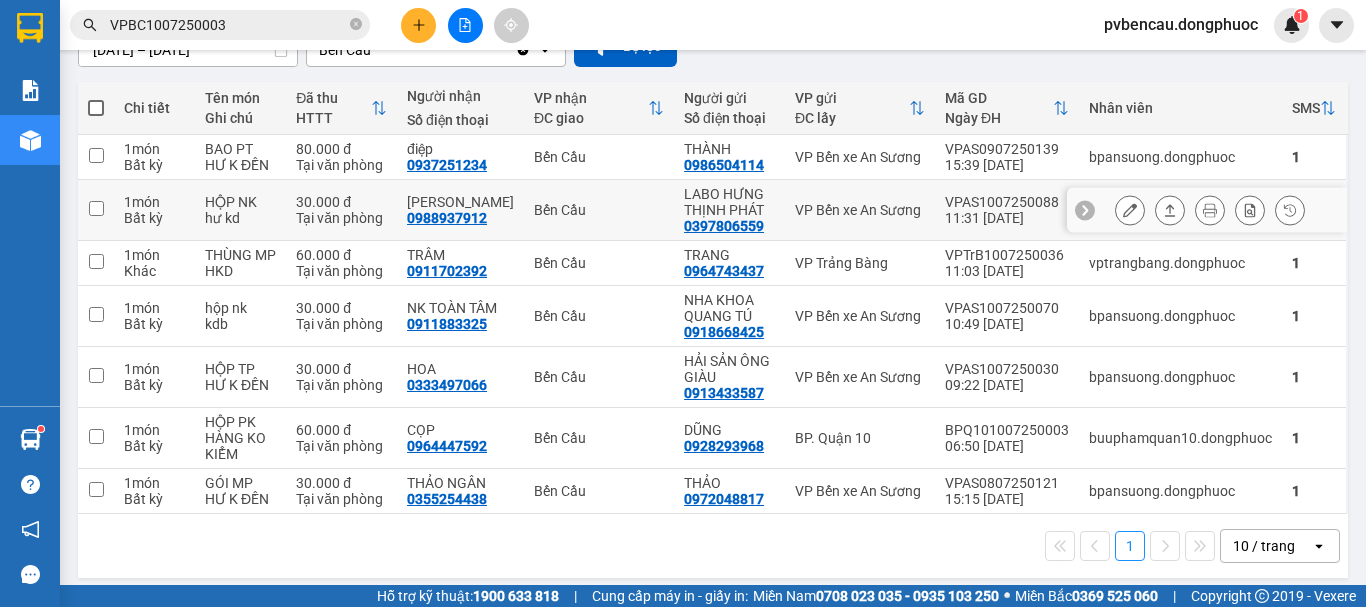 scroll, scrollTop: 100, scrollLeft: 0, axis: vertical 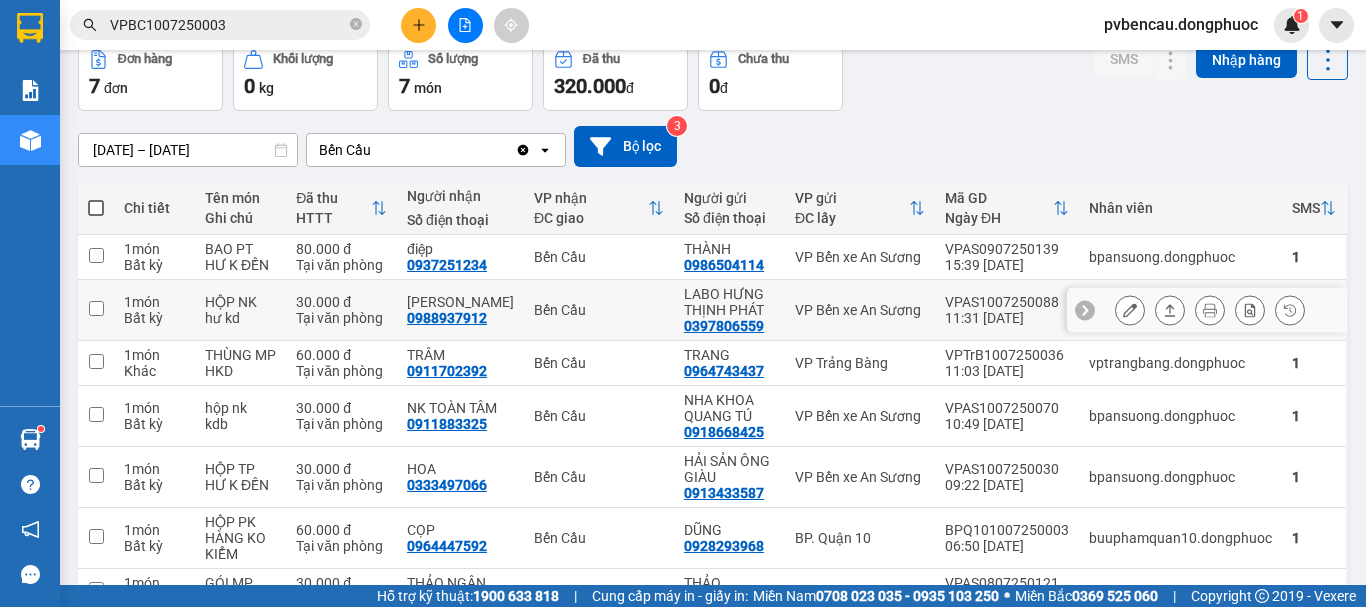 click at bounding box center (96, 308) 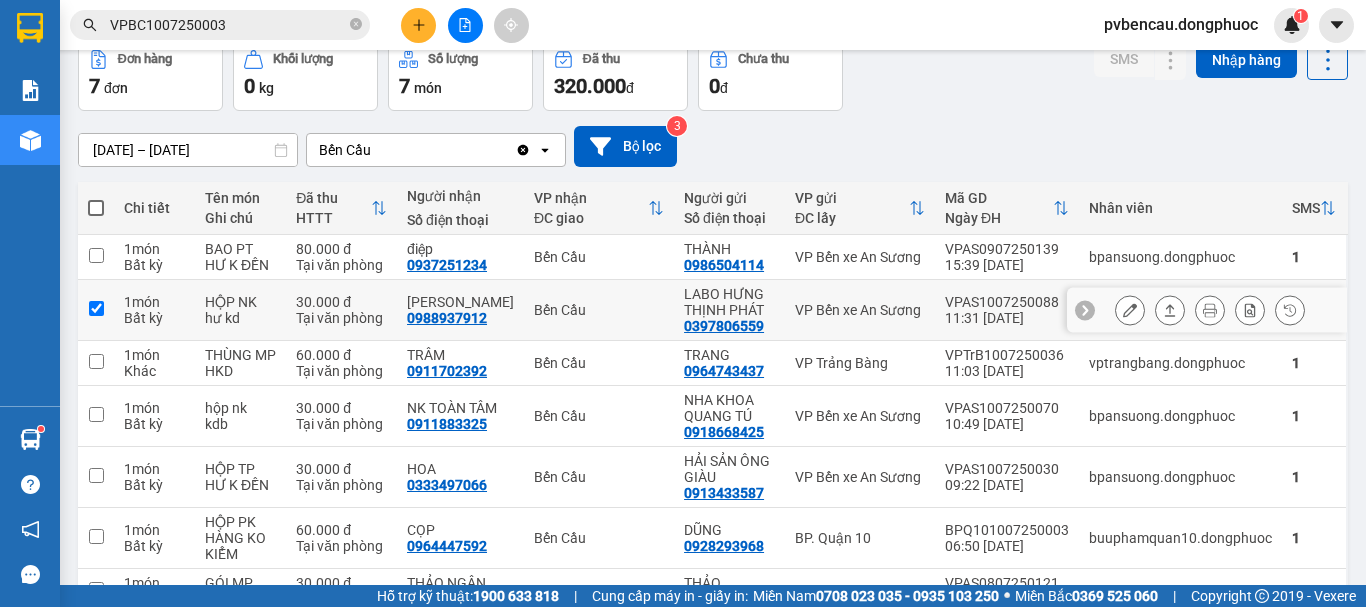 checkbox on "true" 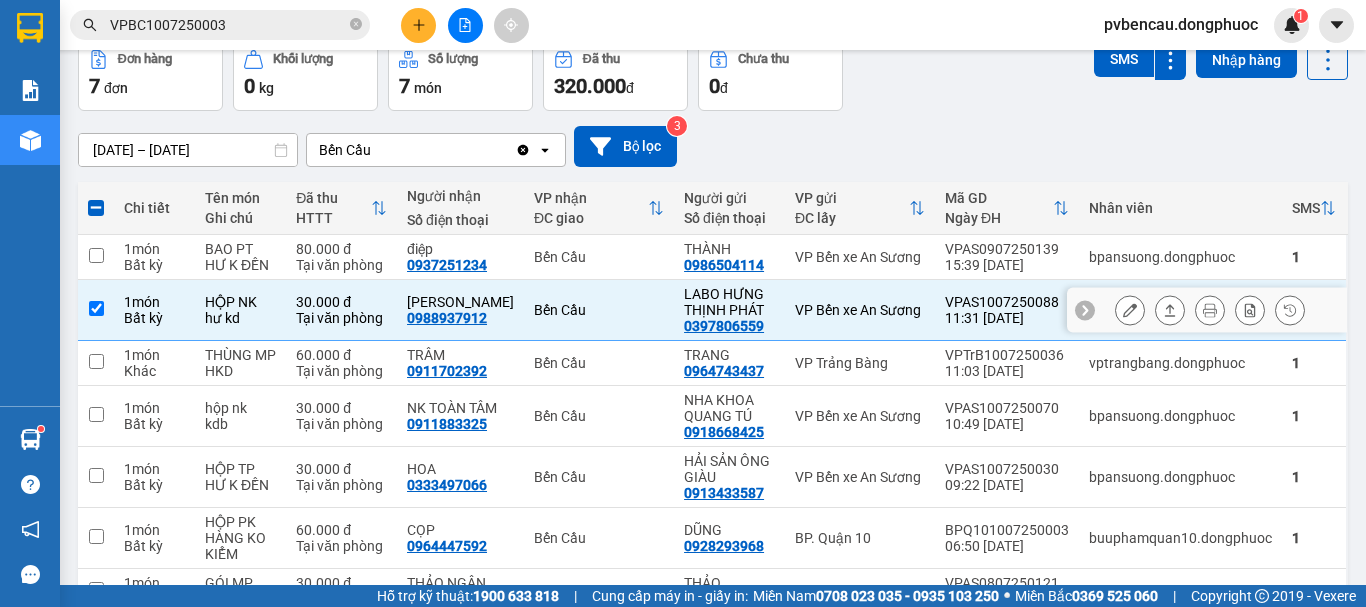 click 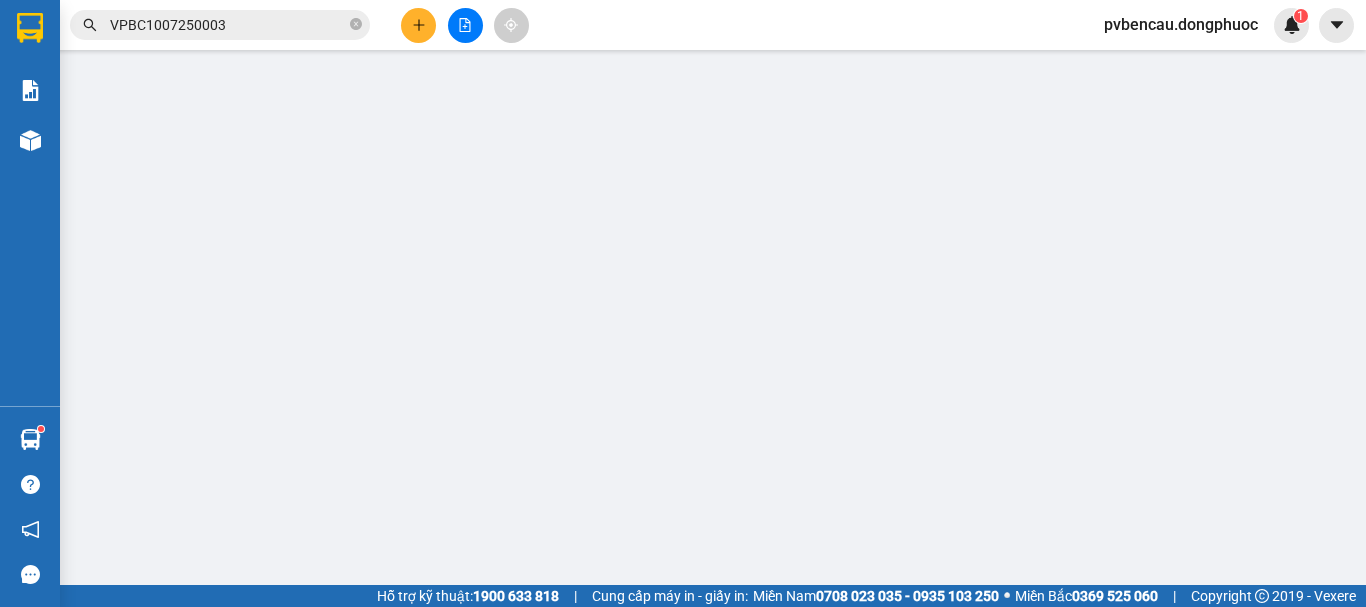 type on "0397806559" 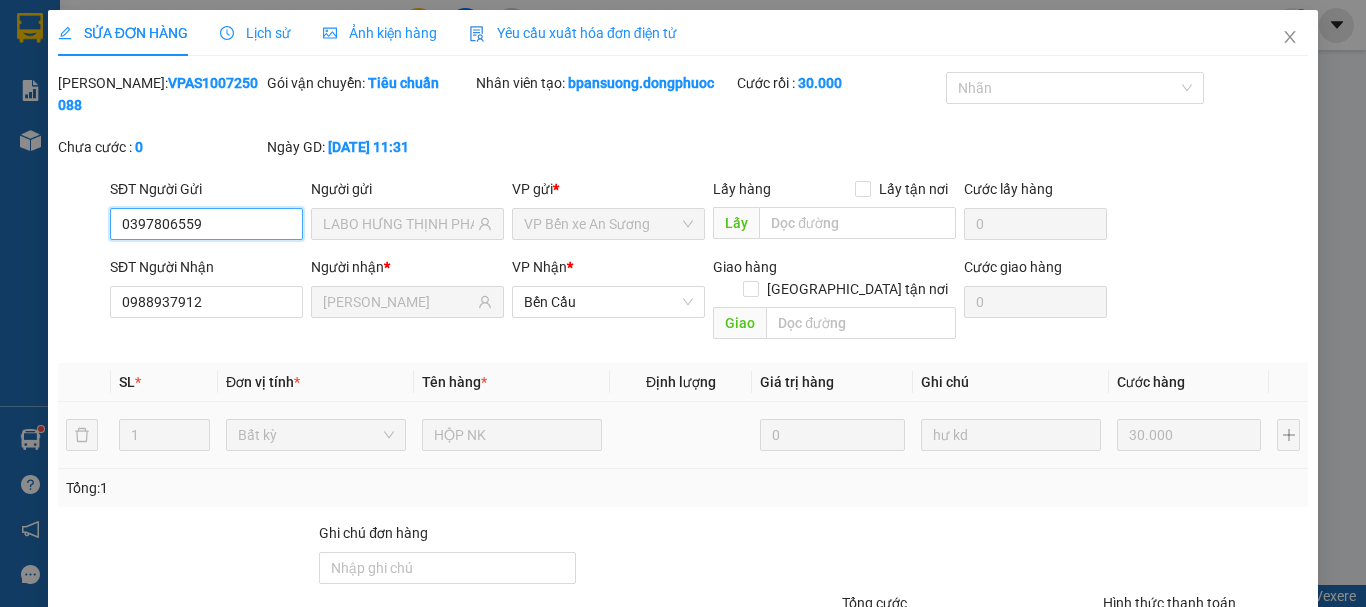 scroll, scrollTop: 0, scrollLeft: 0, axis: both 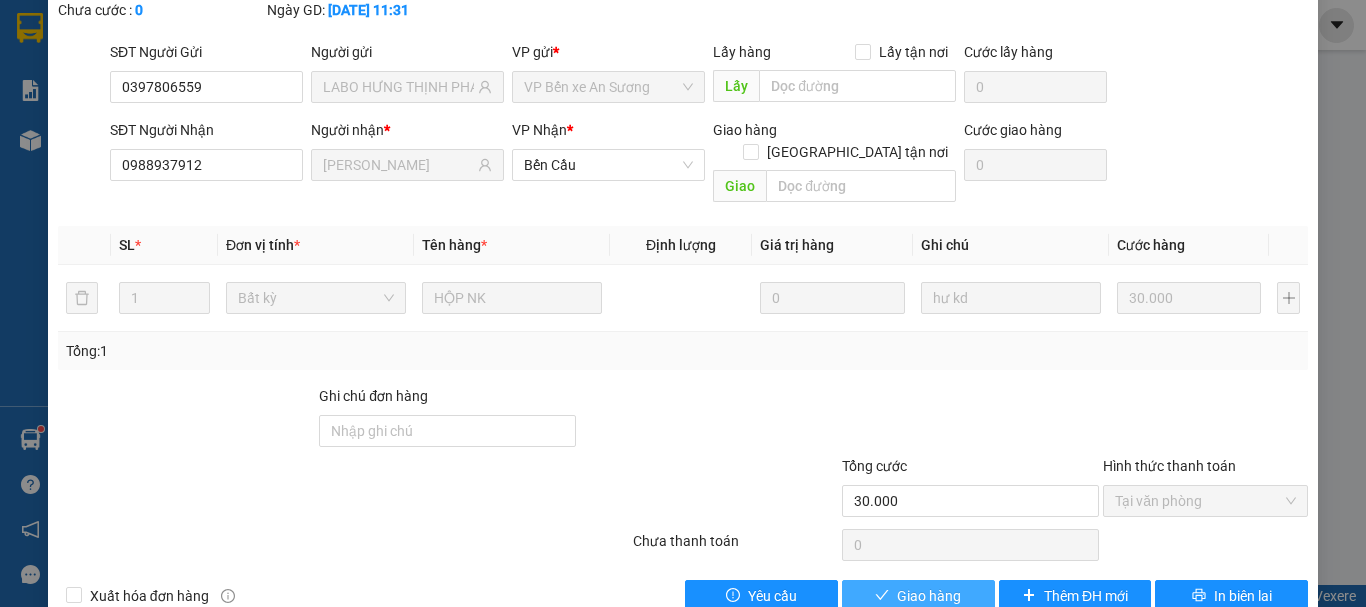 click on "Giao hàng" at bounding box center (929, 596) 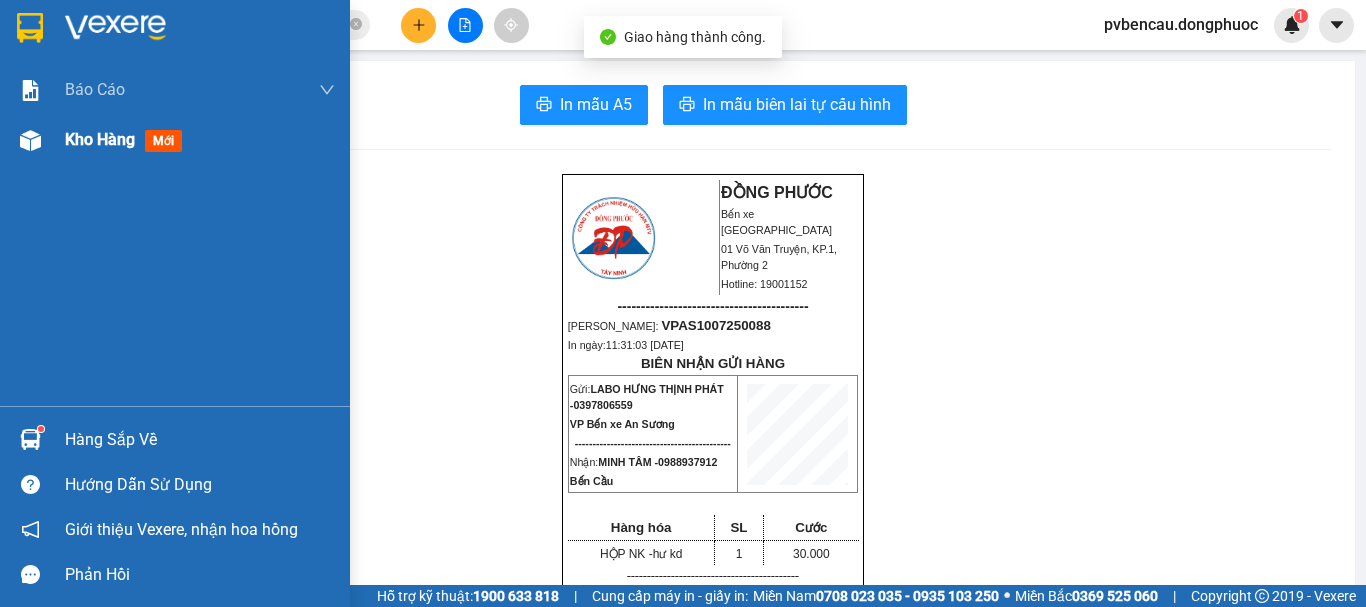 click on "Kho hàng" at bounding box center (100, 139) 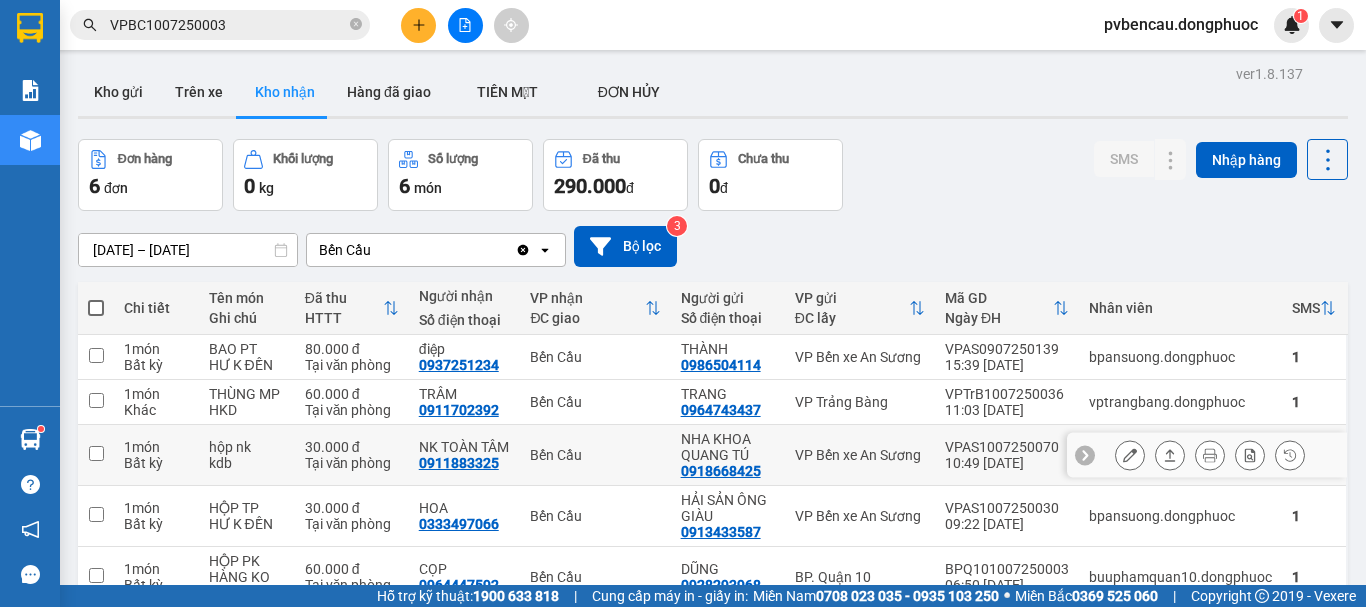 click at bounding box center [96, 453] 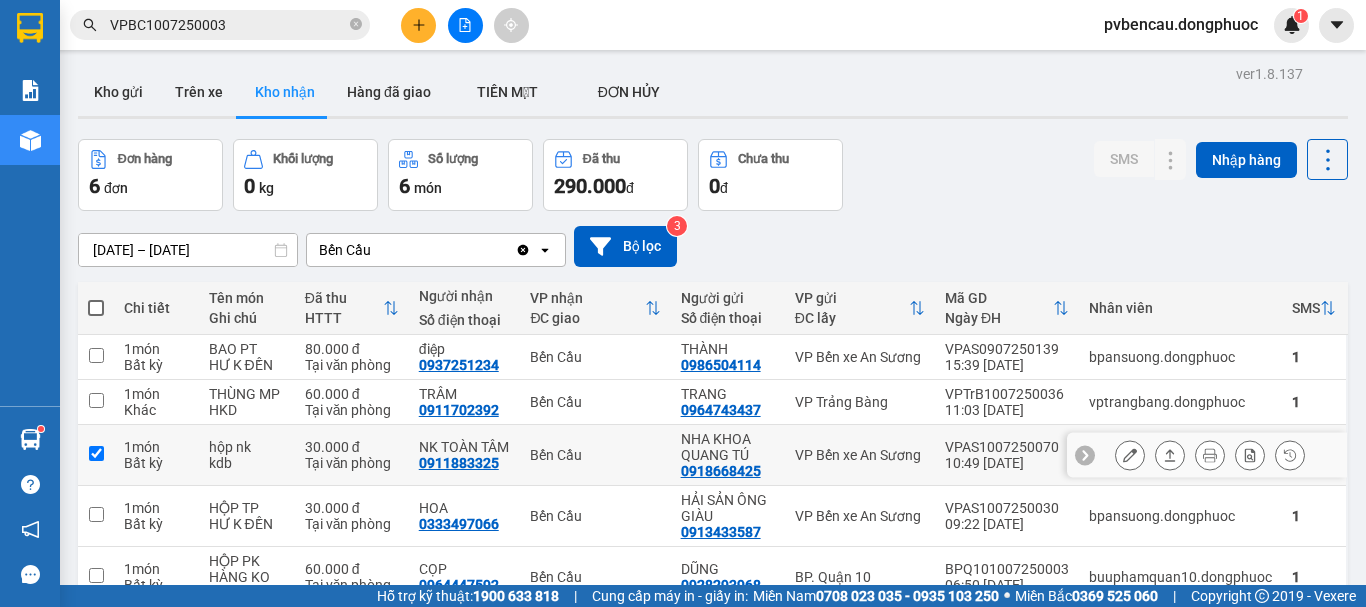 checkbox on "true" 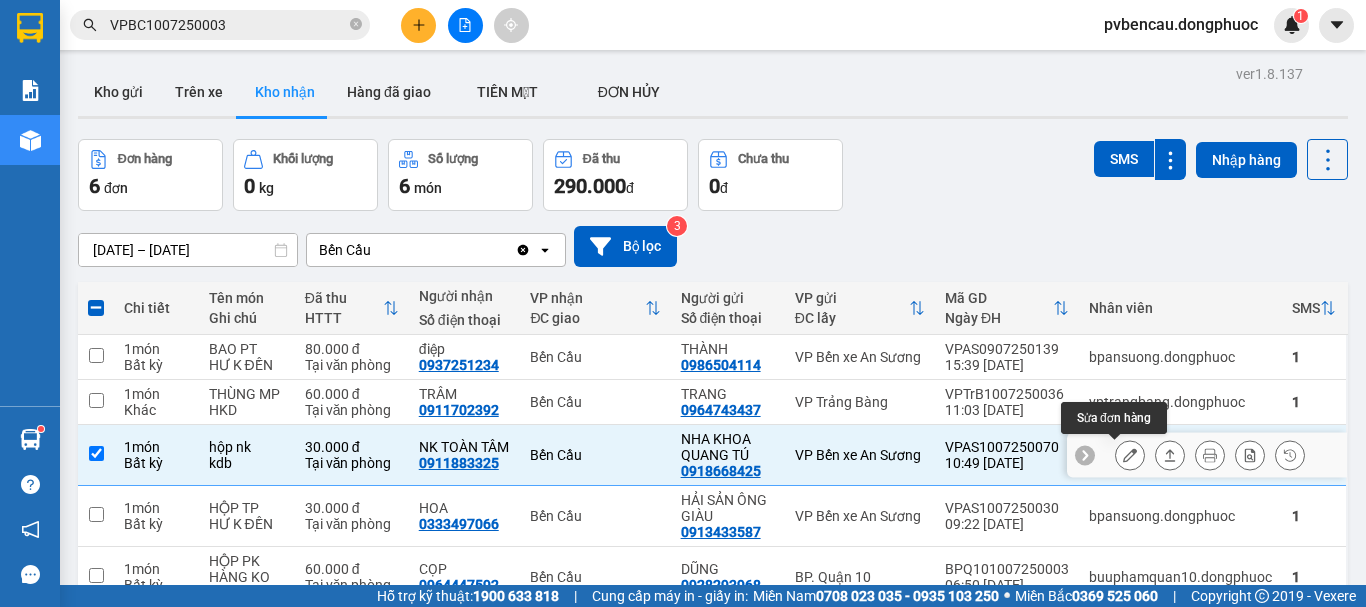 click 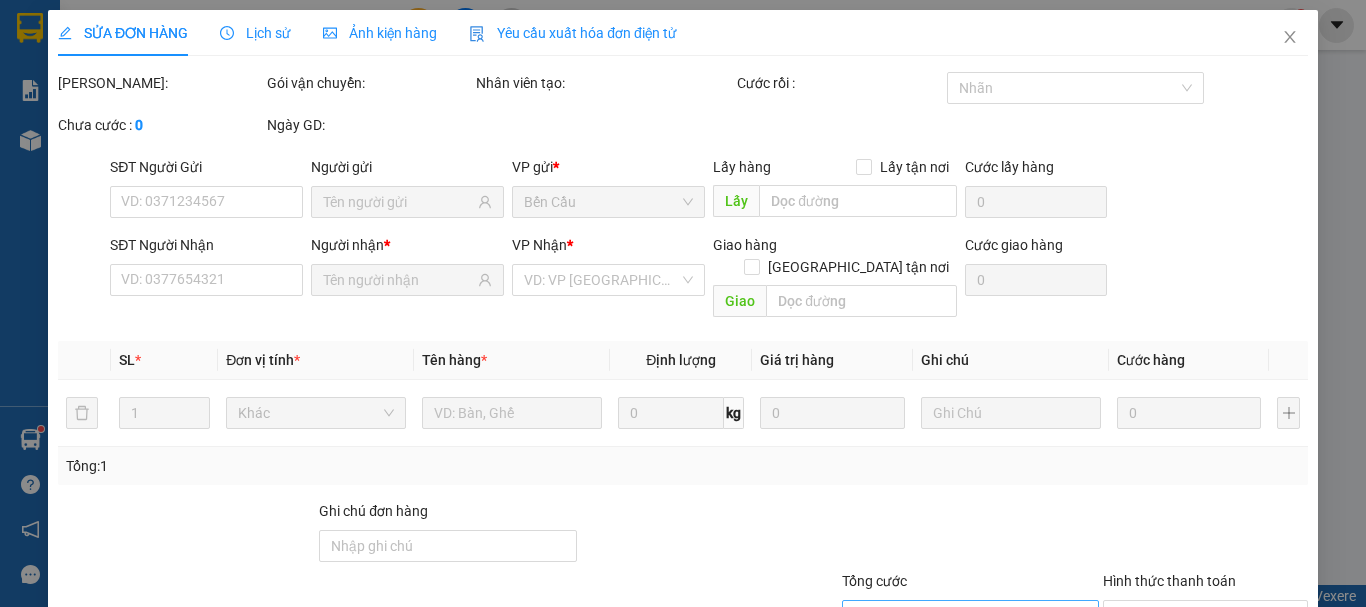type on "0918668425" 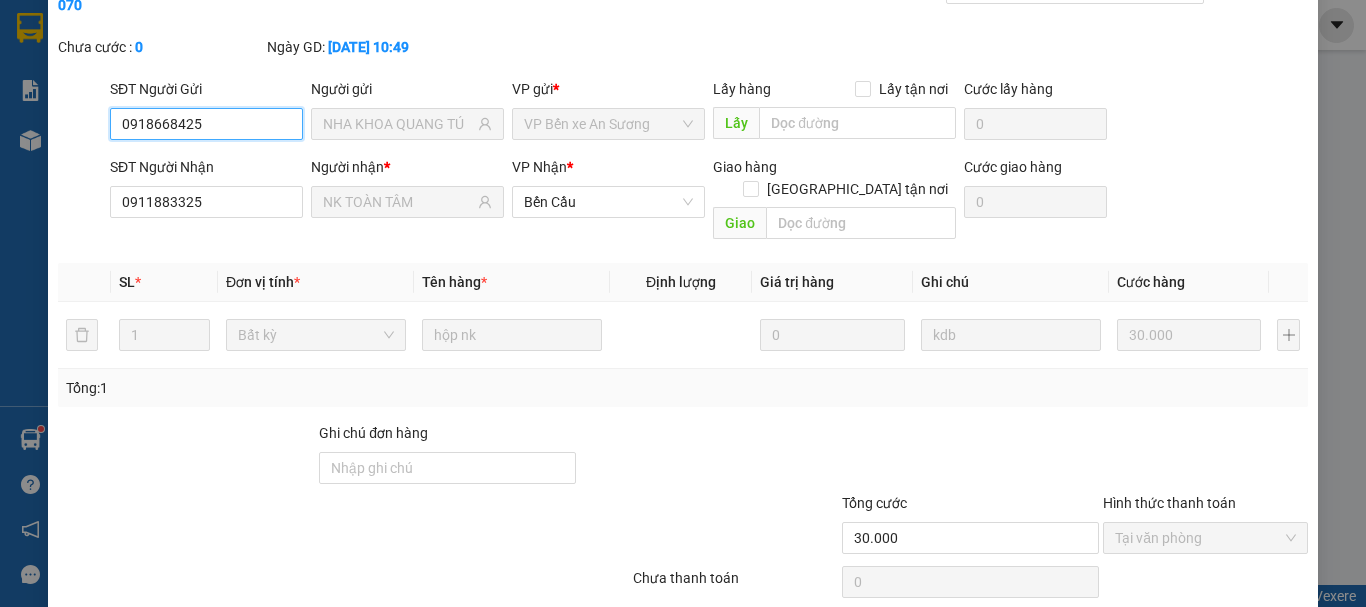scroll, scrollTop: 137, scrollLeft: 0, axis: vertical 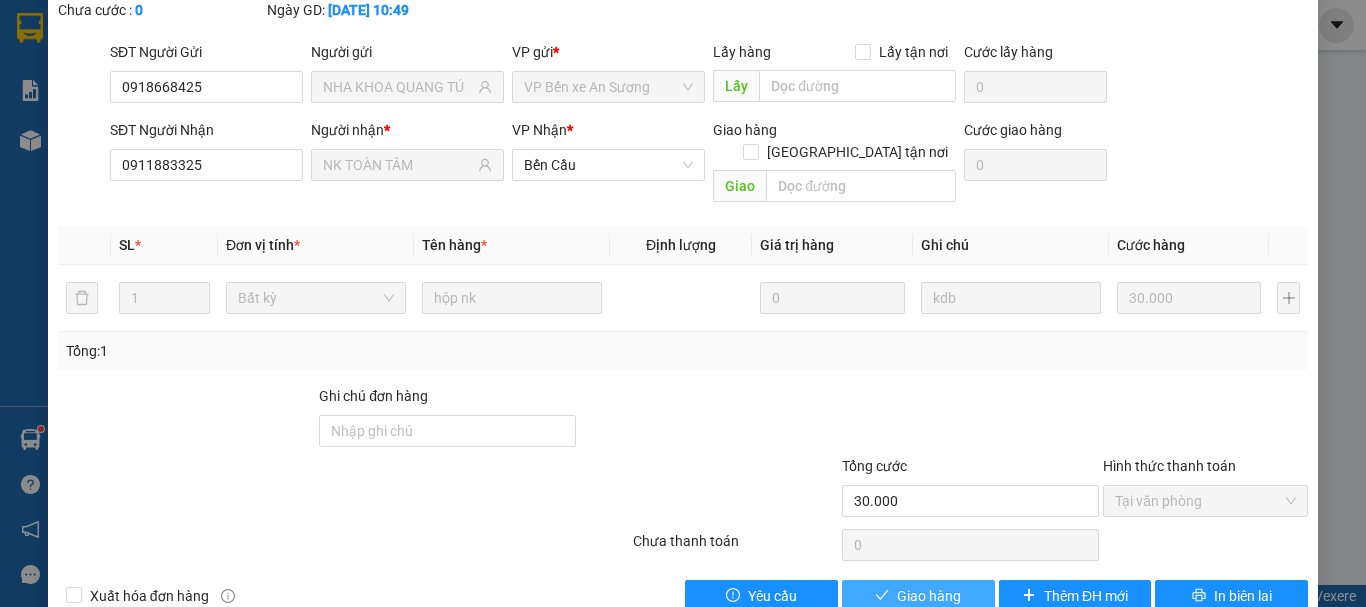 click on "Giao hàng" at bounding box center [929, 596] 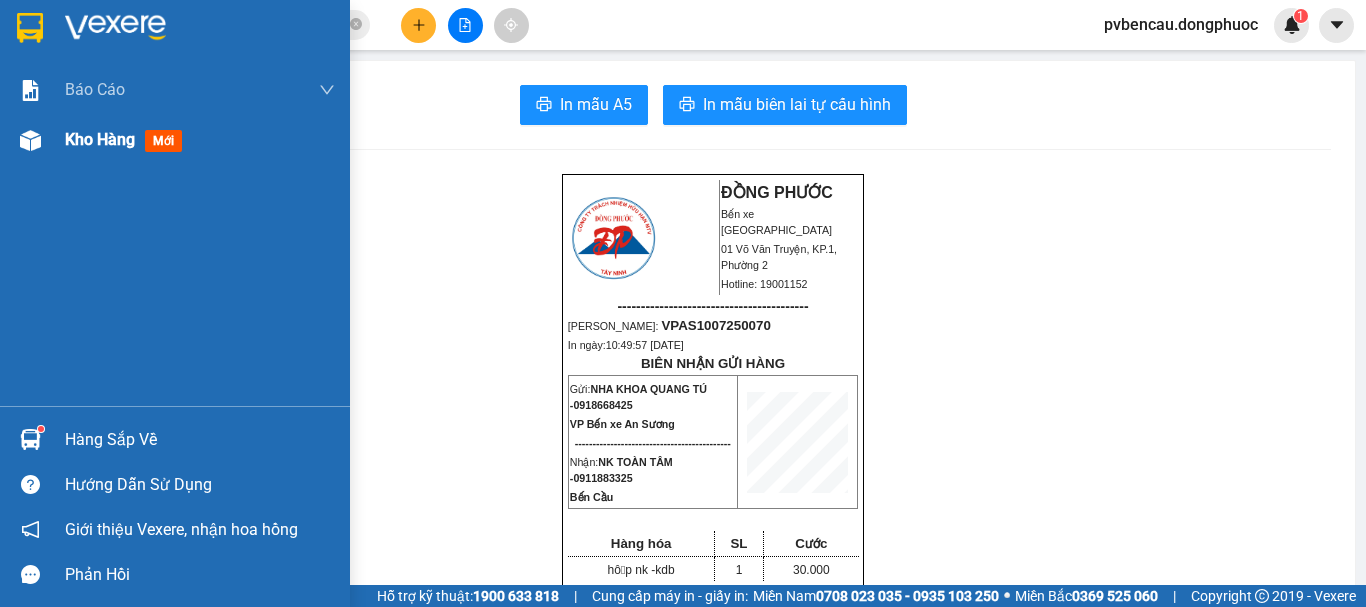 click at bounding box center (30, 140) 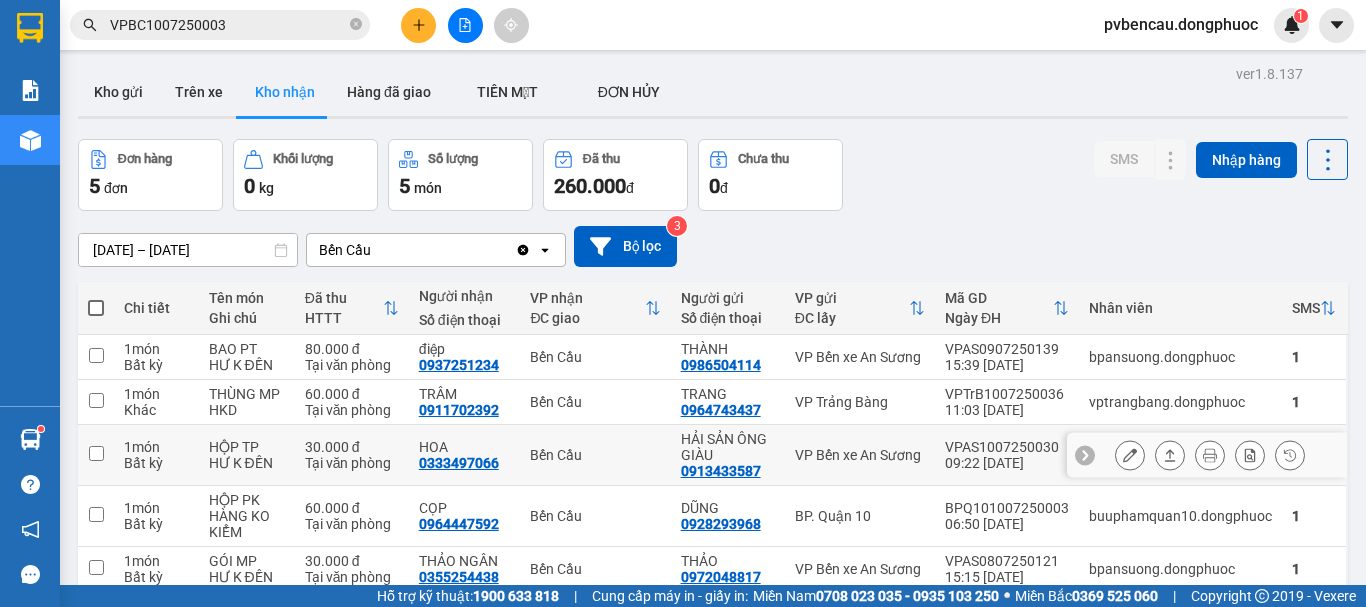 scroll, scrollTop: 92, scrollLeft: 0, axis: vertical 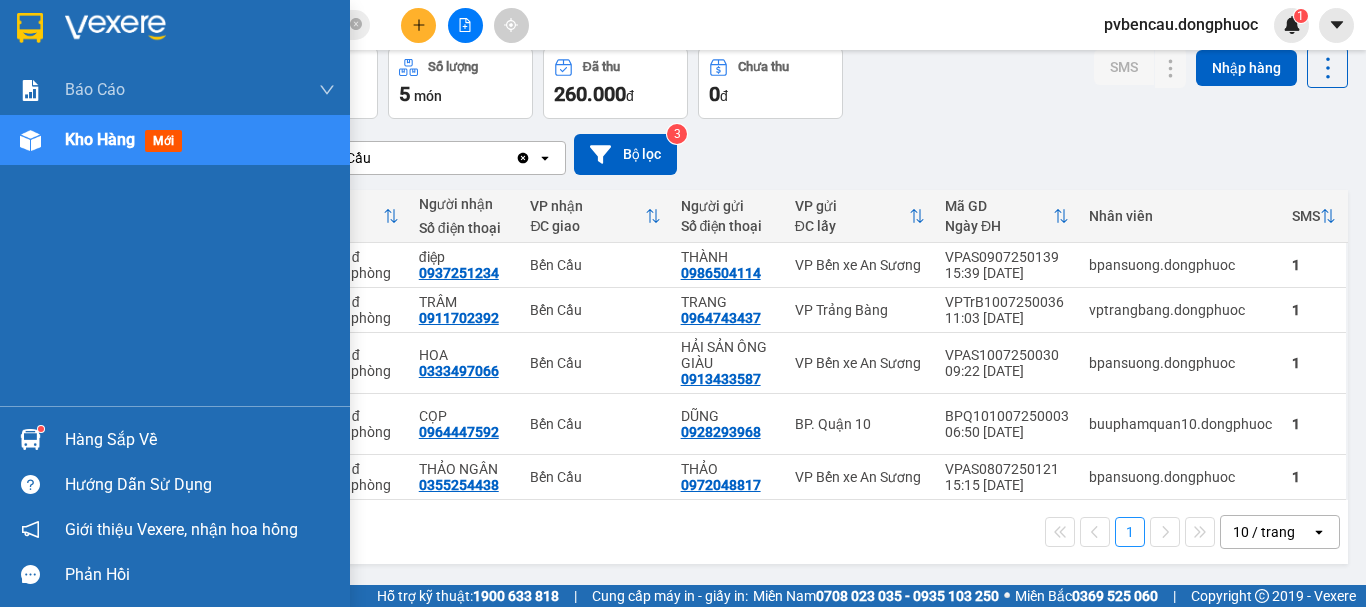 click at bounding box center [30, 439] 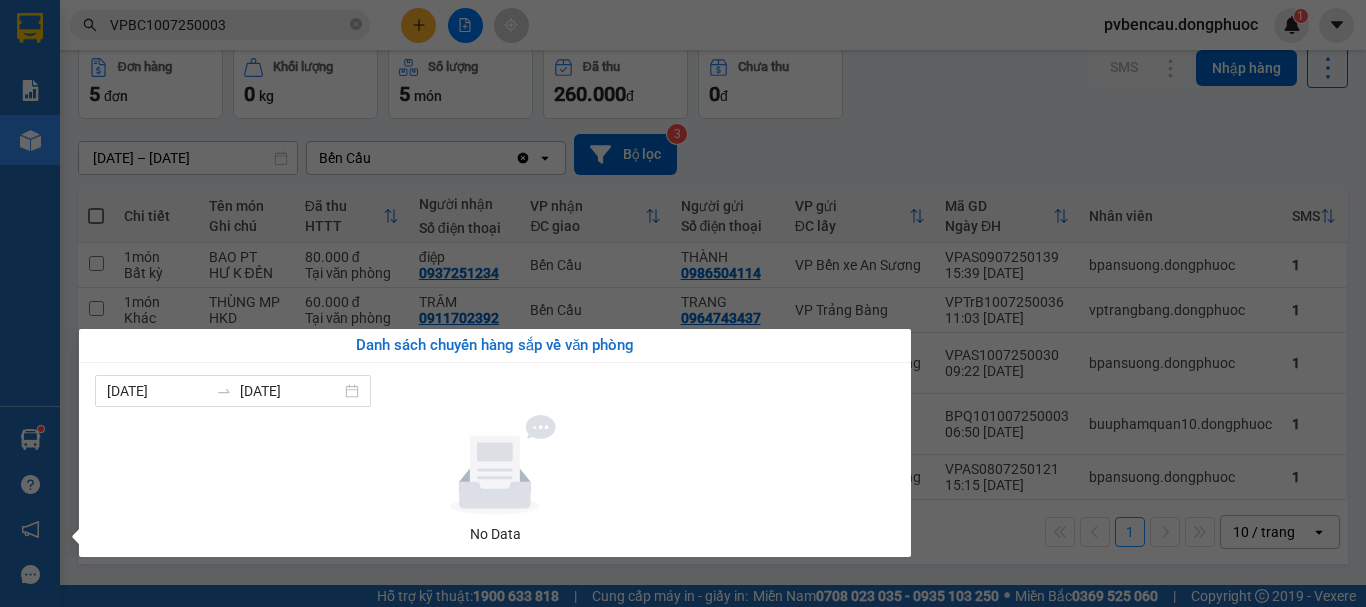 click on "Báo cáo Mẫu 1: Báo cáo dòng tiền  Mẫu 1: Báo cáo dòng tiền theo nhân viên Mẫu 1: Báo cáo dòng tiền theo nhân viên (VP) Mẫu 2: Doanh số tạo đơn theo Văn phòng, nhân viên - Trạm     Kho hàng mới Hàng sắp về Hướng dẫn sử dụng Giới thiệu Vexere, nhận hoa hồng Phản hồi Phần mềm hỗ trợ bạn tốt chứ?" at bounding box center (30, 303) 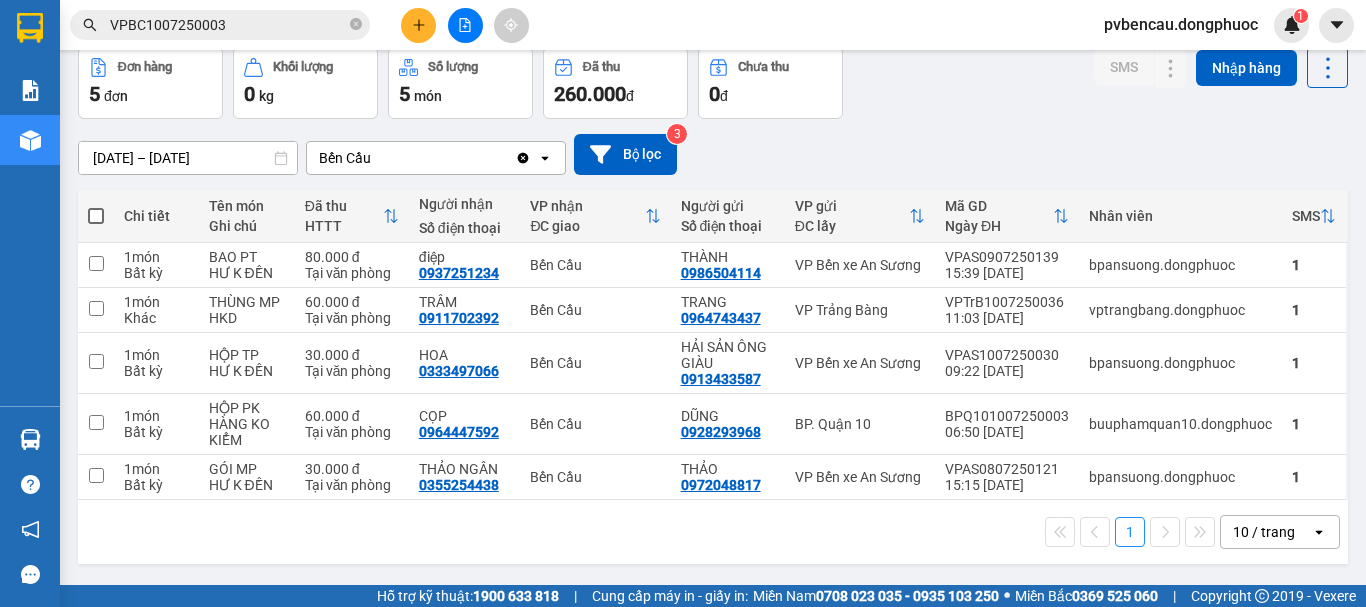 scroll, scrollTop: 0, scrollLeft: 0, axis: both 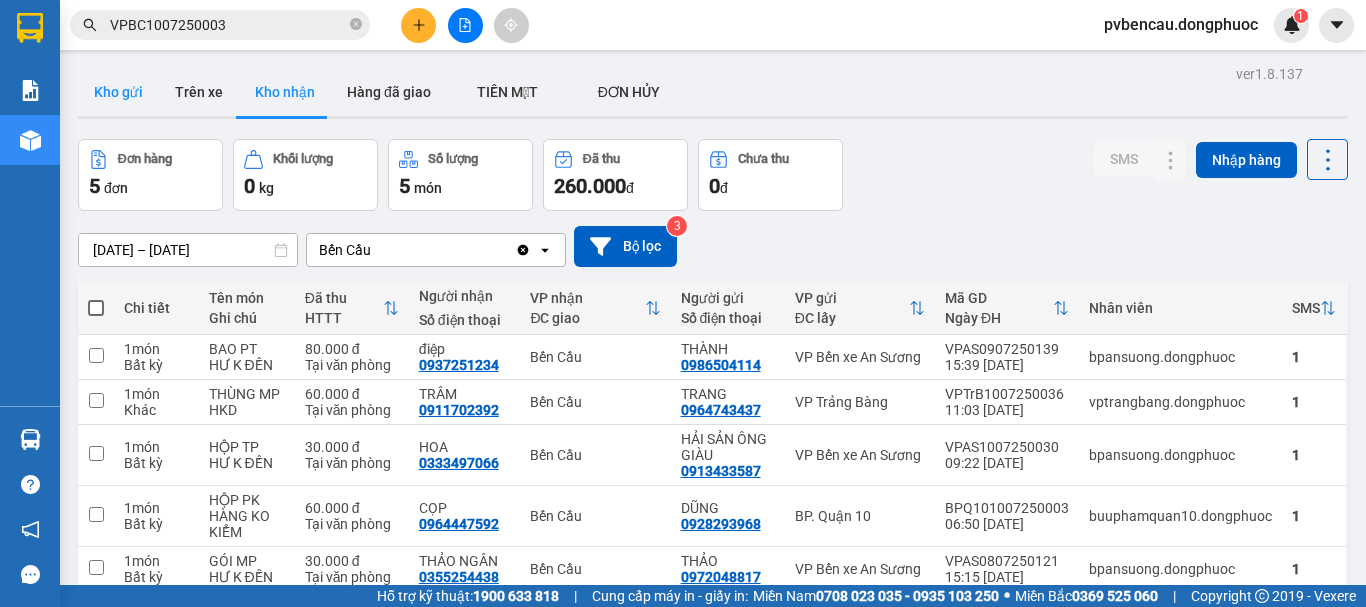 click on "Kho gửi" at bounding box center (118, 92) 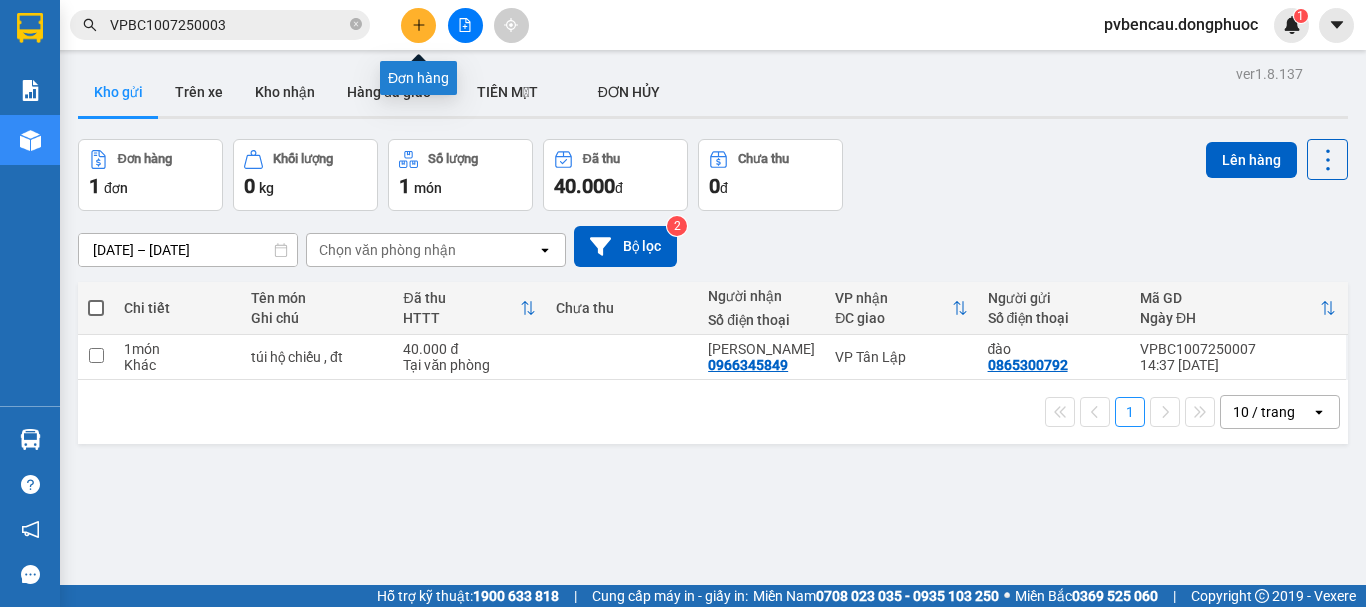 click at bounding box center [418, 25] 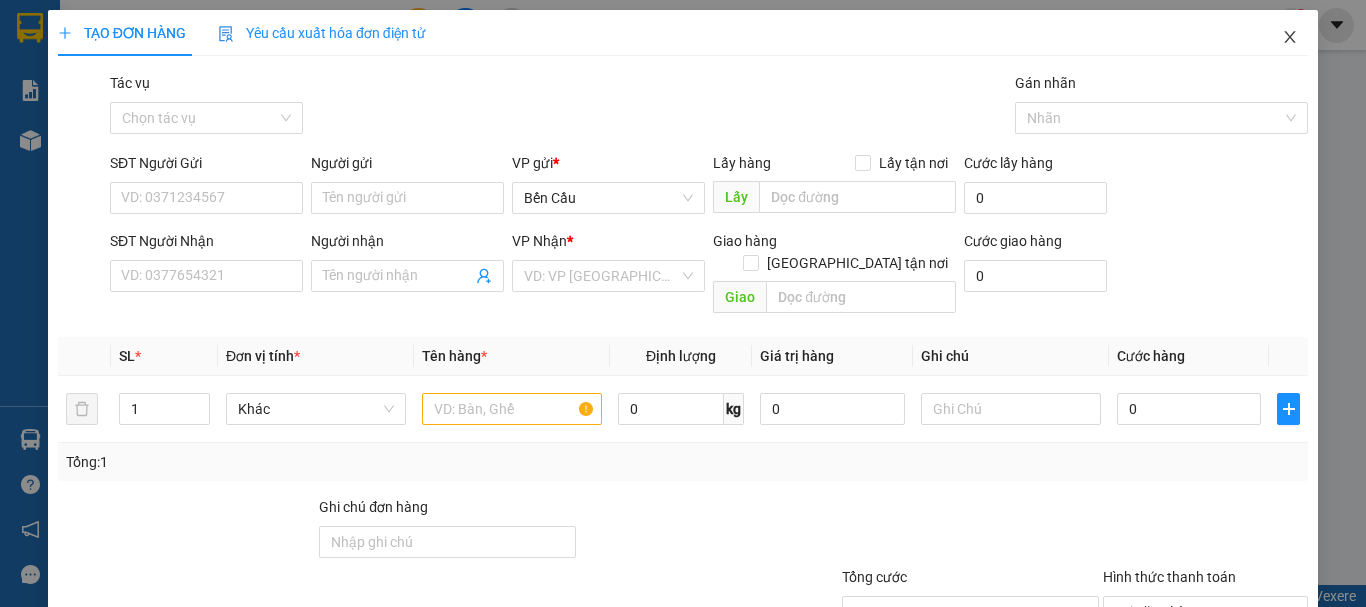 drag, startPoint x: 1275, startPoint y: 45, endPoint x: 1243, endPoint y: 47, distance: 32.06244 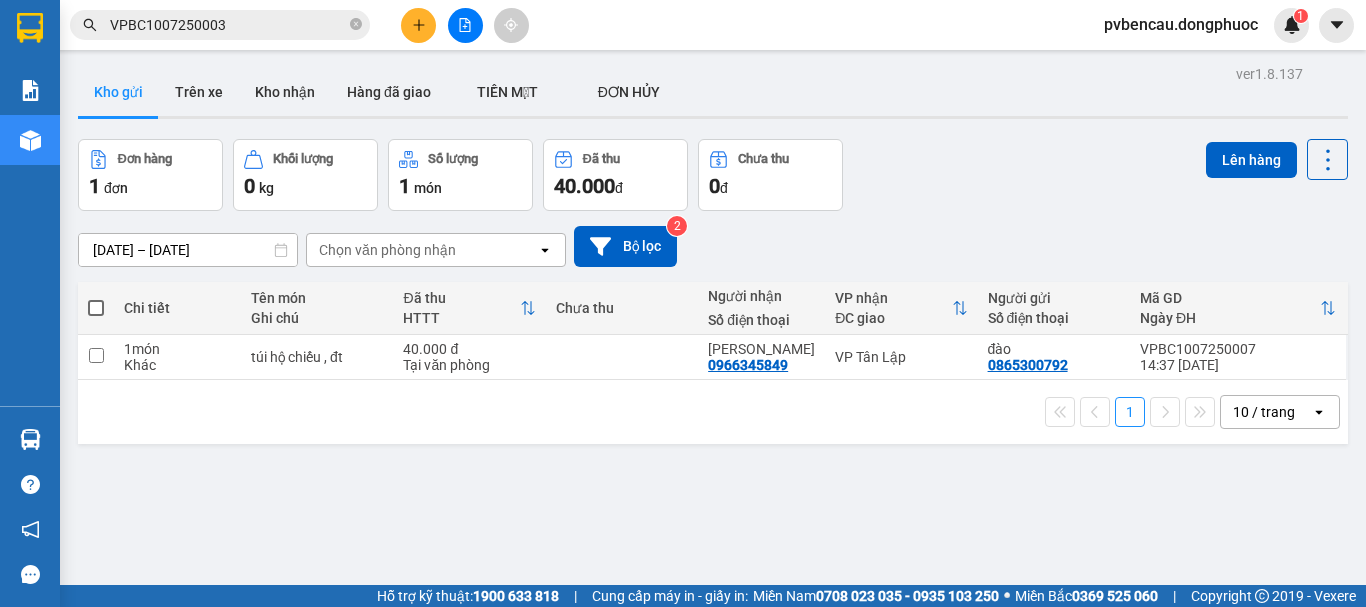click on "ver  1.8.137 Kho gửi Trên xe Kho nhận Hàng đã giao TIỀN MẶT  ĐƠN HỦY Đơn hàng 1 đơn Khối lượng 0 kg Số lượng 1 món Đã thu 40.000  đ Chưa thu 0  đ Lên hàng [DATE] – [DATE] Press the down arrow key to interact with the calendar and select a date. Press the escape button to close the calendar. Selected date range is from [DATE] to [DATE]. Chọn văn phòng nhận open Bộ lọc 2 Chi tiết Tên món Ghi chú Đã thu HTTT Chưa thu Người nhận Số điện thoại VP nhận ĐC giao Người gửi Số điện thoại Mã GD Ngày ĐH 1  món Khác túi hộ chiếu , đt  40.000 đ Tại văn phòng vân nguyễn  0966345849 VP Tân Lập đào 0865300792 VPBC1007250007 14:37 [DATE] 1 10 / trang open Đang tải dữ liệu" at bounding box center (683, 292) 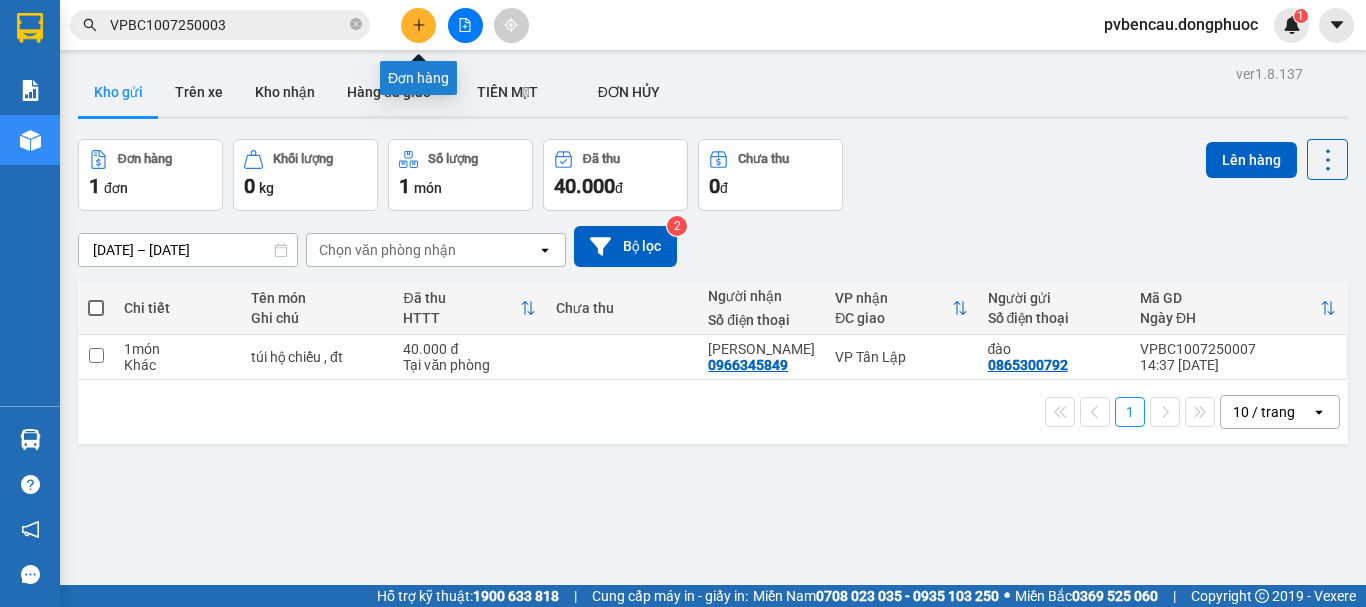 click at bounding box center (418, 25) 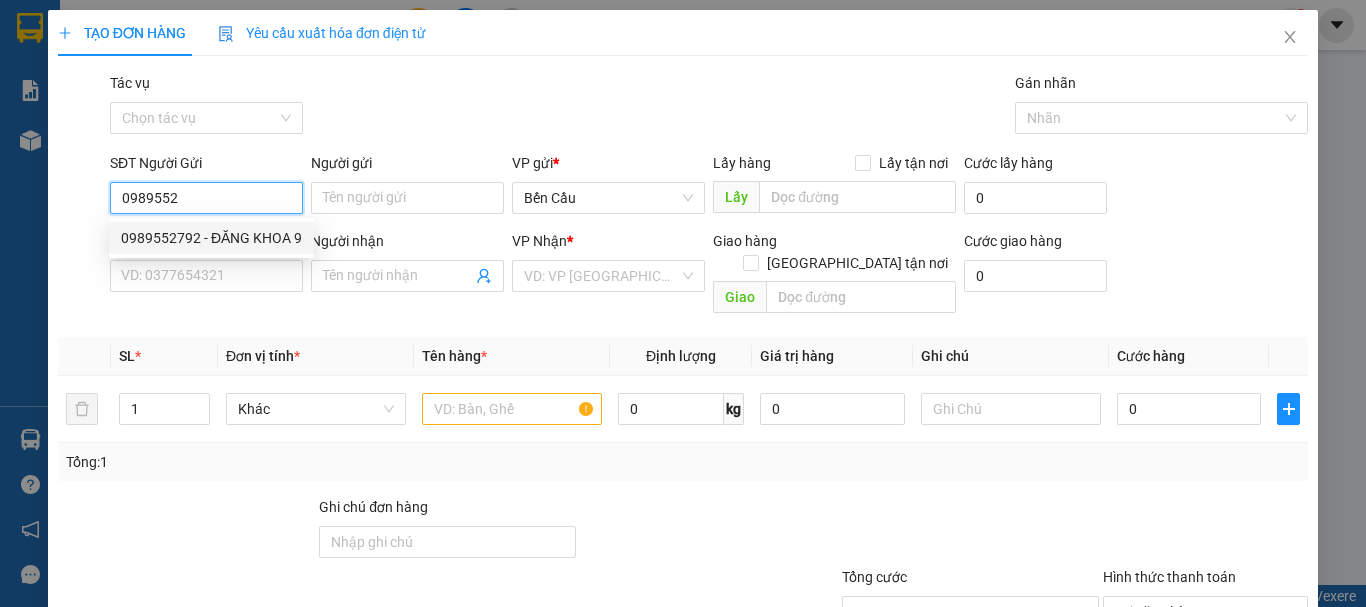 click on "0989552792 - ĐĂNG KHOA 9" at bounding box center [211, 238] 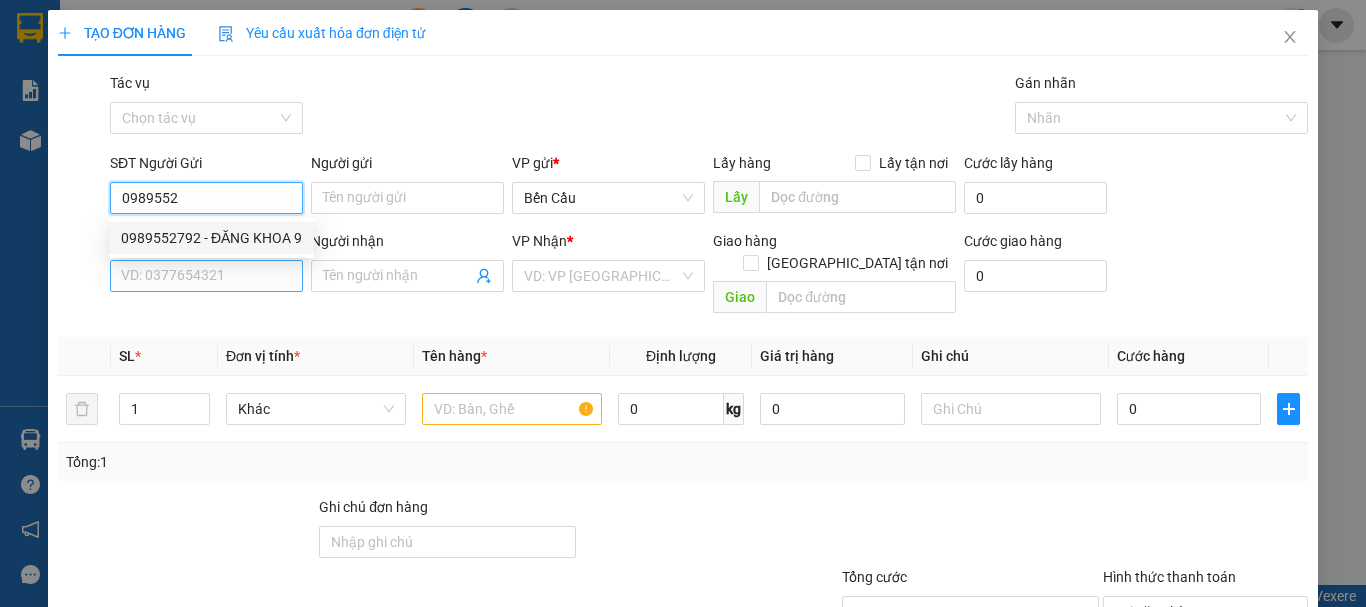 type on "0989552792" 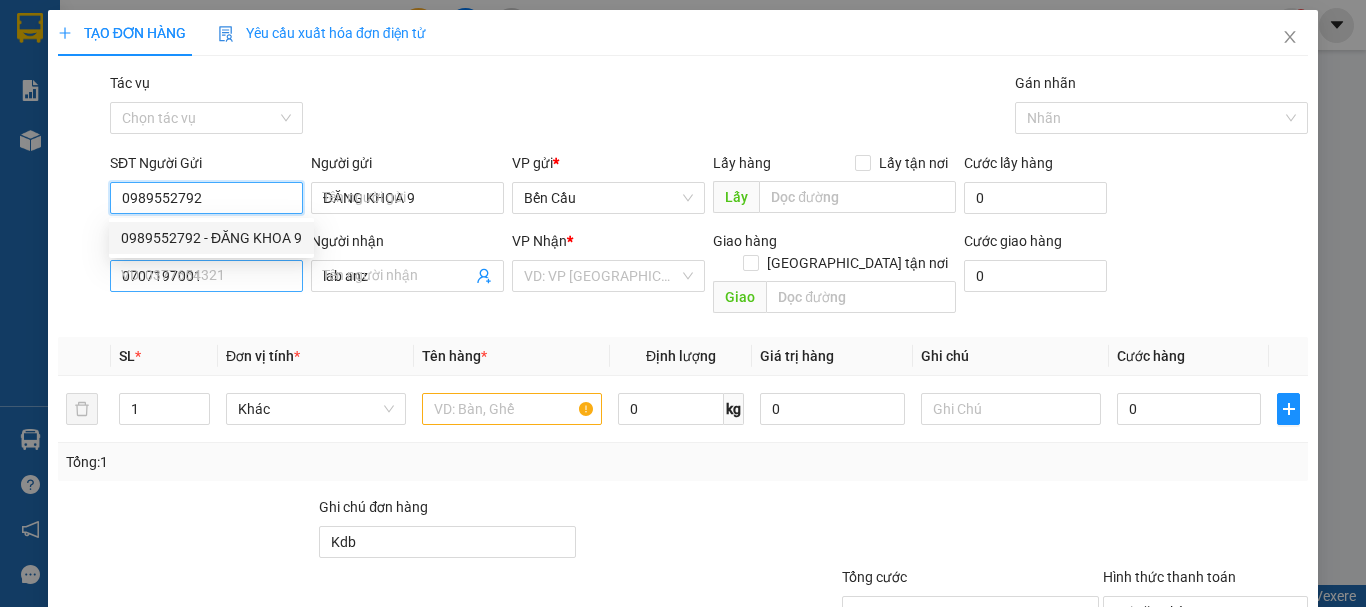 type on "30.000" 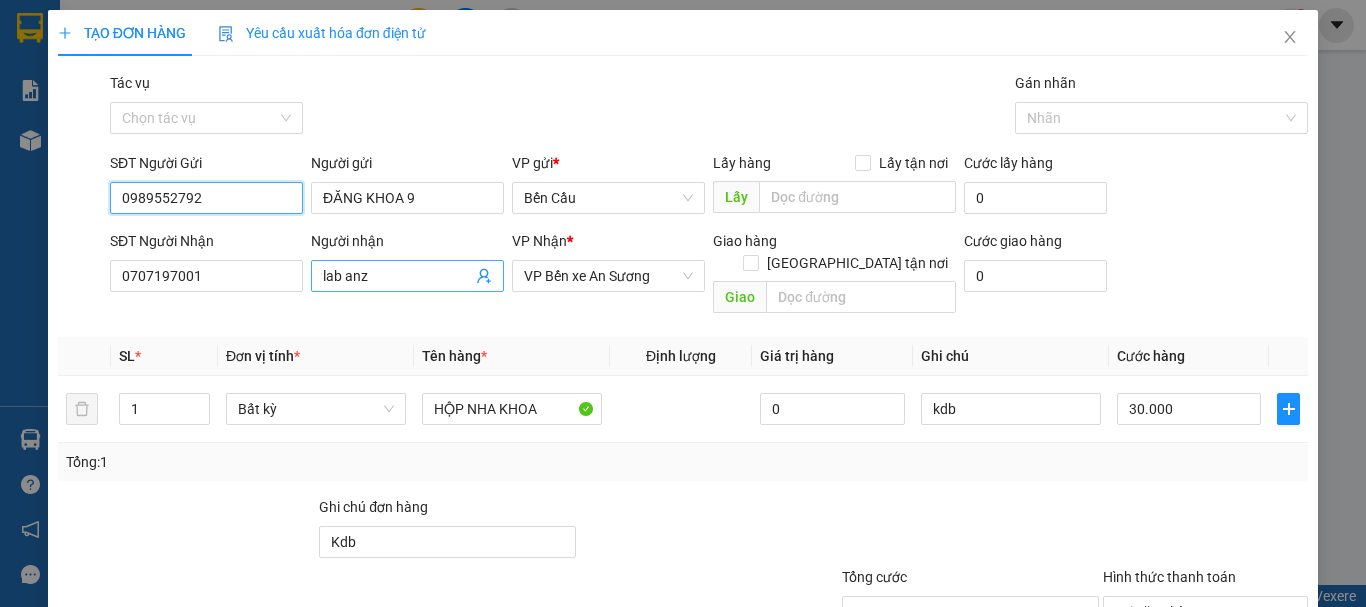 type on "0989552792" 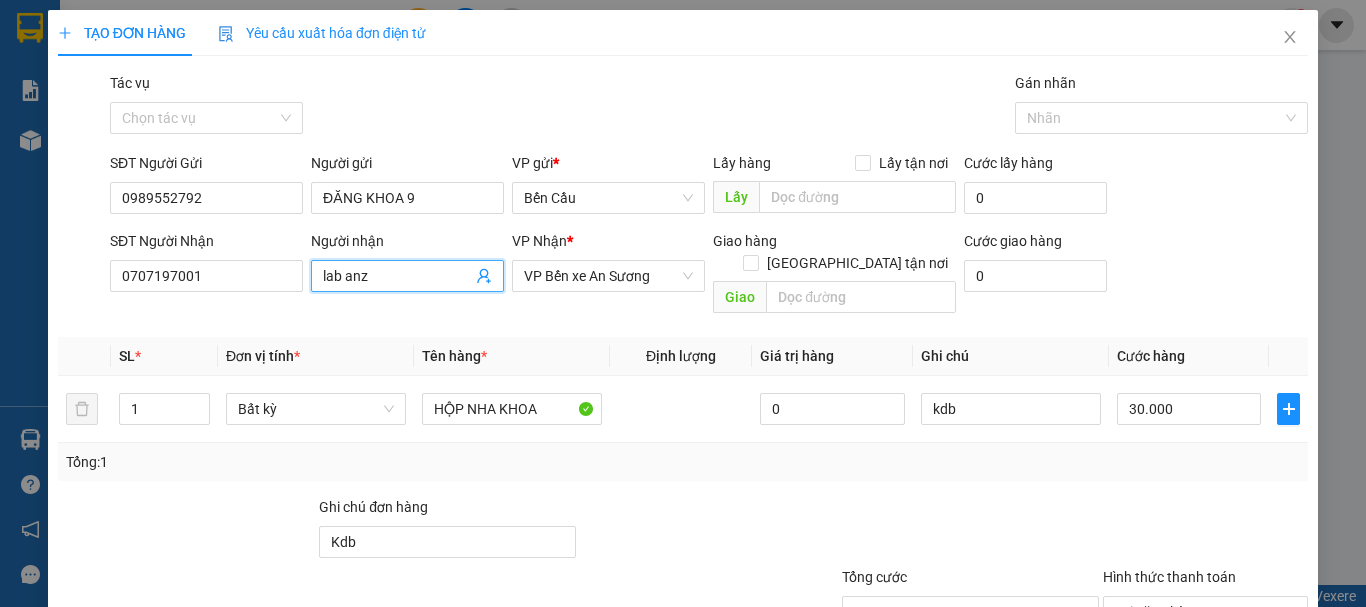 click 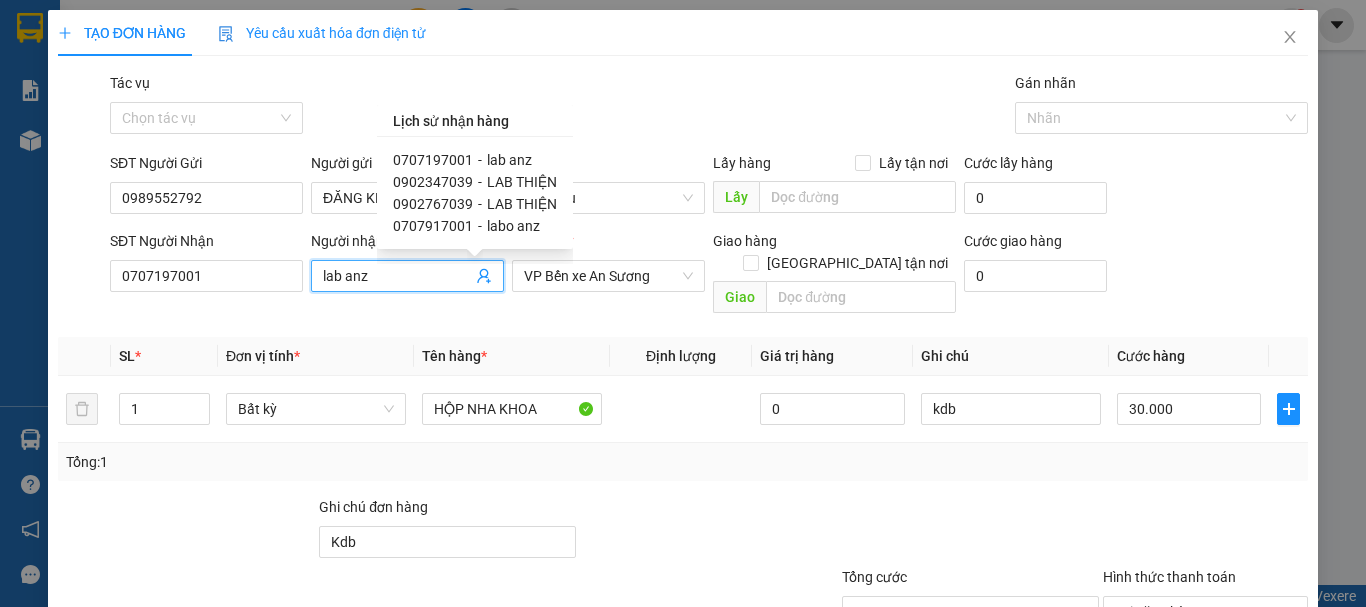 click on "LAB THIỆN" at bounding box center [522, 182] 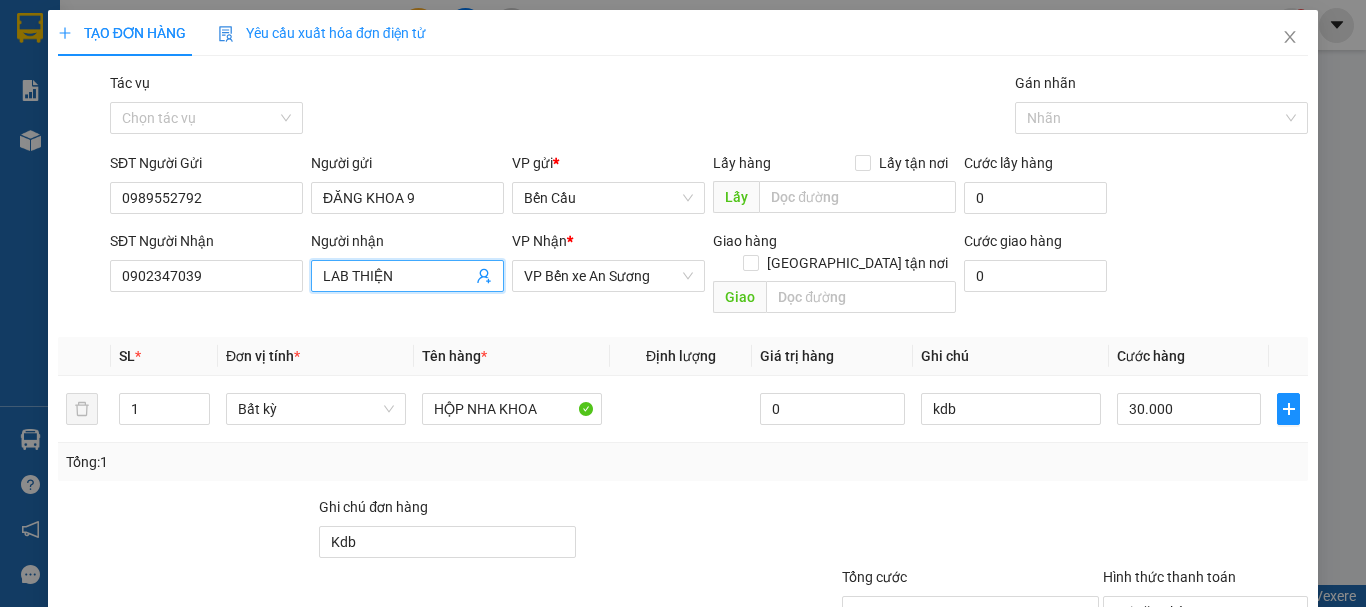 scroll, scrollTop: 133, scrollLeft: 0, axis: vertical 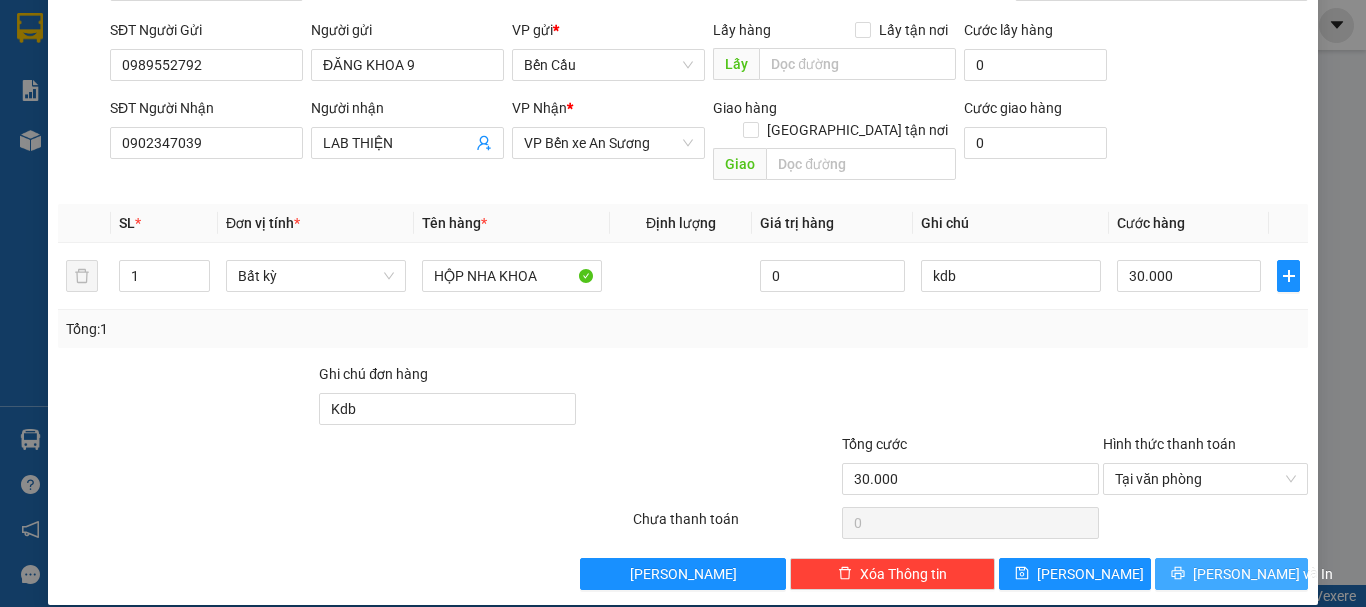 click on "[PERSON_NAME] và In" at bounding box center [1263, 574] 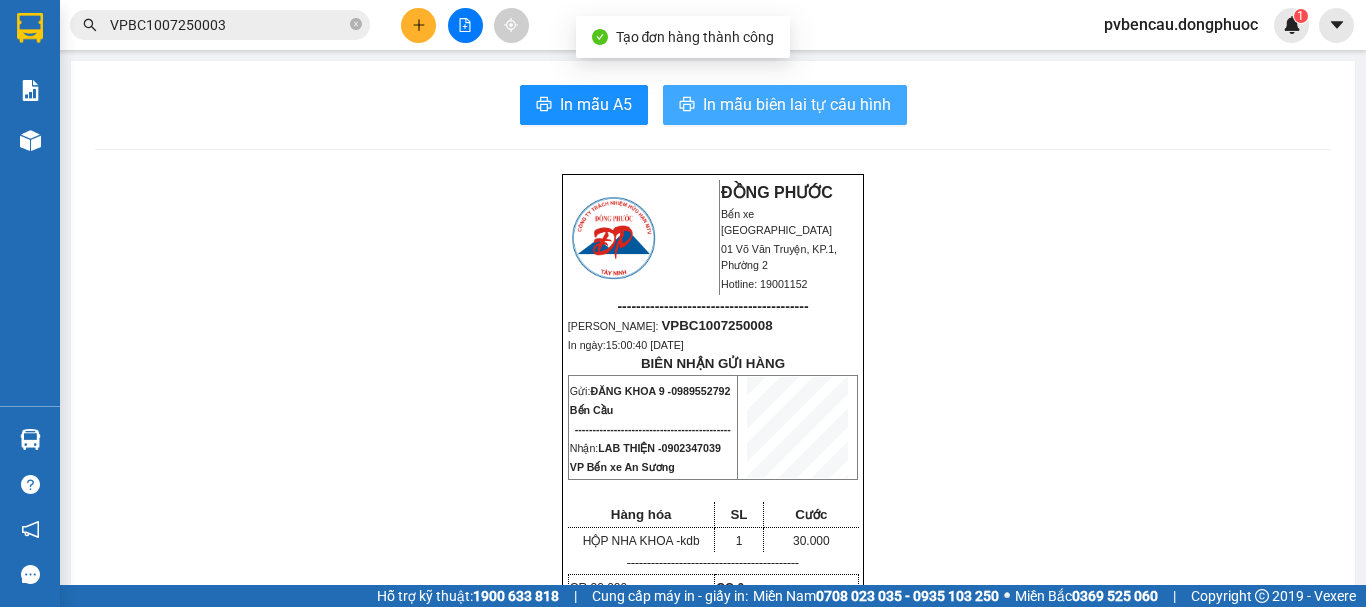 click on "In mẫu biên lai tự cấu hình" at bounding box center [797, 104] 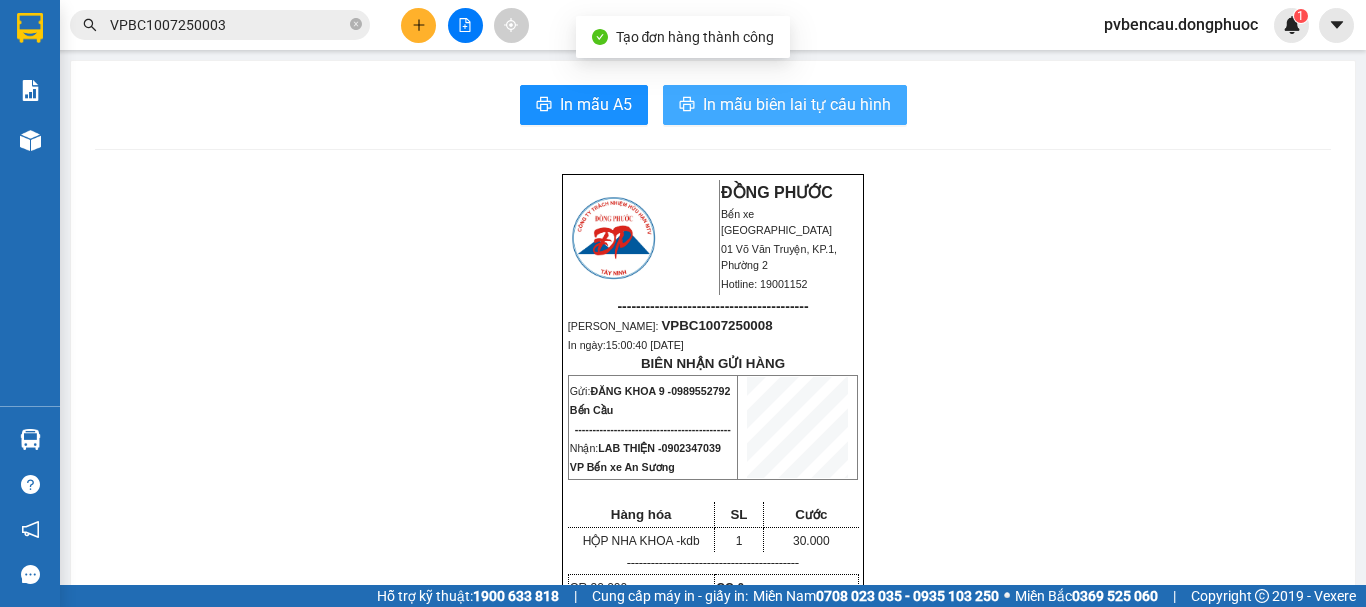 scroll, scrollTop: 0, scrollLeft: 0, axis: both 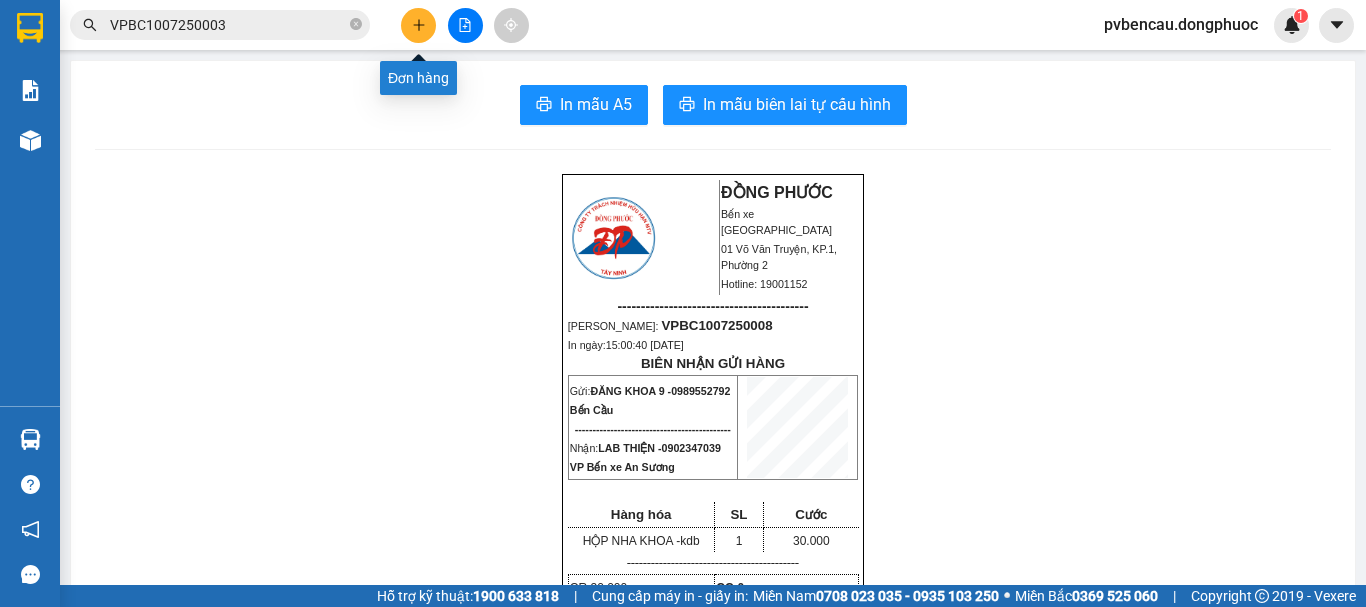 click 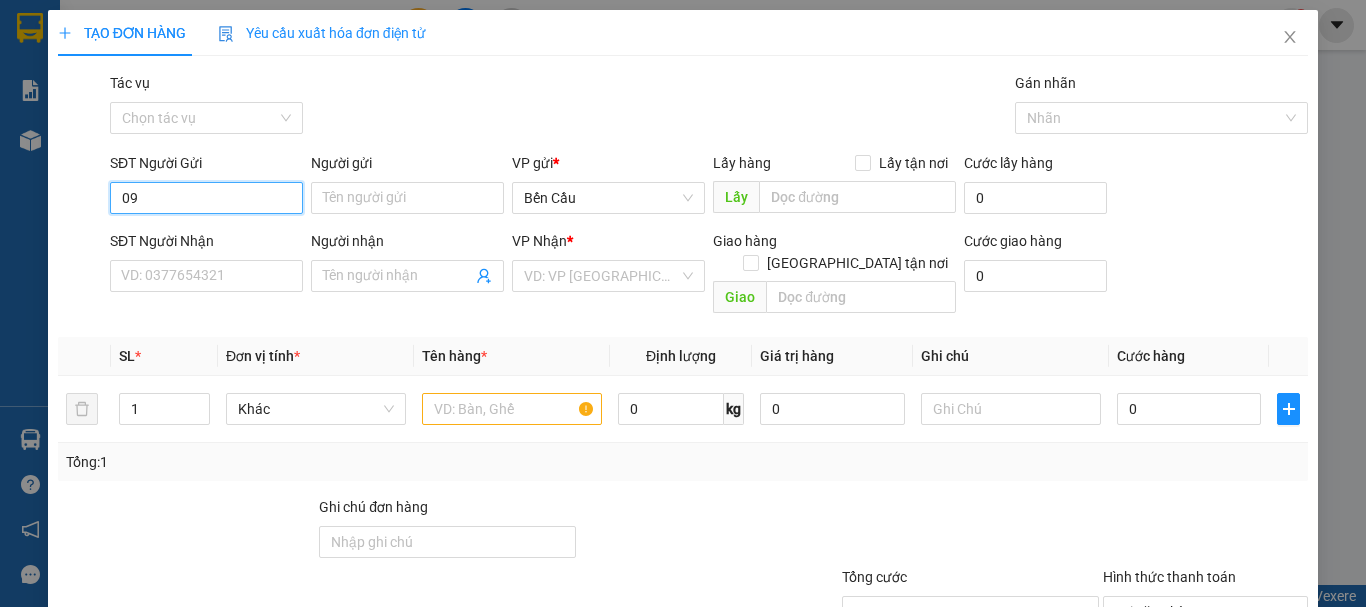 type on "0" 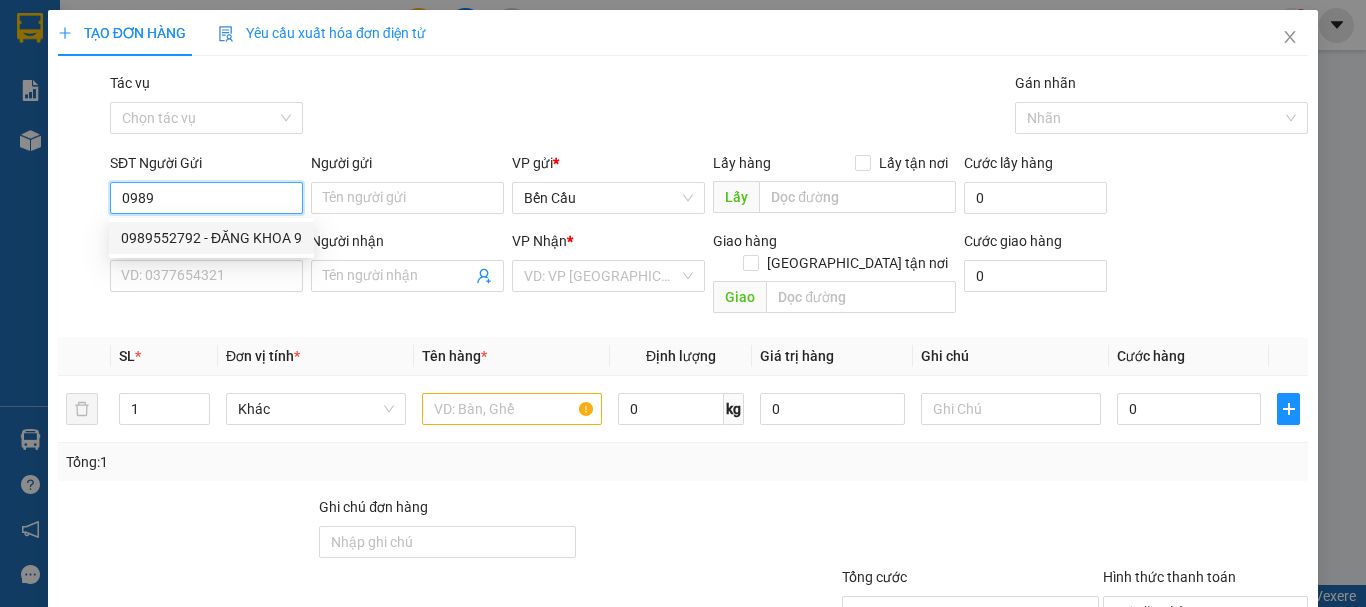 click on "0989552792 - ĐĂNG KHOA 9" at bounding box center (211, 238) 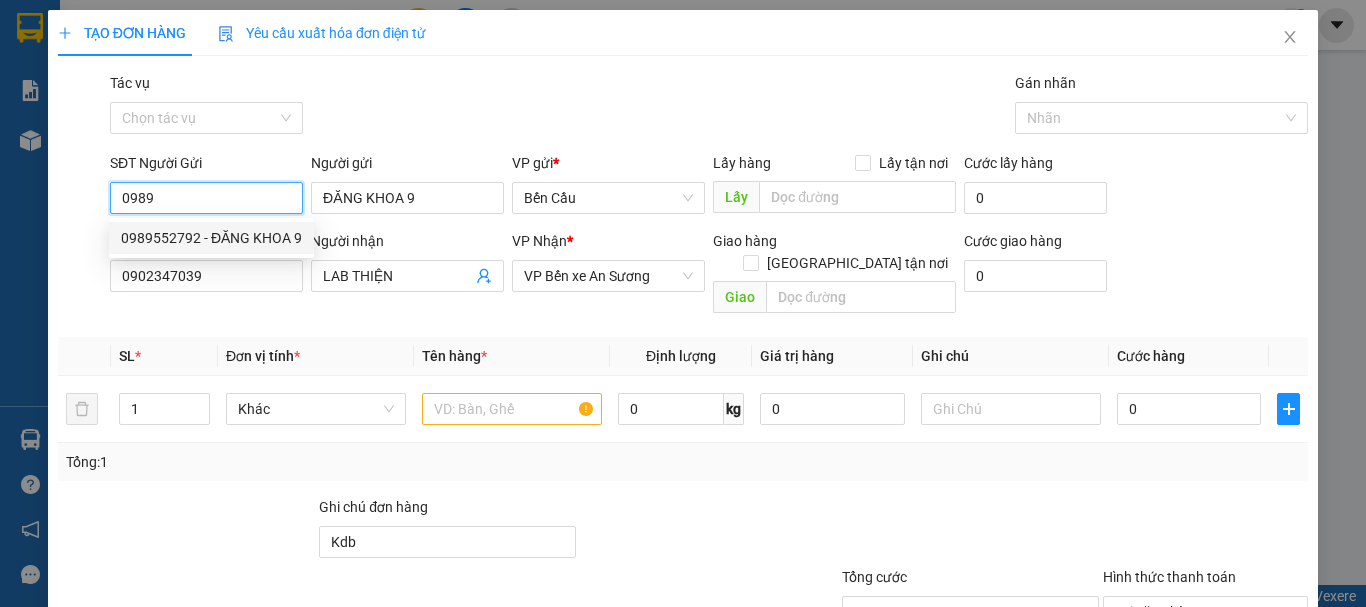 type on "0989552792" 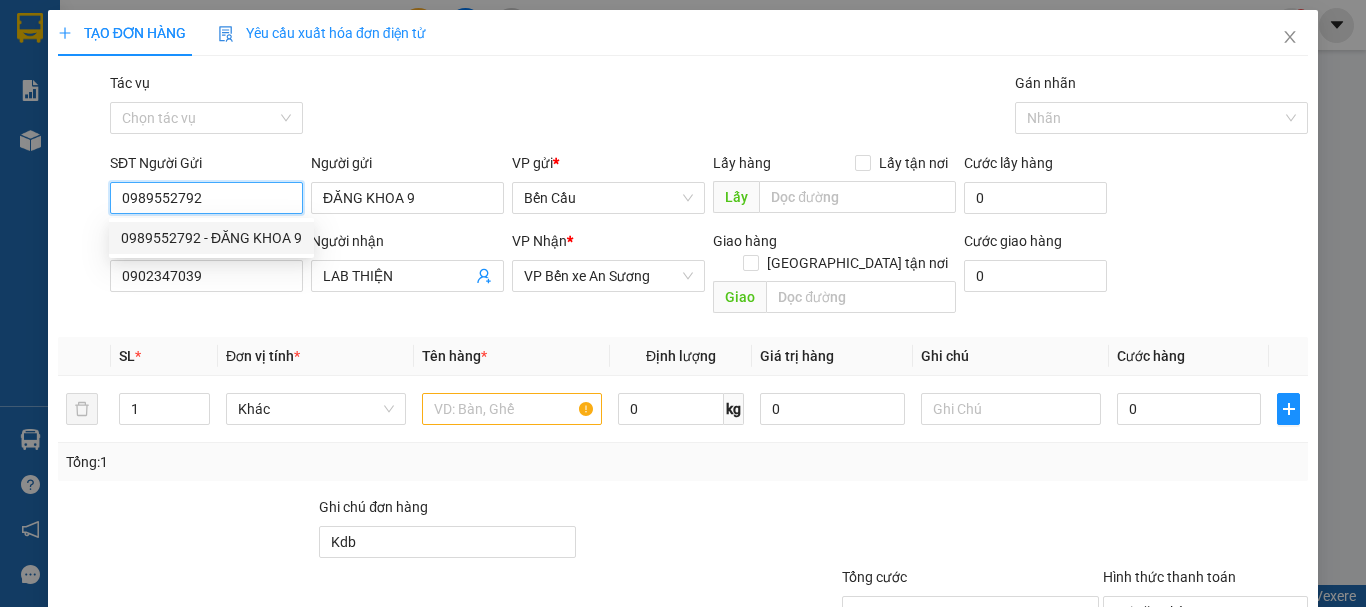 type on "30.000" 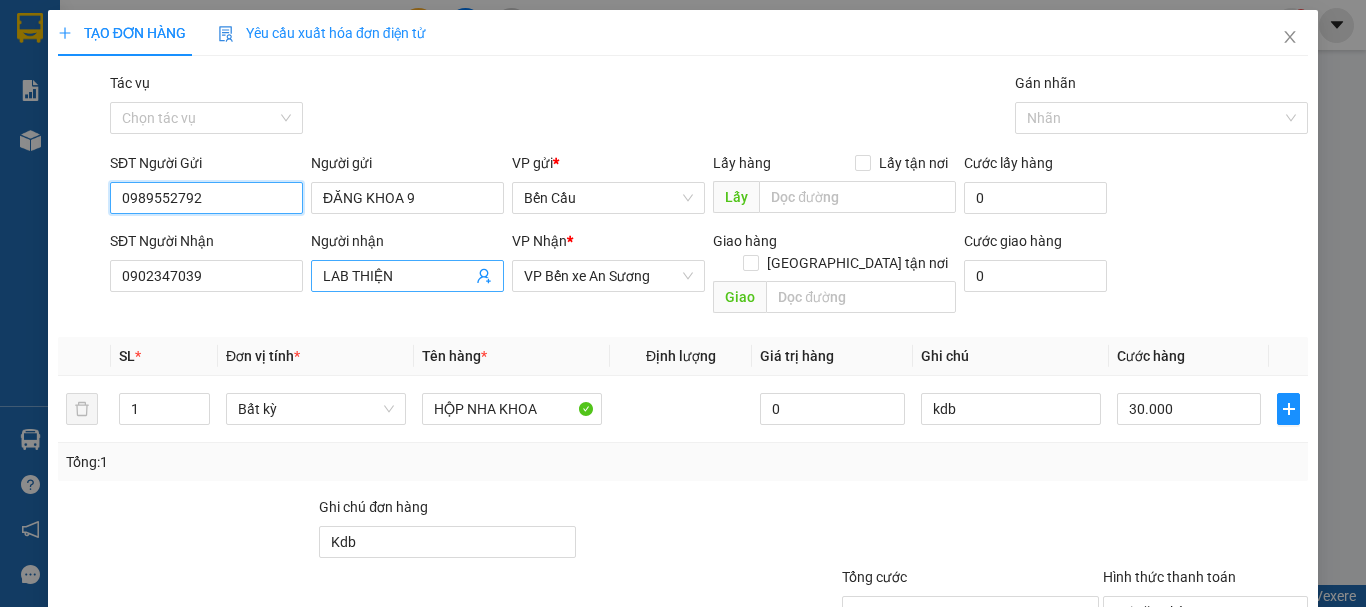 type on "0989552792" 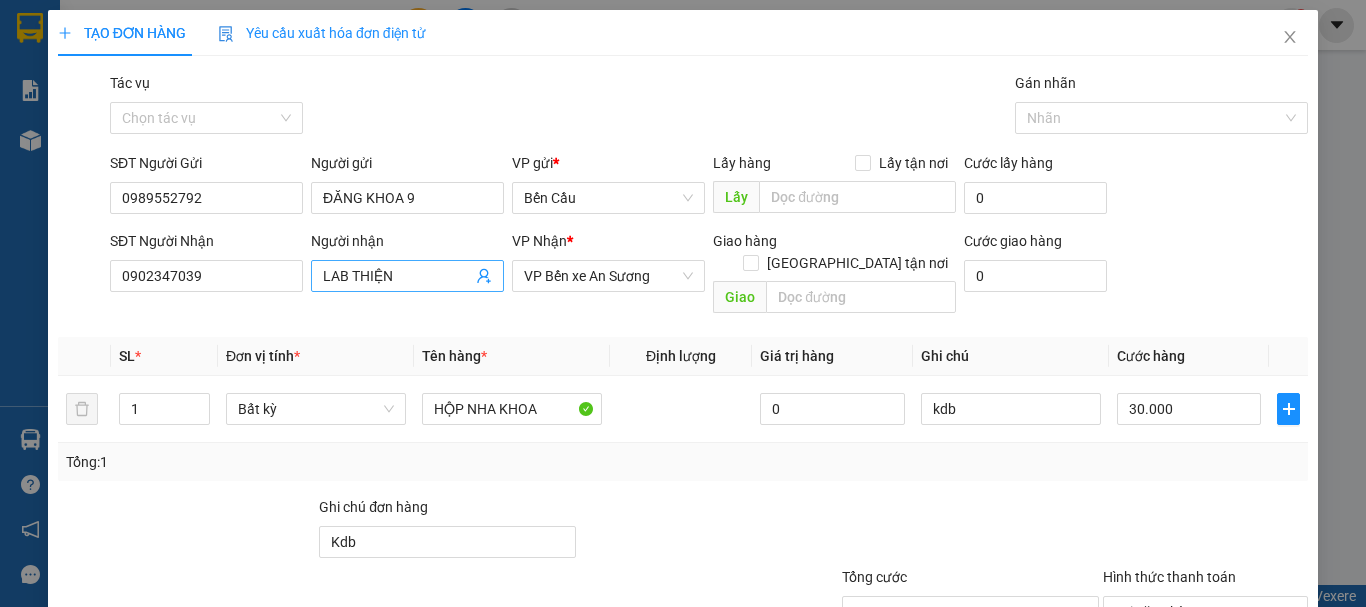 click 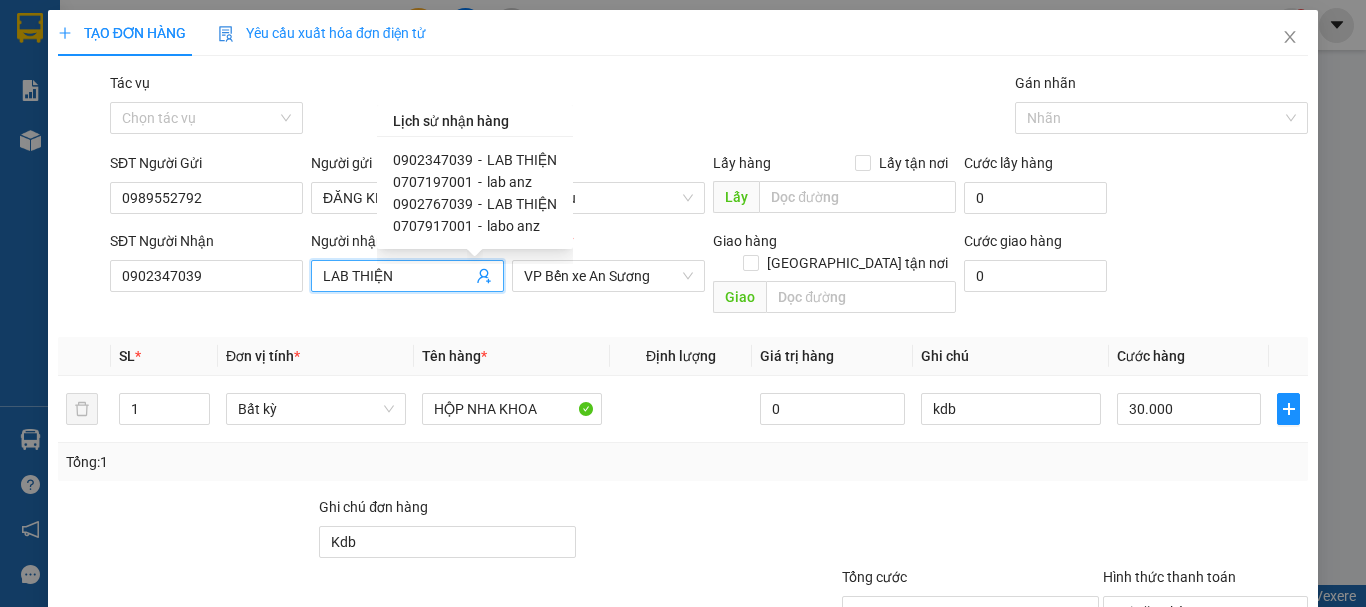 click on "0707197001" at bounding box center (433, 182) 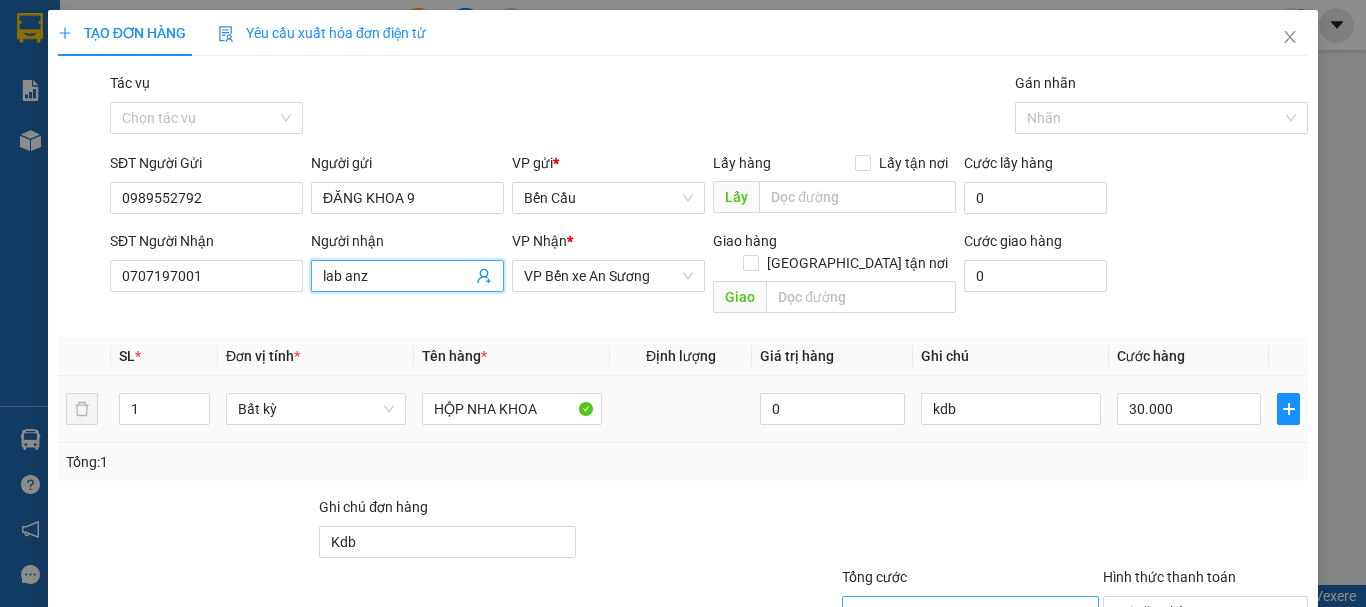 scroll, scrollTop: 133, scrollLeft: 0, axis: vertical 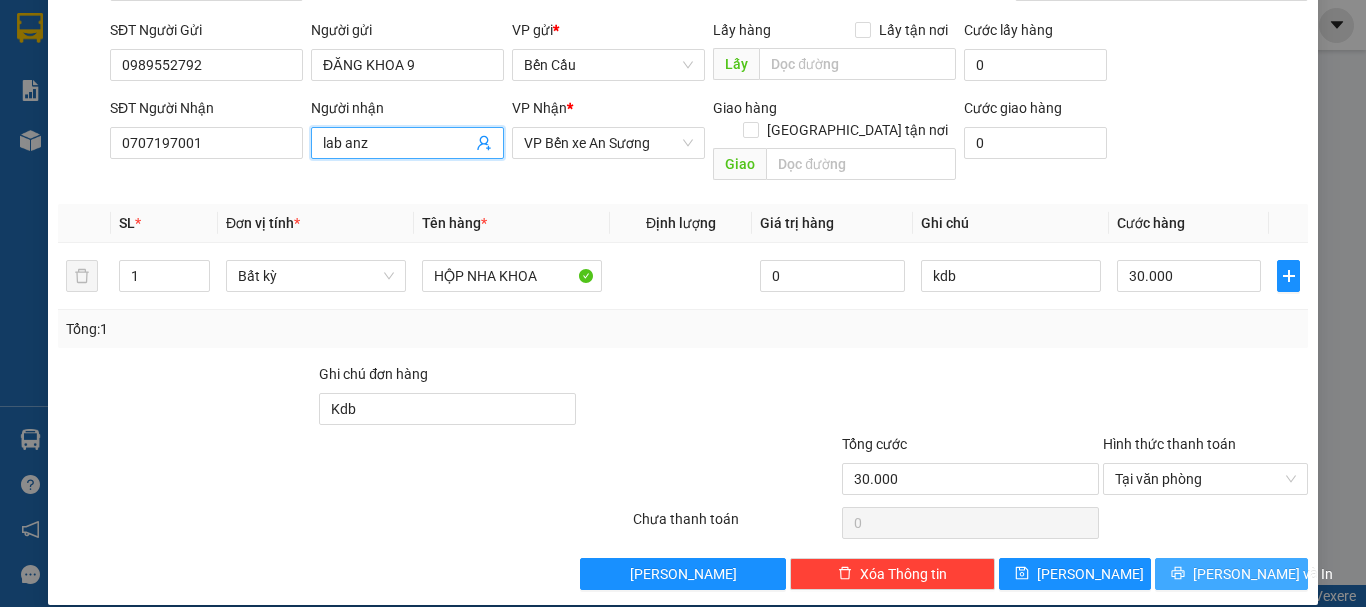 click on "[PERSON_NAME] và In" at bounding box center [1231, 574] 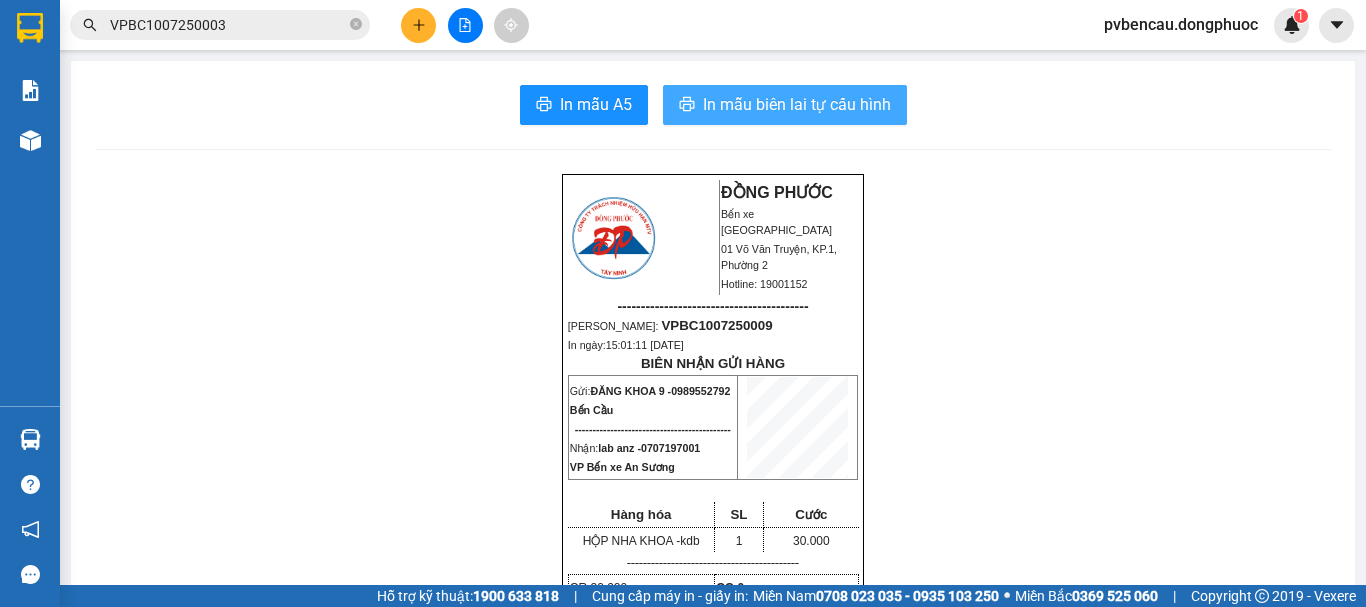 click on "In mẫu biên lai tự cấu hình" at bounding box center (797, 104) 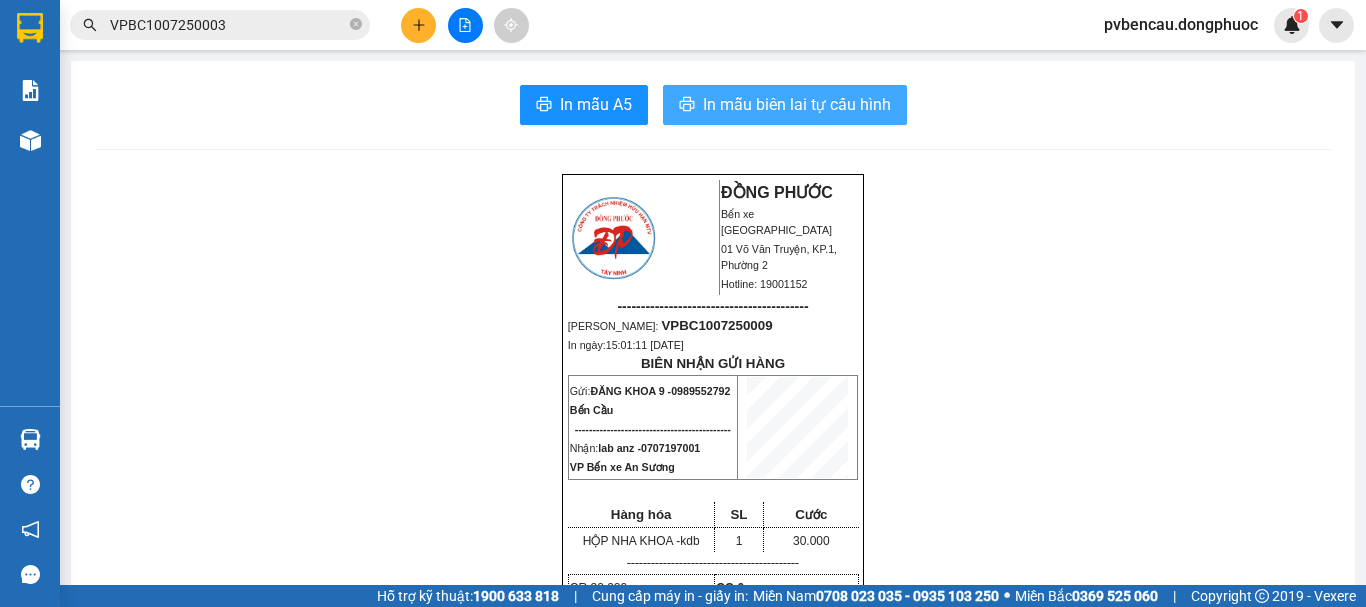 scroll, scrollTop: 0, scrollLeft: 0, axis: both 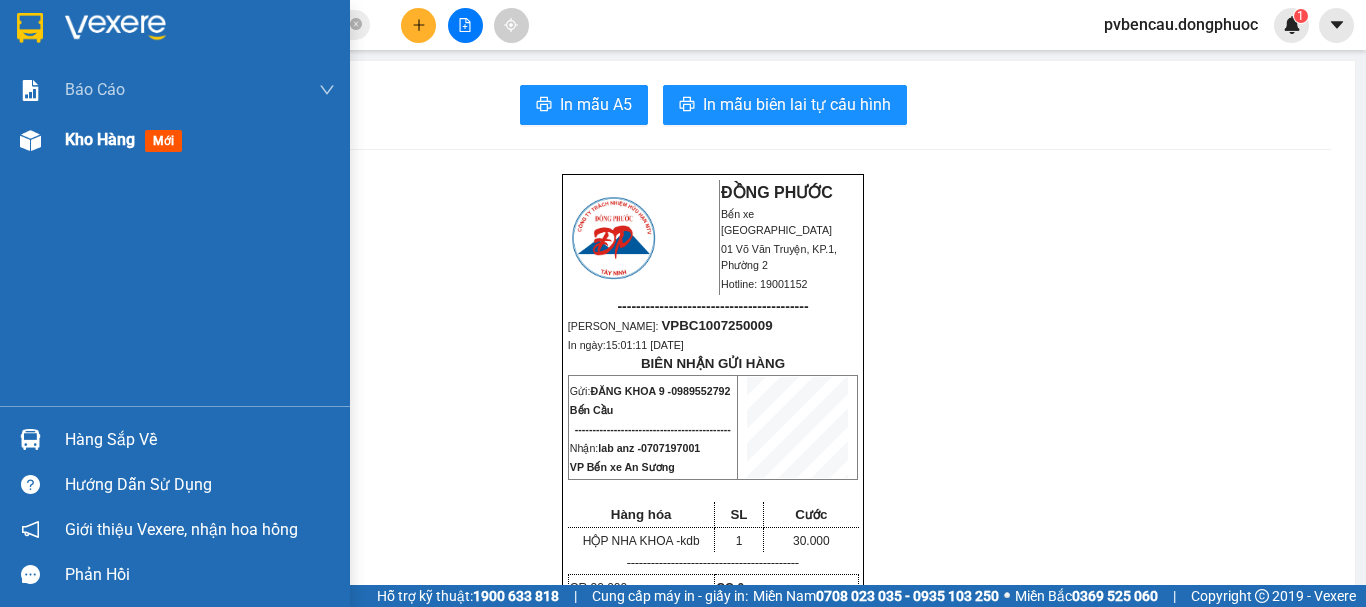 click on "Kho hàng" at bounding box center [100, 139] 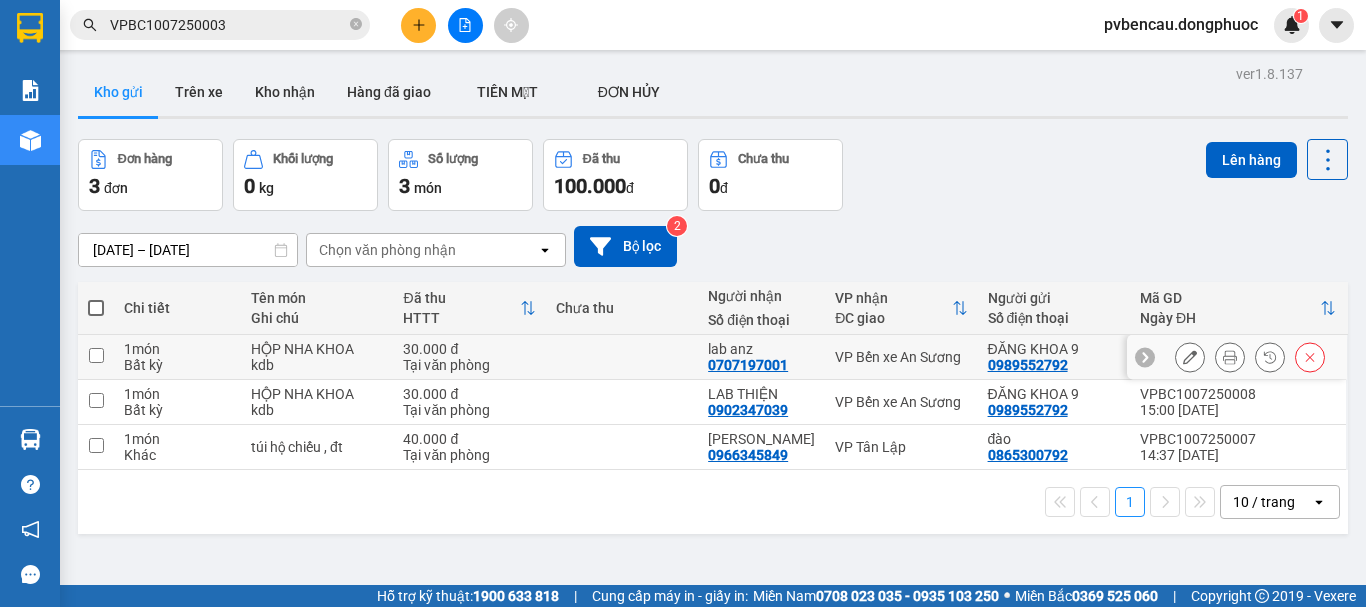 click at bounding box center [96, 357] 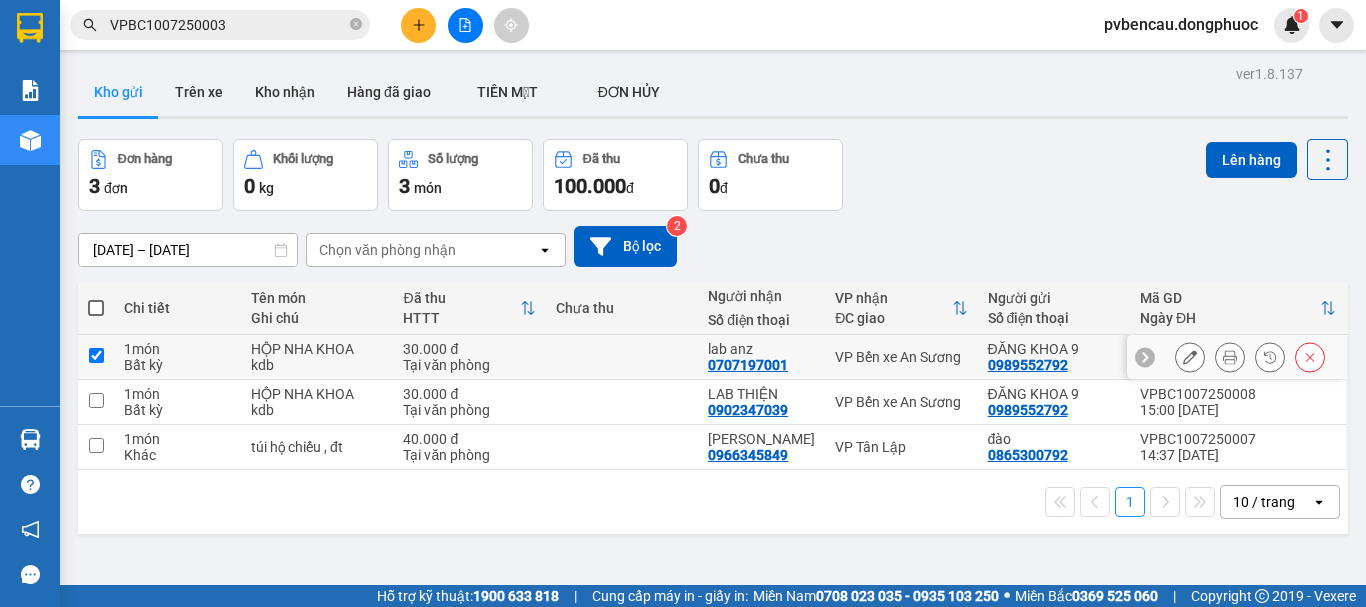 checkbox on "true" 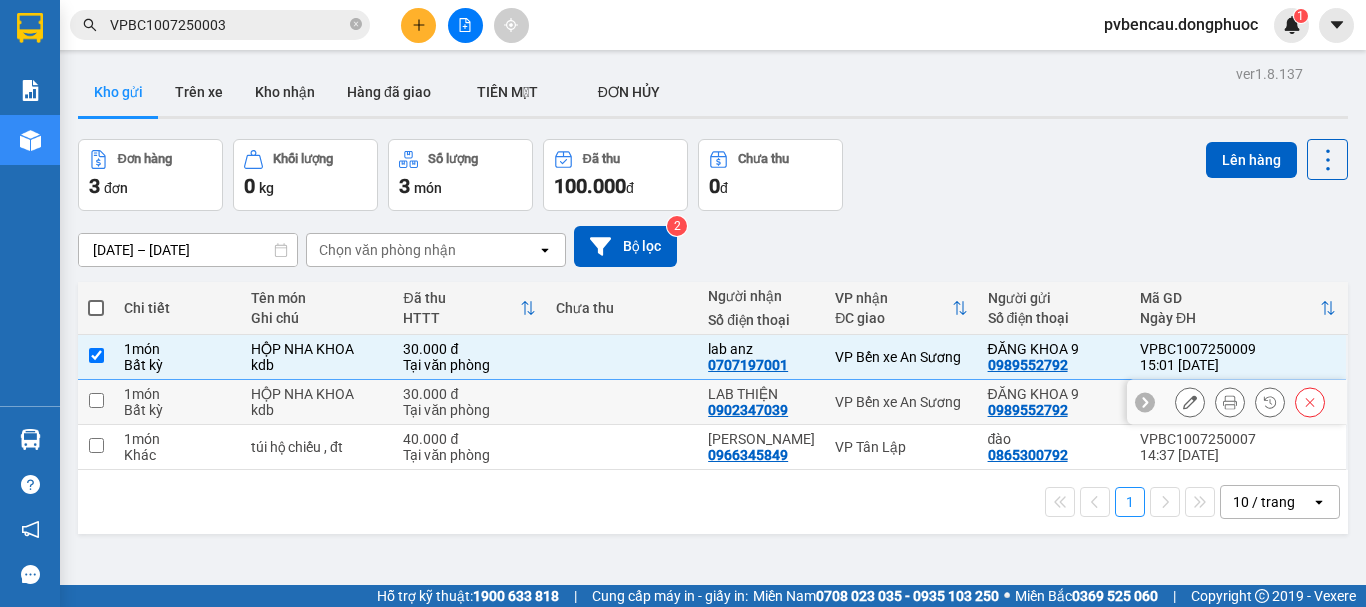 click at bounding box center [96, 400] 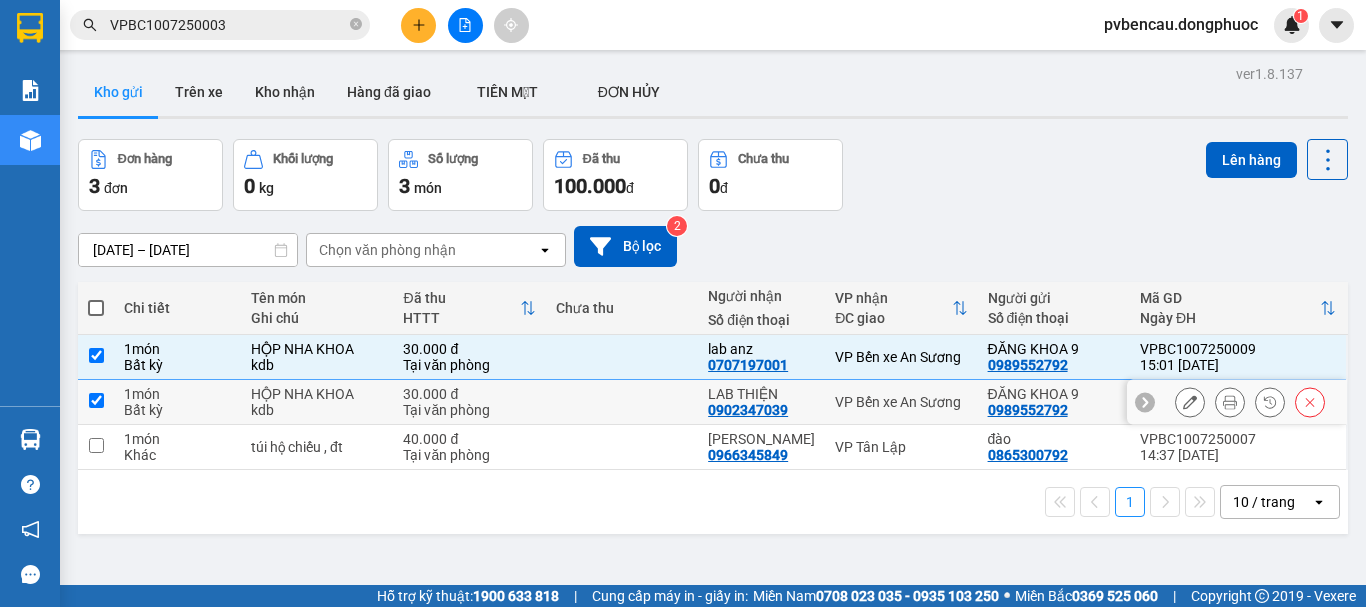 checkbox on "true" 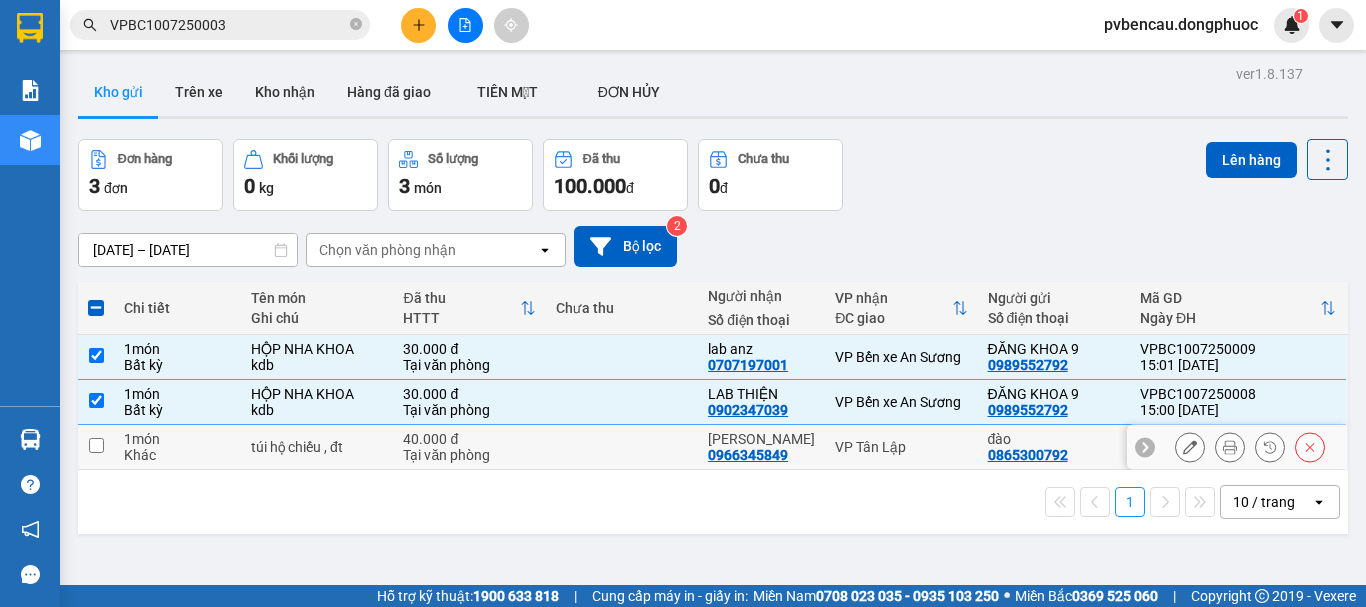 click at bounding box center (96, 445) 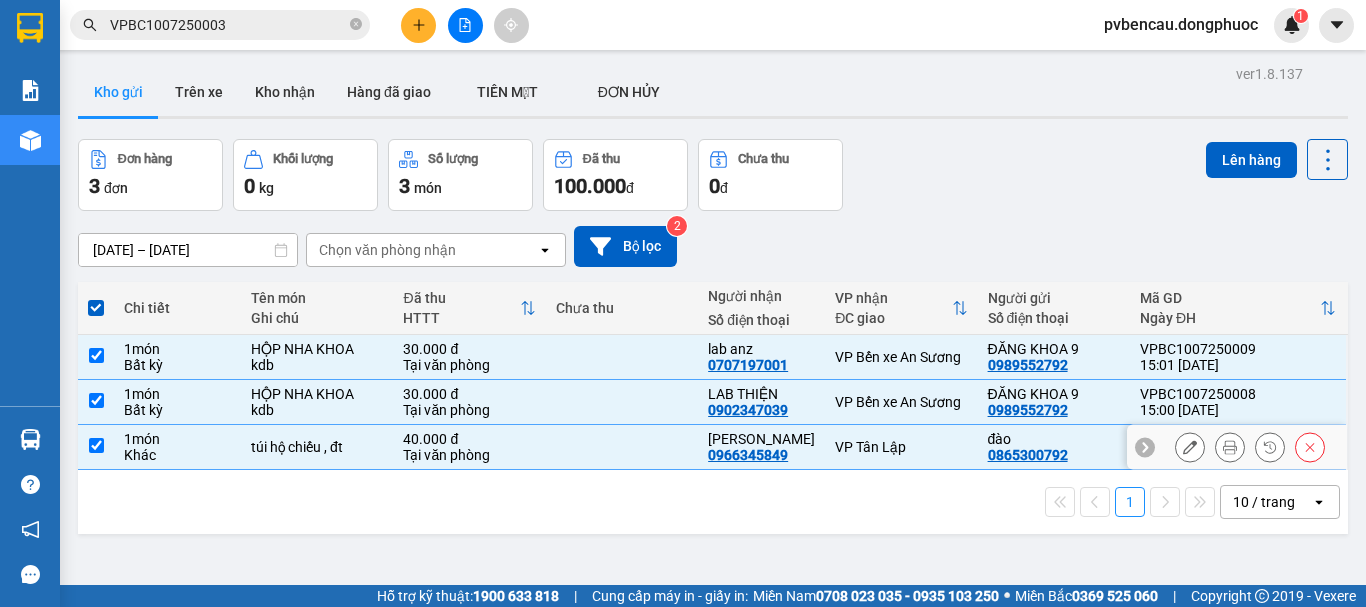 click on "Khác" at bounding box center [177, 455] 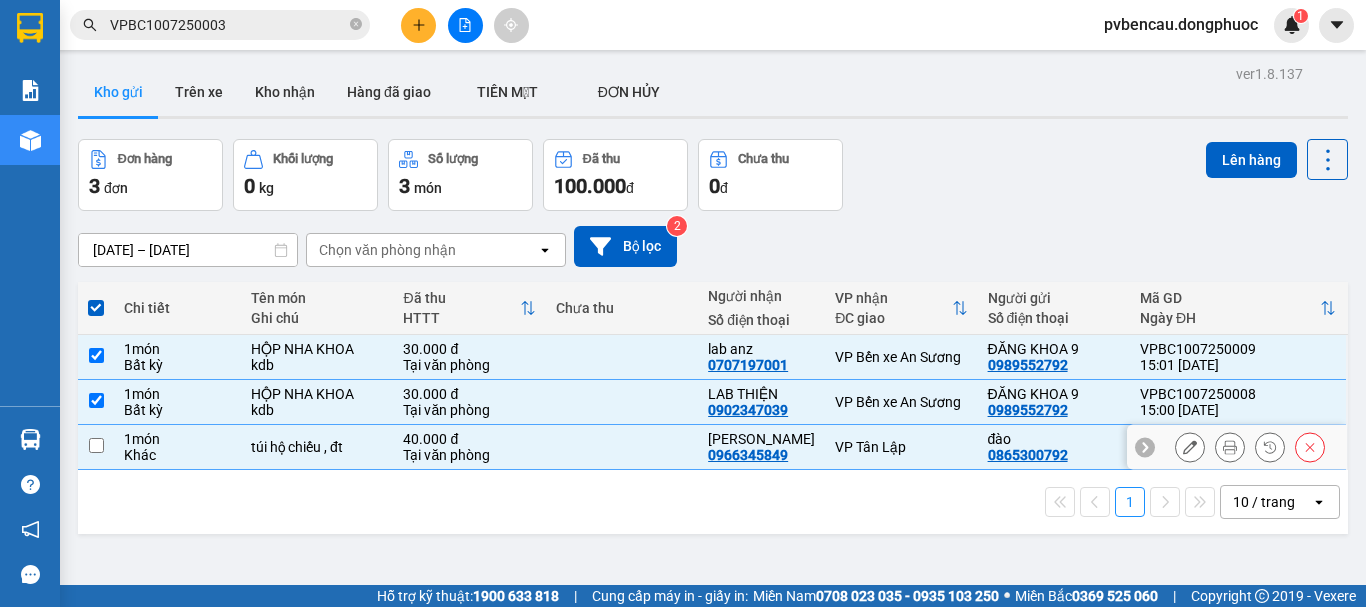 checkbox on "false" 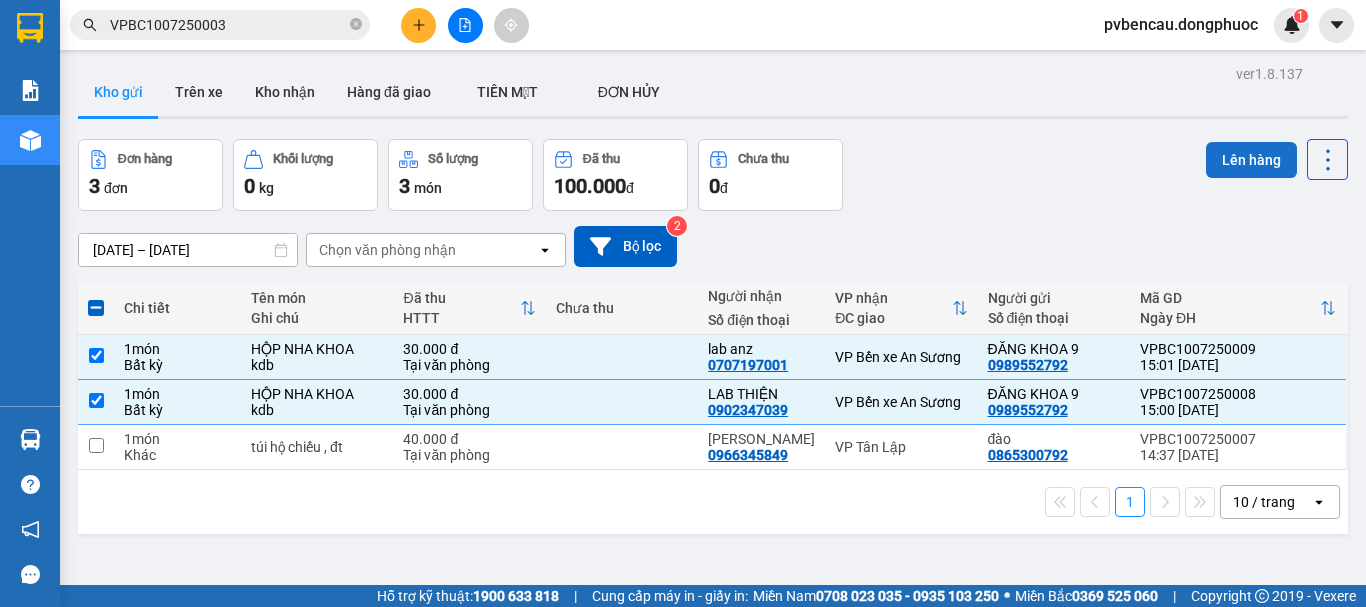 click on "Lên hàng" at bounding box center [1251, 160] 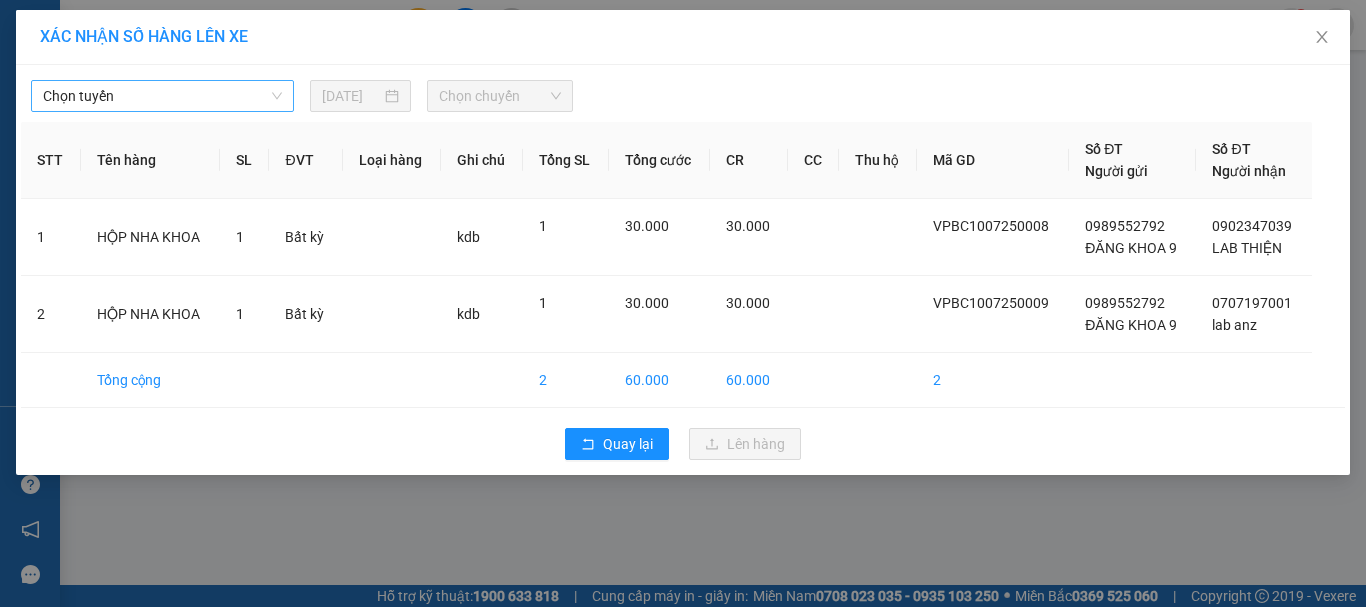 click on "Chọn tuyến" at bounding box center [162, 96] 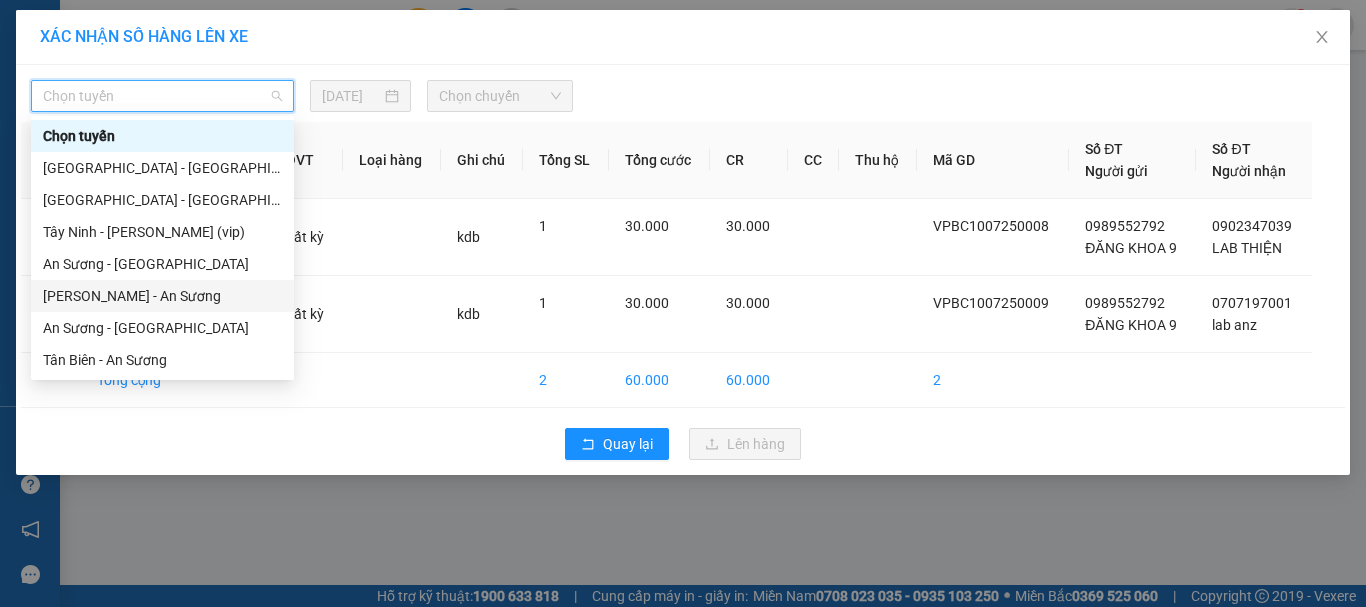 click on "[PERSON_NAME] - An Sương" at bounding box center (162, 296) 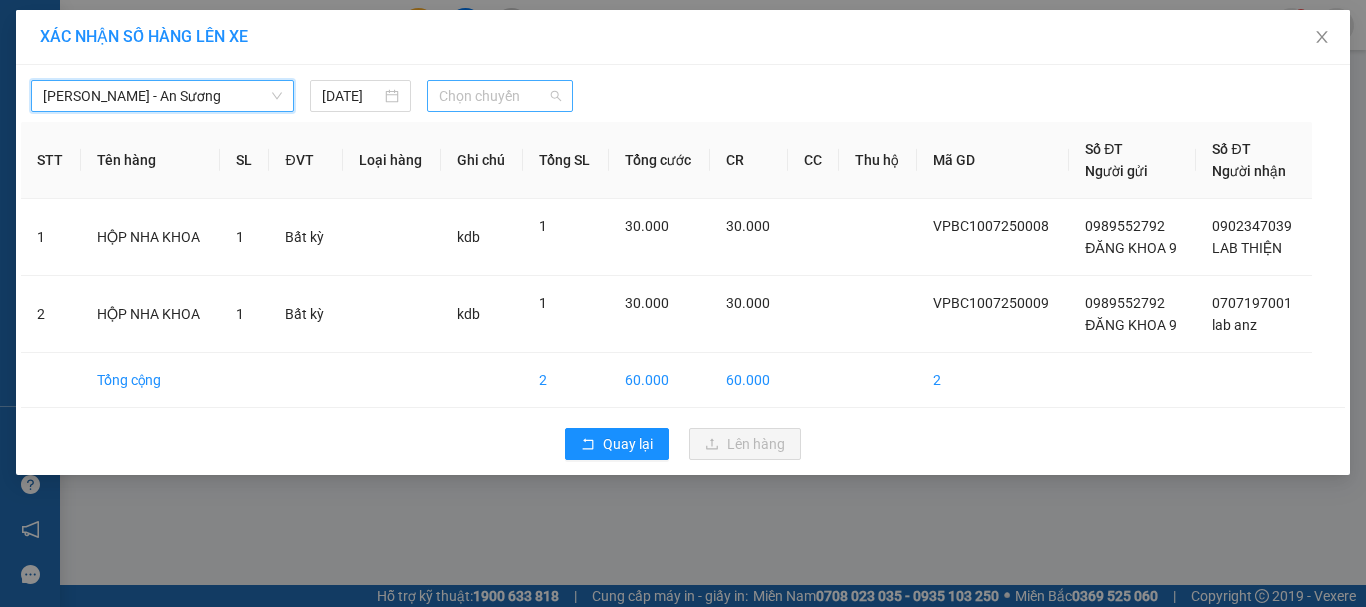 click on "Chọn chuyến" at bounding box center (500, 96) 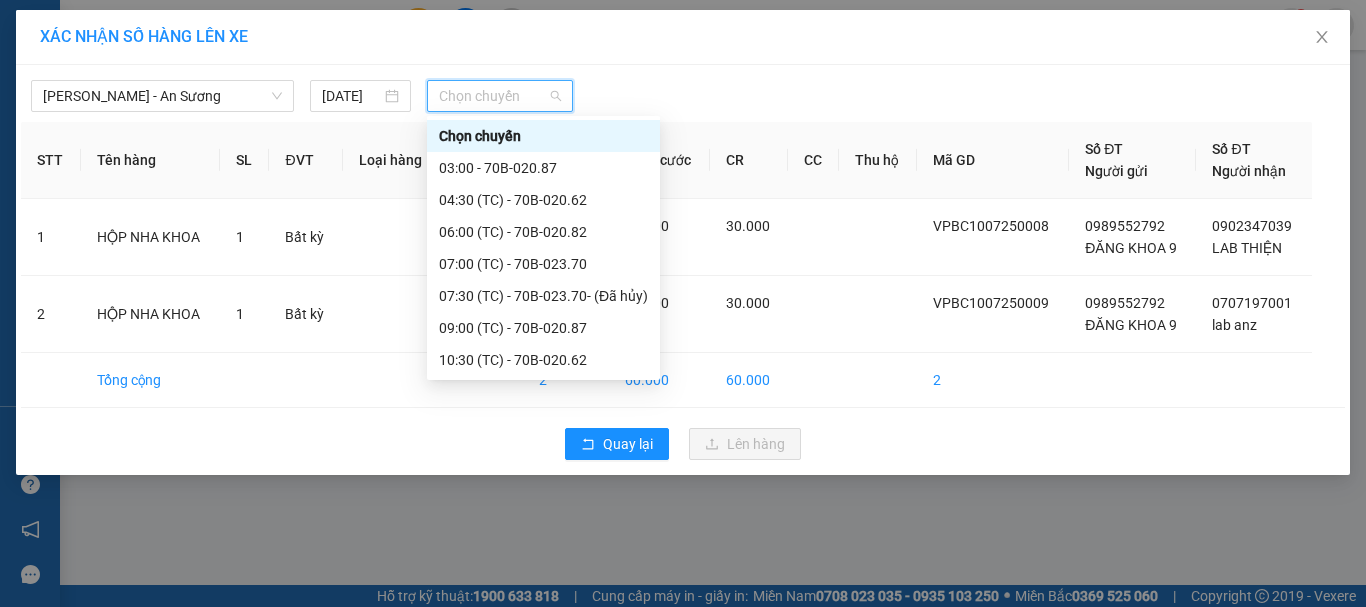 scroll, scrollTop: 128, scrollLeft: 0, axis: vertical 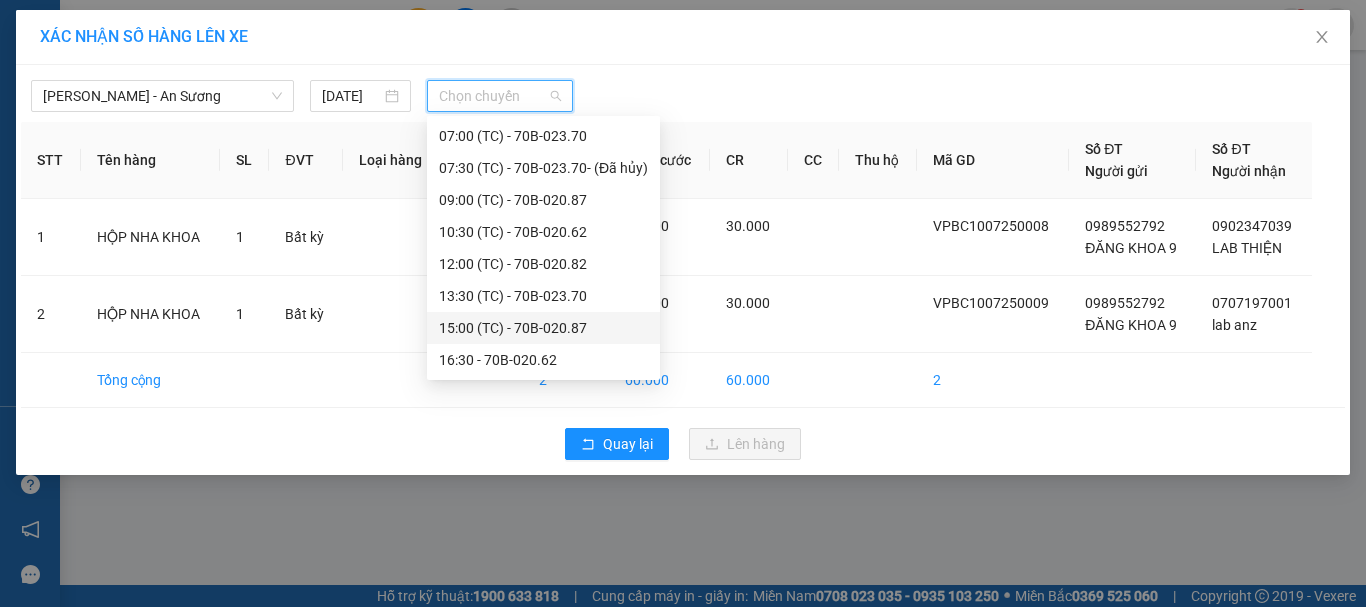 click on "15:00   (TC)   - 70B-020.87" at bounding box center [543, 328] 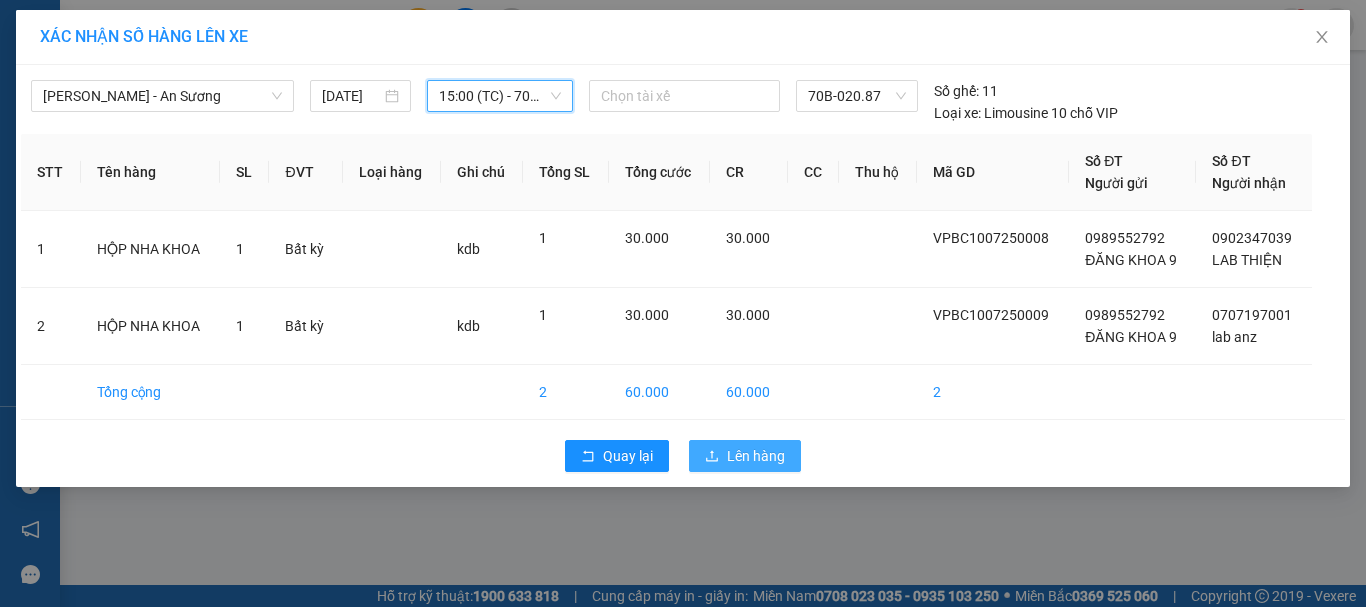 click on "Lên hàng" at bounding box center (756, 456) 